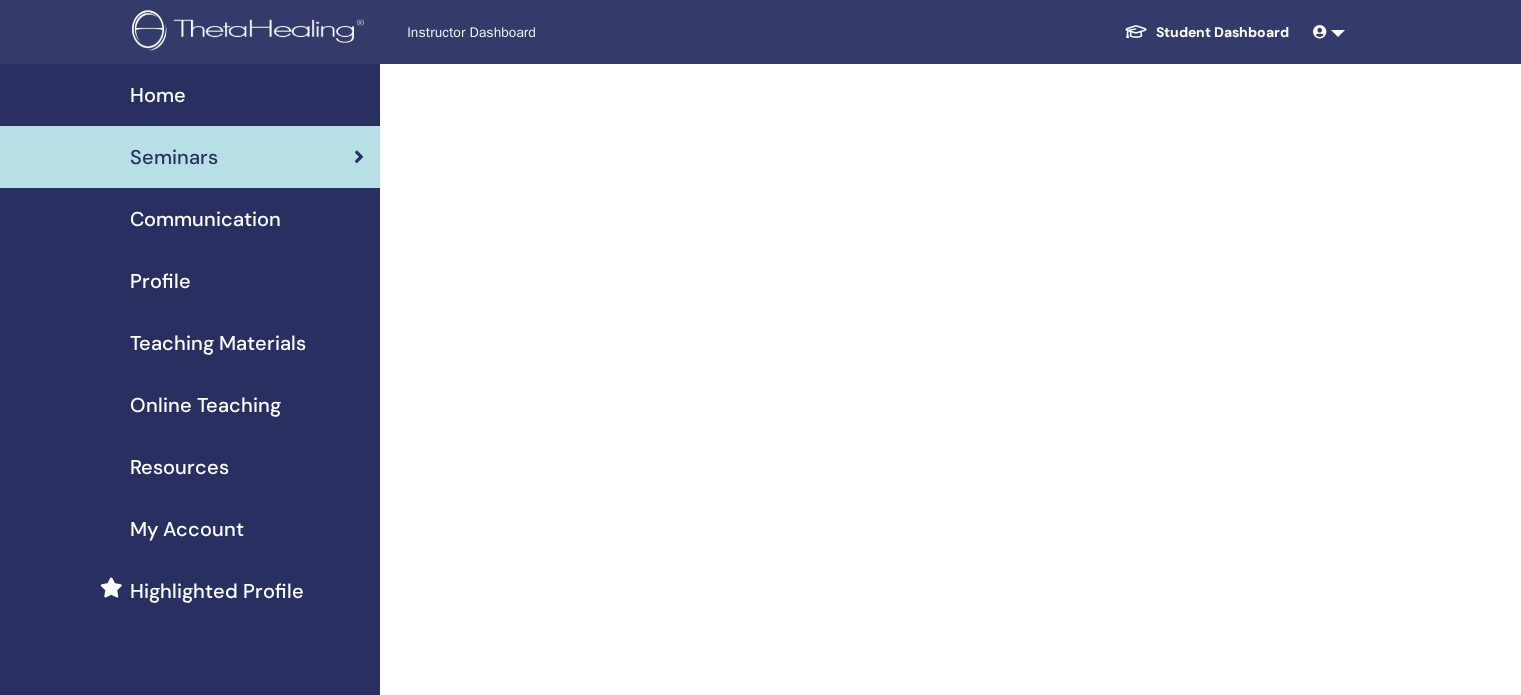 scroll, scrollTop: 0, scrollLeft: 0, axis: both 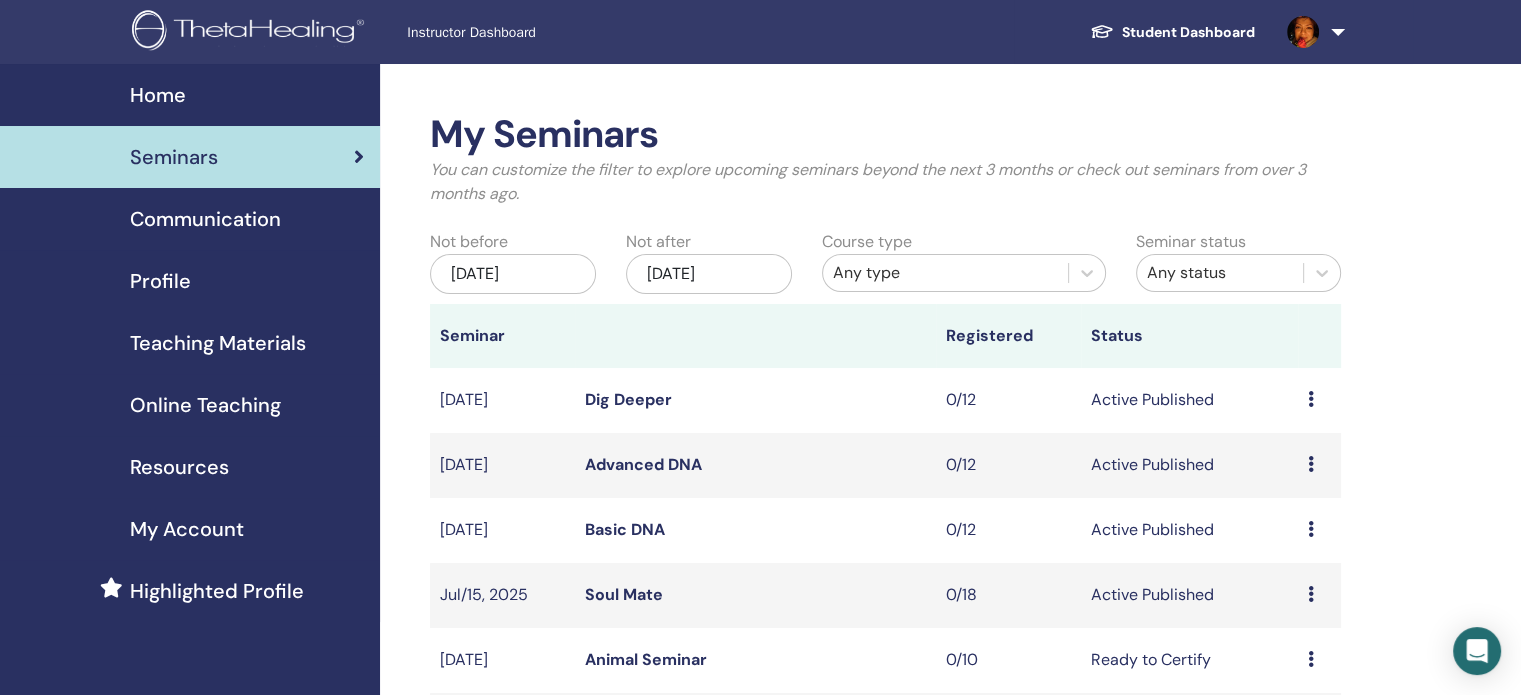 click at bounding box center (1311, 529) 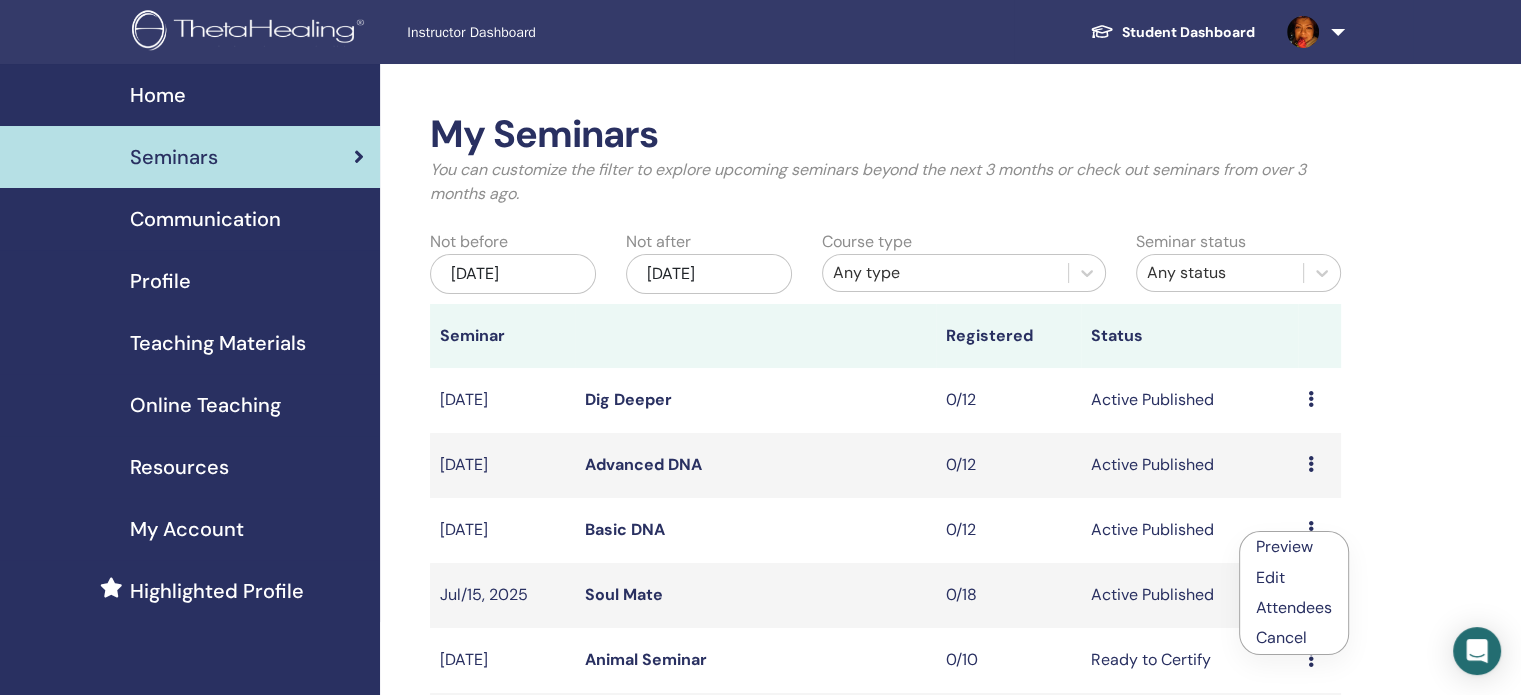 click on "Cancel" at bounding box center (1294, 638) 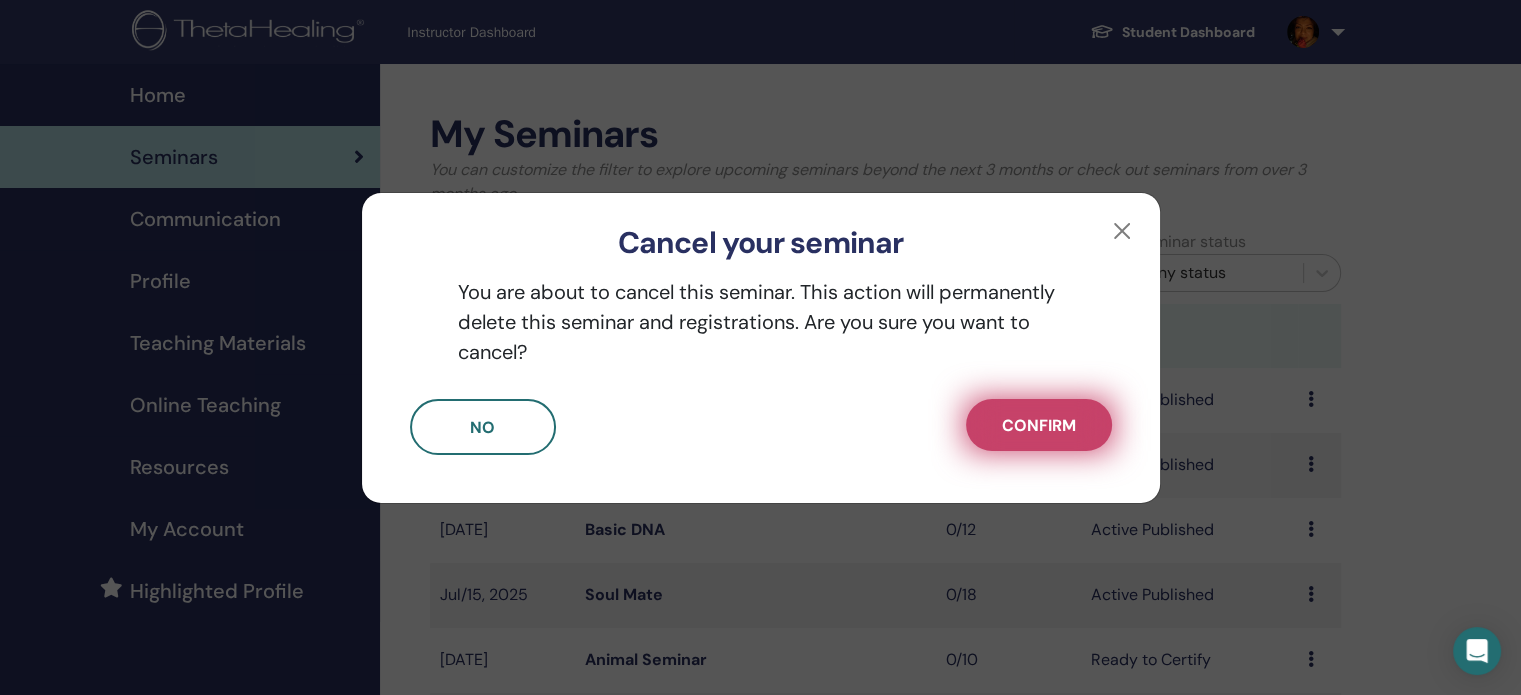 click on "Confirm" at bounding box center [1039, 425] 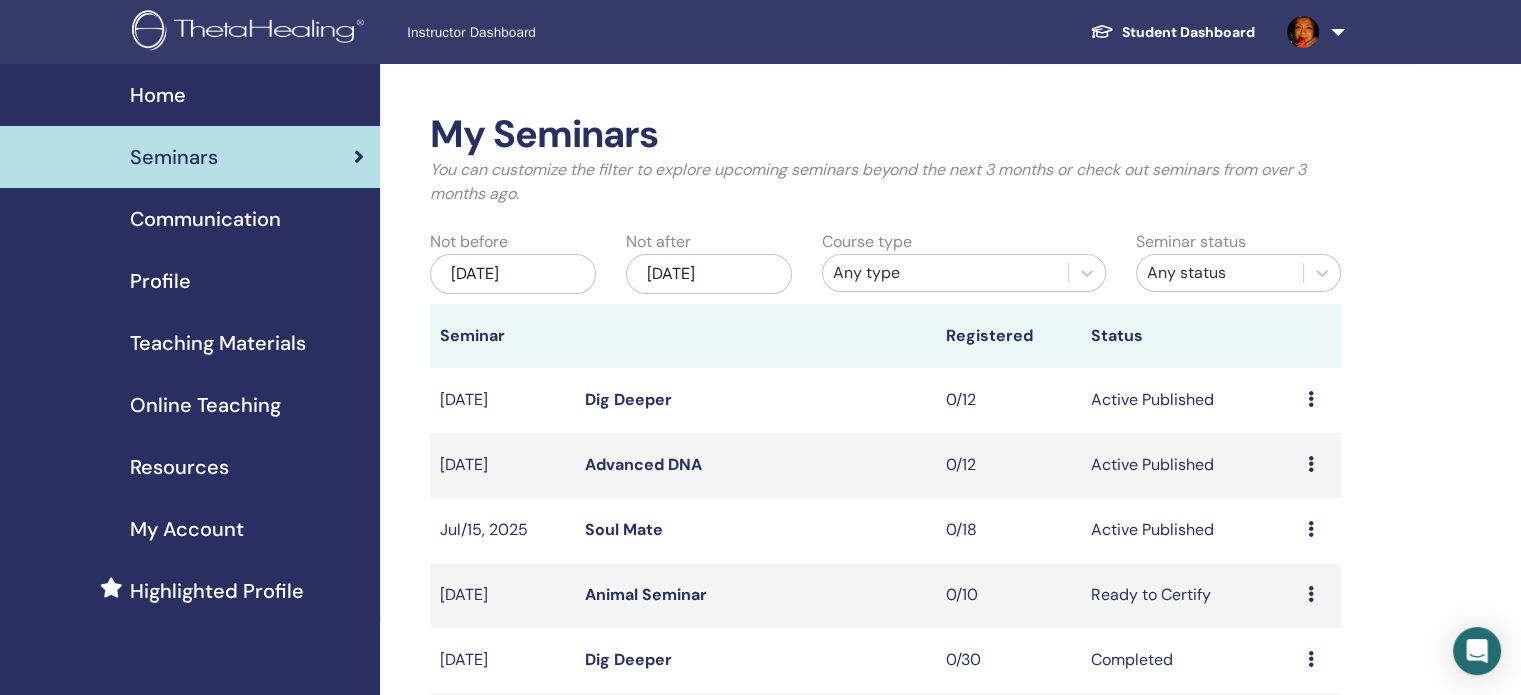 click at bounding box center (1311, 464) 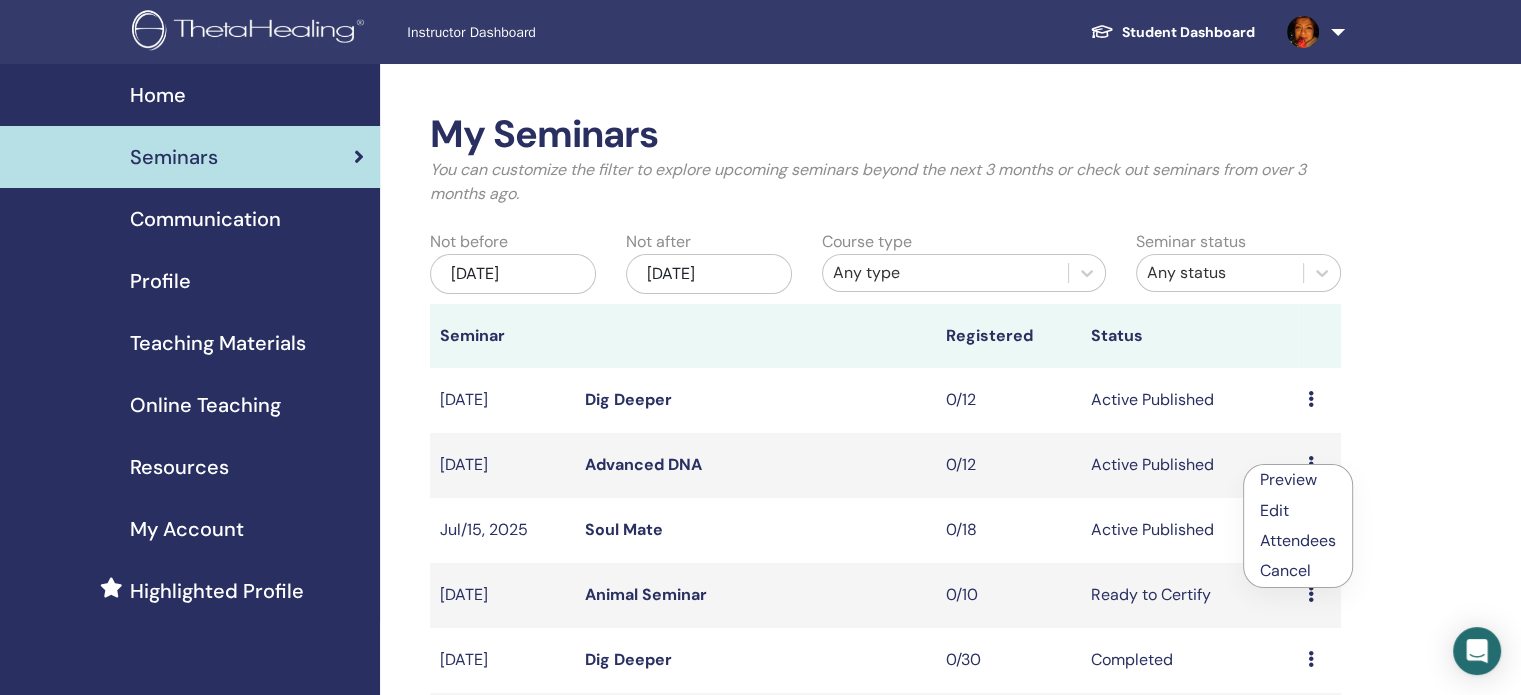 click on "Cancel" at bounding box center [1298, 571] 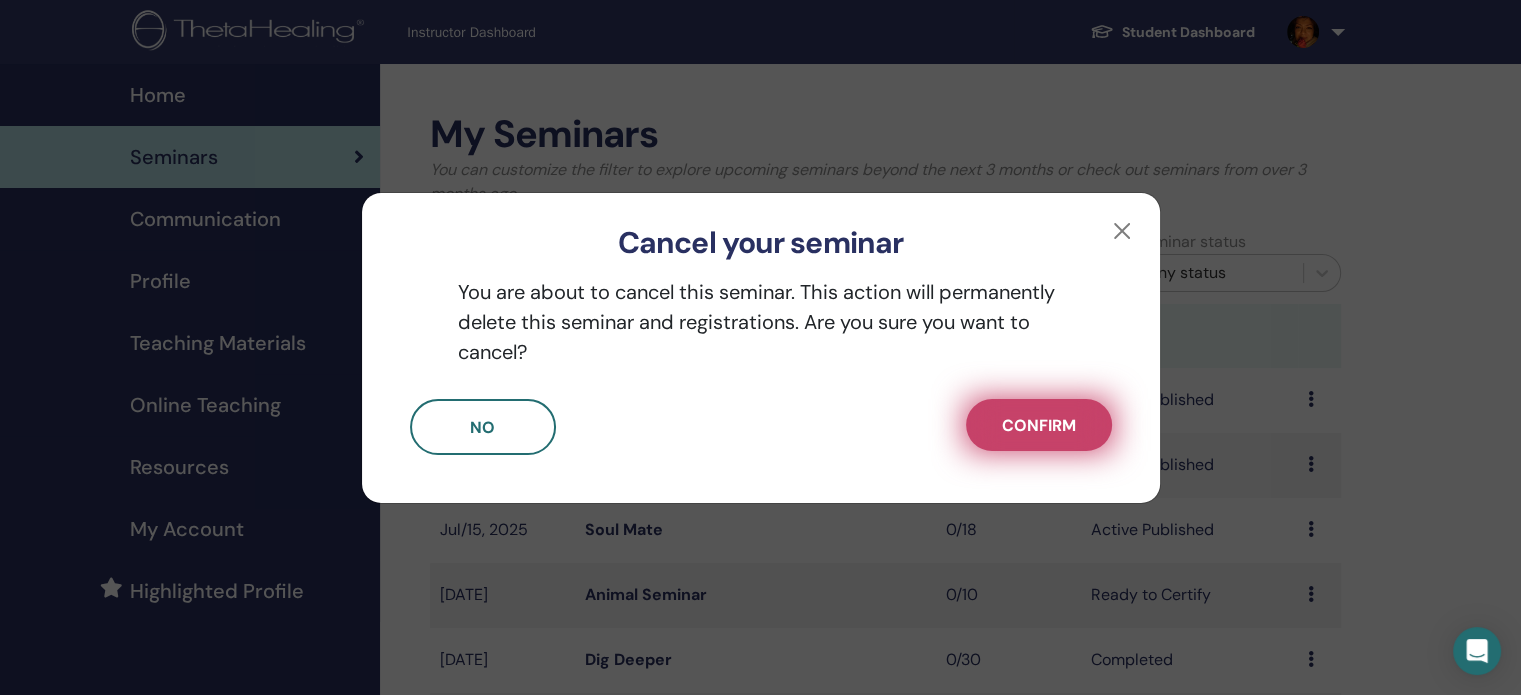 click on "Confirm" at bounding box center (1039, 425) 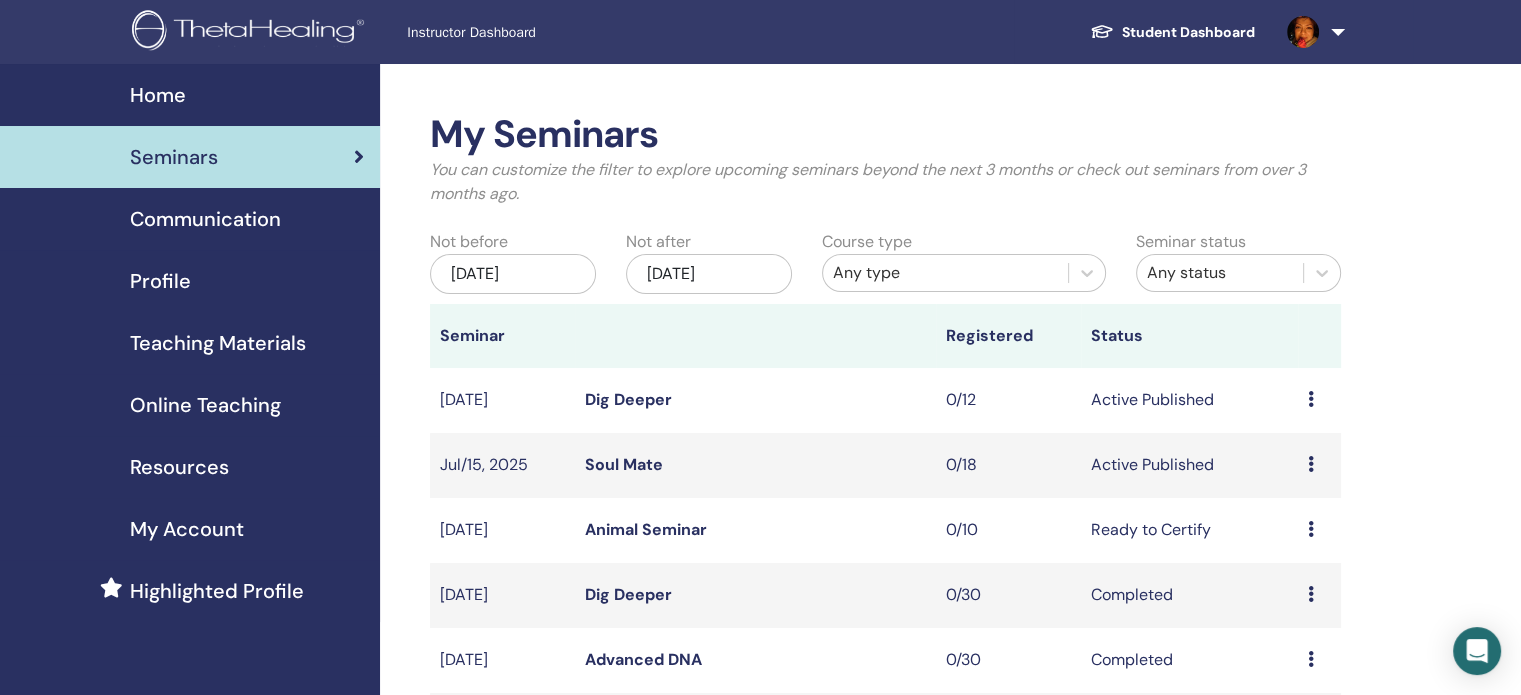 click at bounding box center (1311, 399) 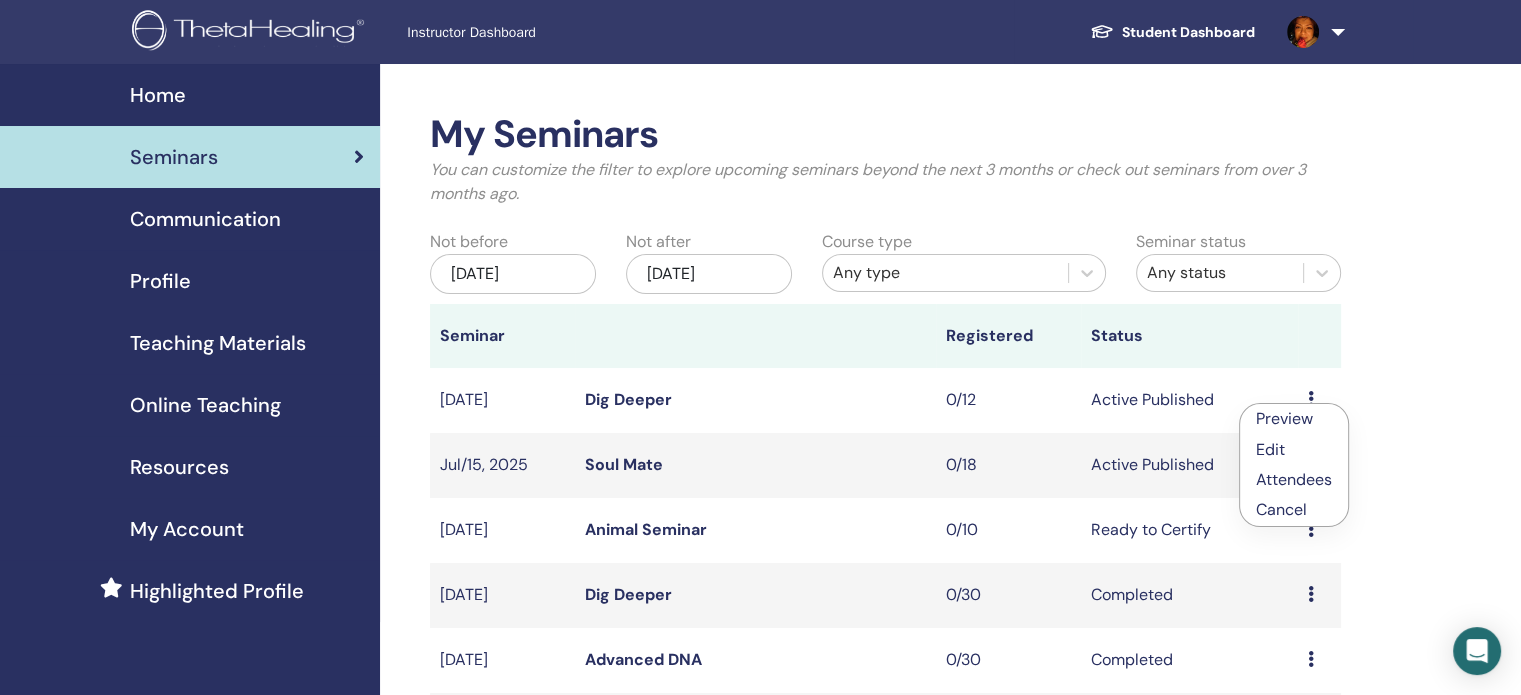 click on "Cancel" at bounding box center [1294, 510] 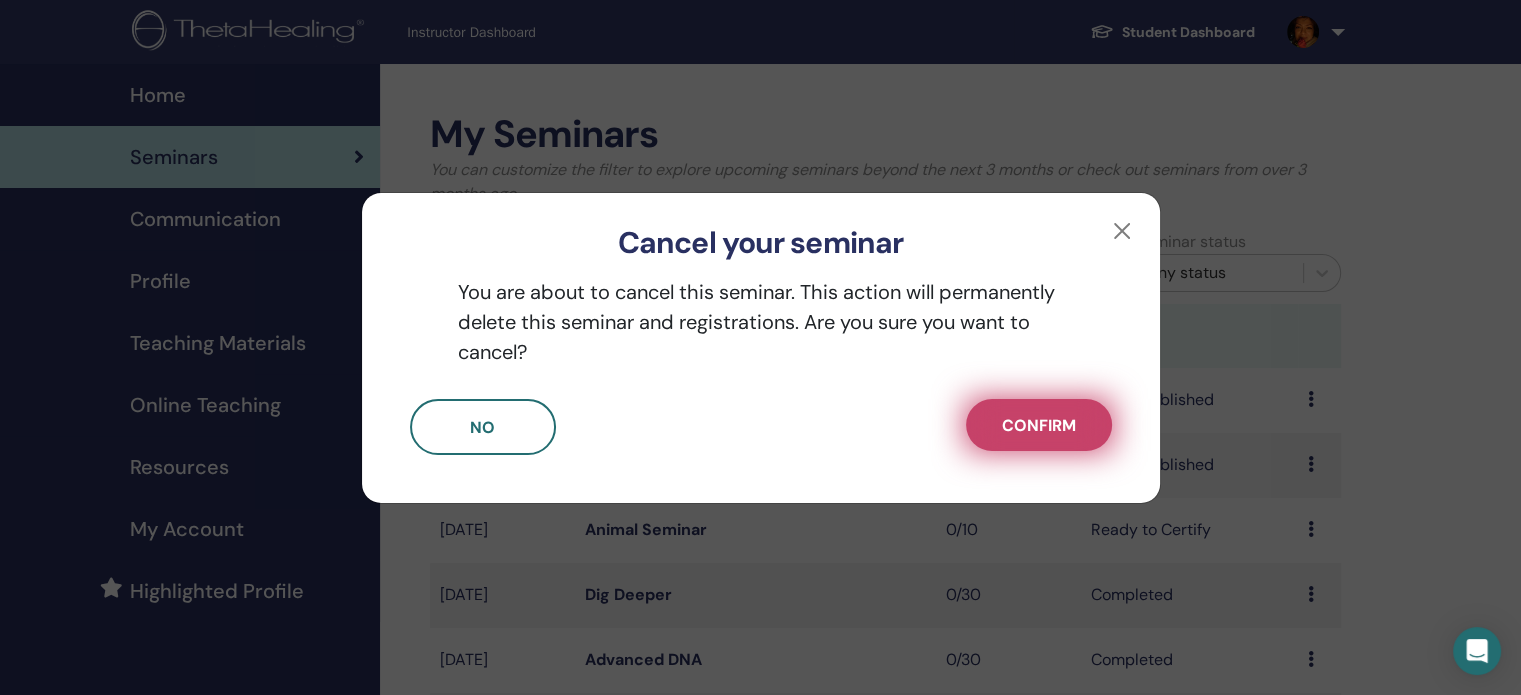click on "Confirm" at bounding box center (1039, 425) 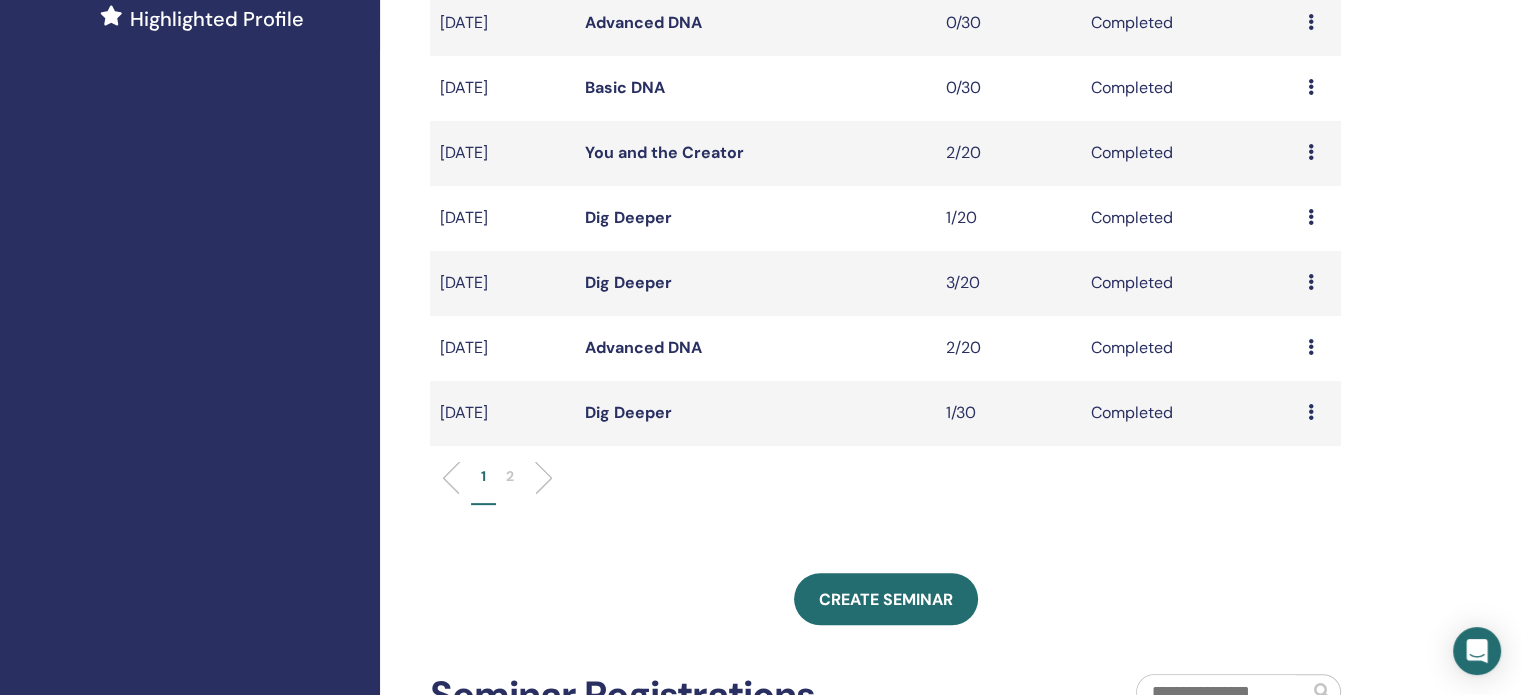 scroll, scrollTop: 700, scrollLeft: 0, axis: vertical 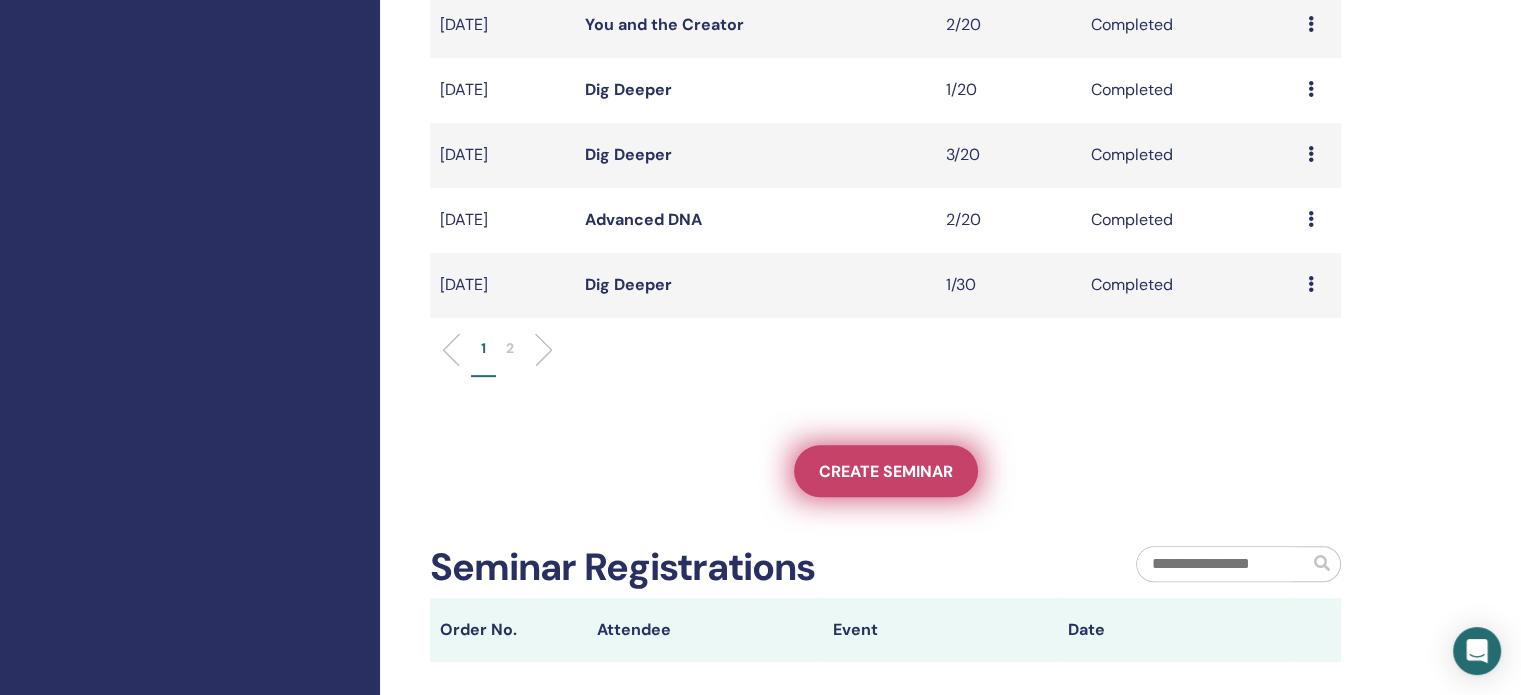 click on "Create seminar" at bounding box center [886, 471] 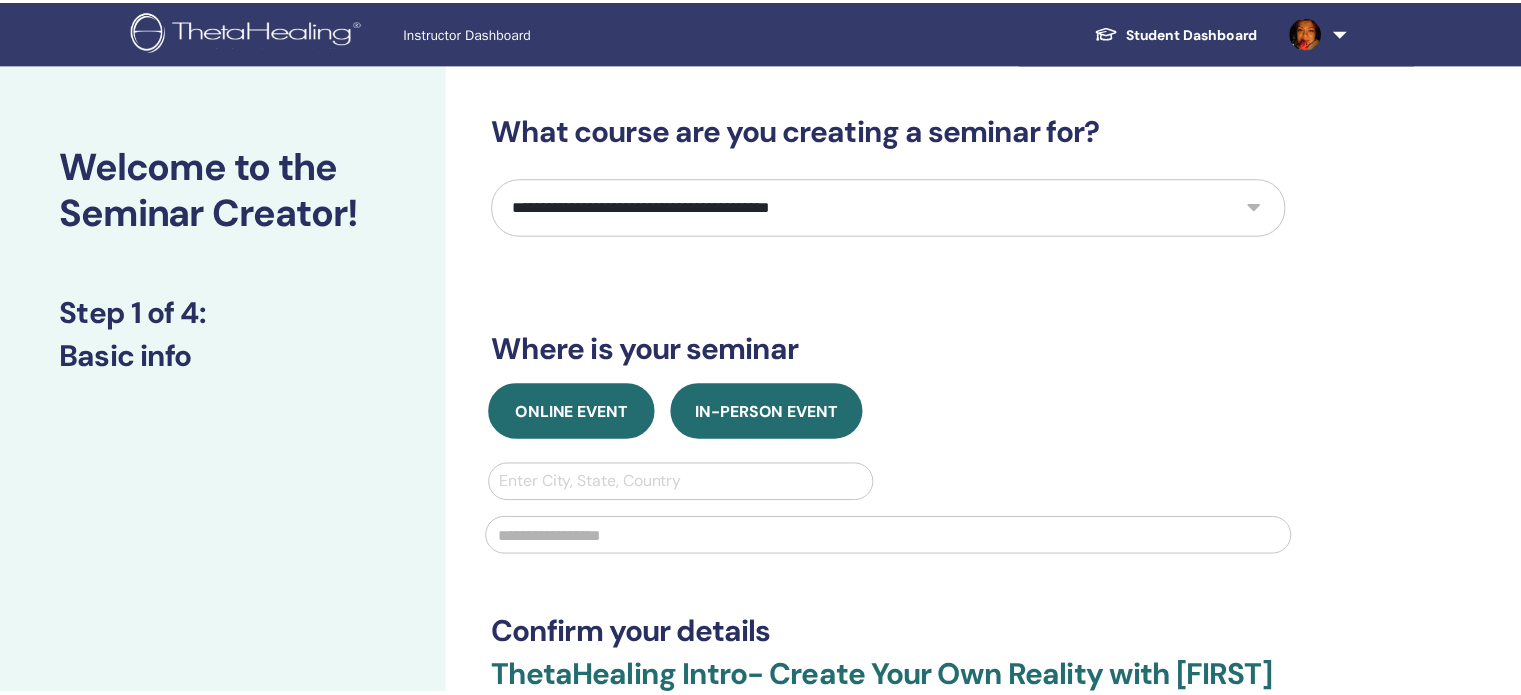 scroll, scrollTop: 0, scrollLeft: 0, axis: both 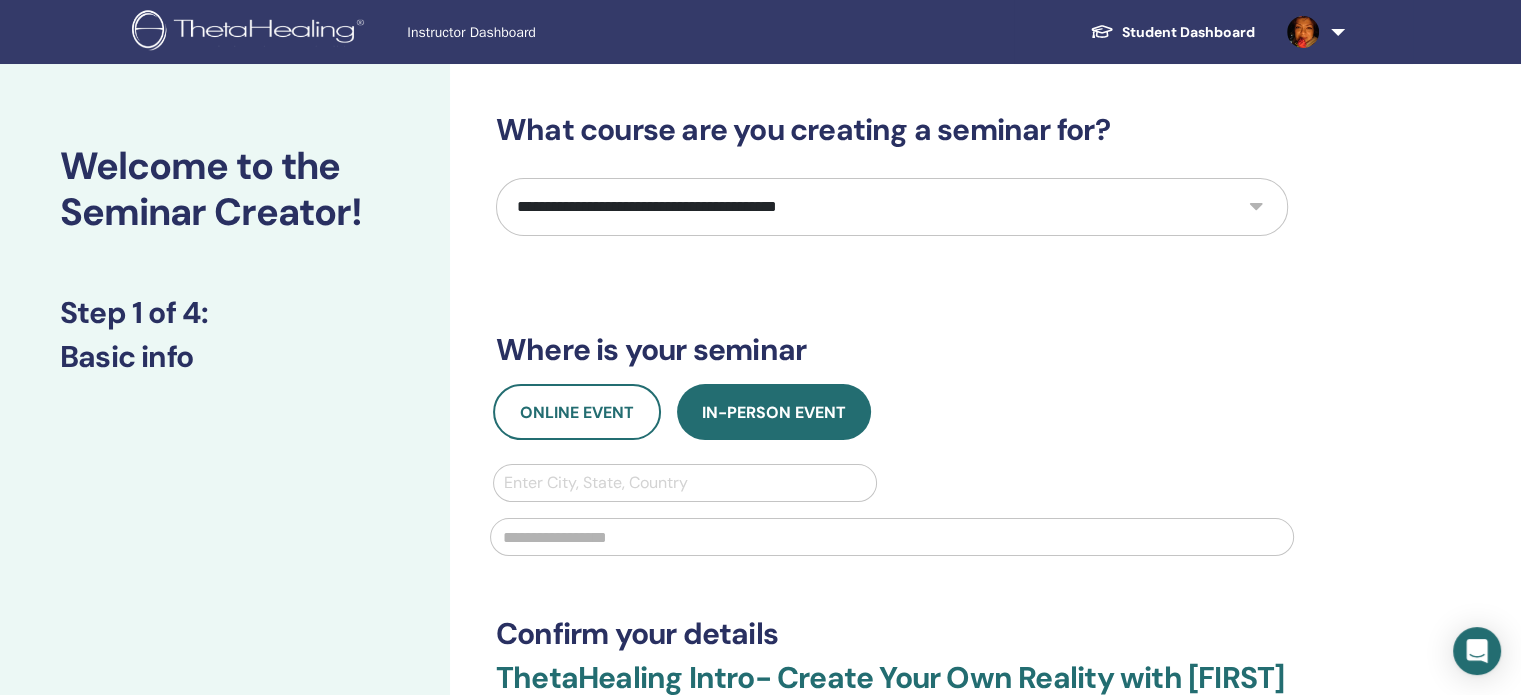 click on "**********" at bounding box center [892, 207] 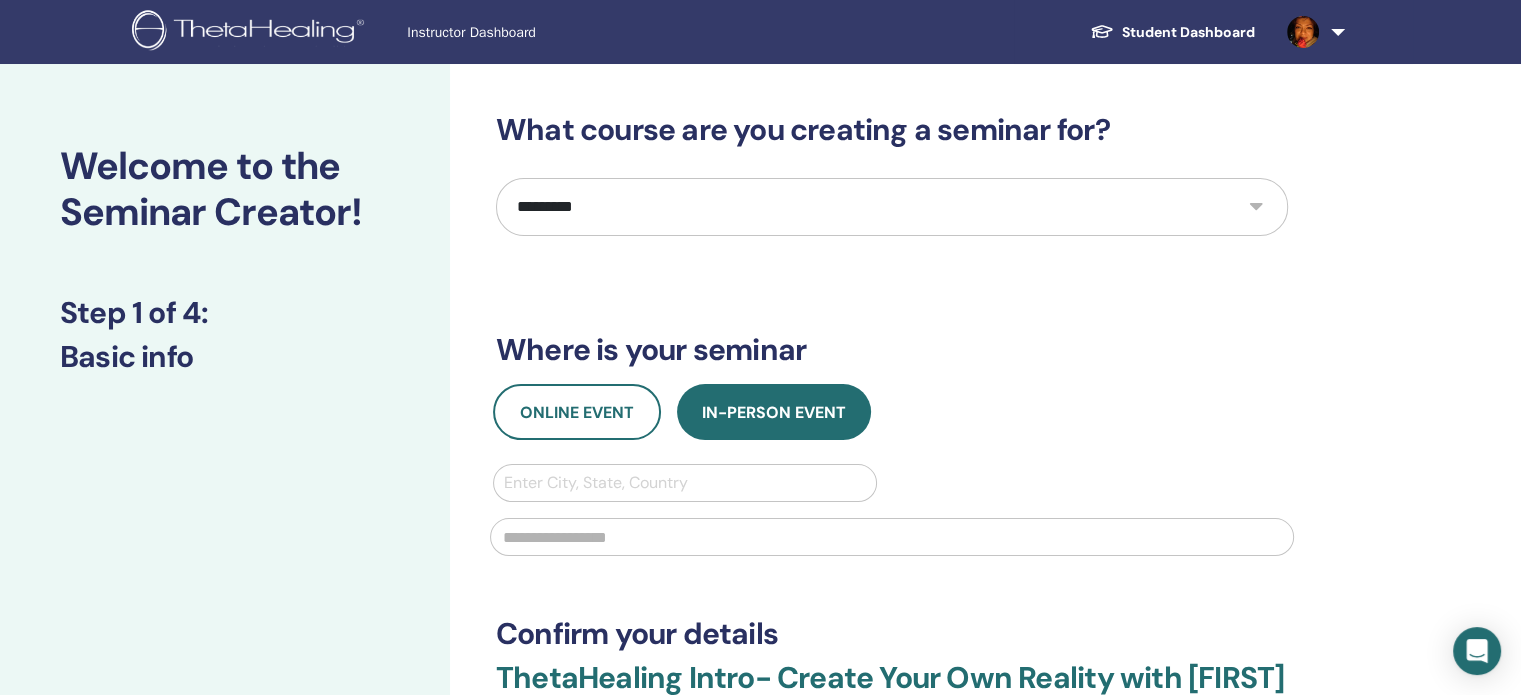 click on "**********" at bounding box center (892, 207) 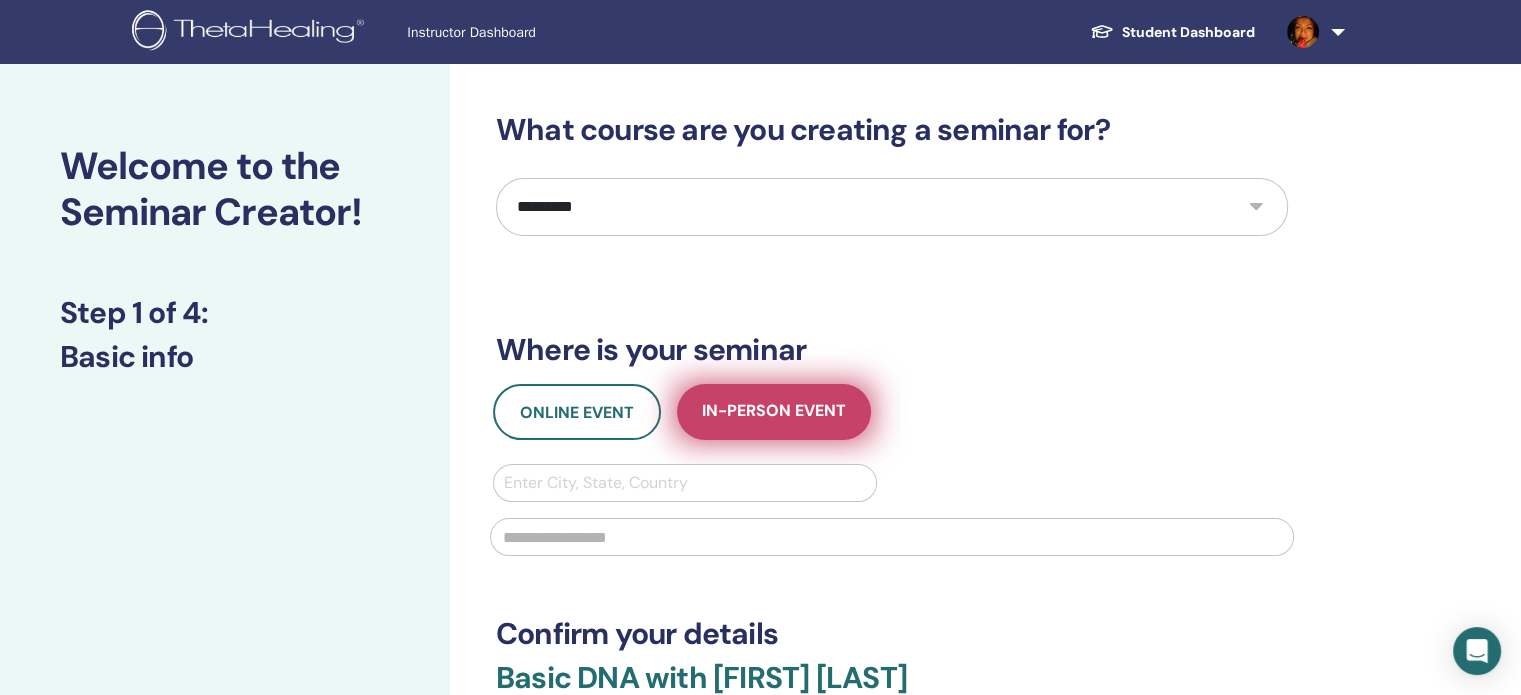 click on "In-Person Event" at bounding box center [774, 412] 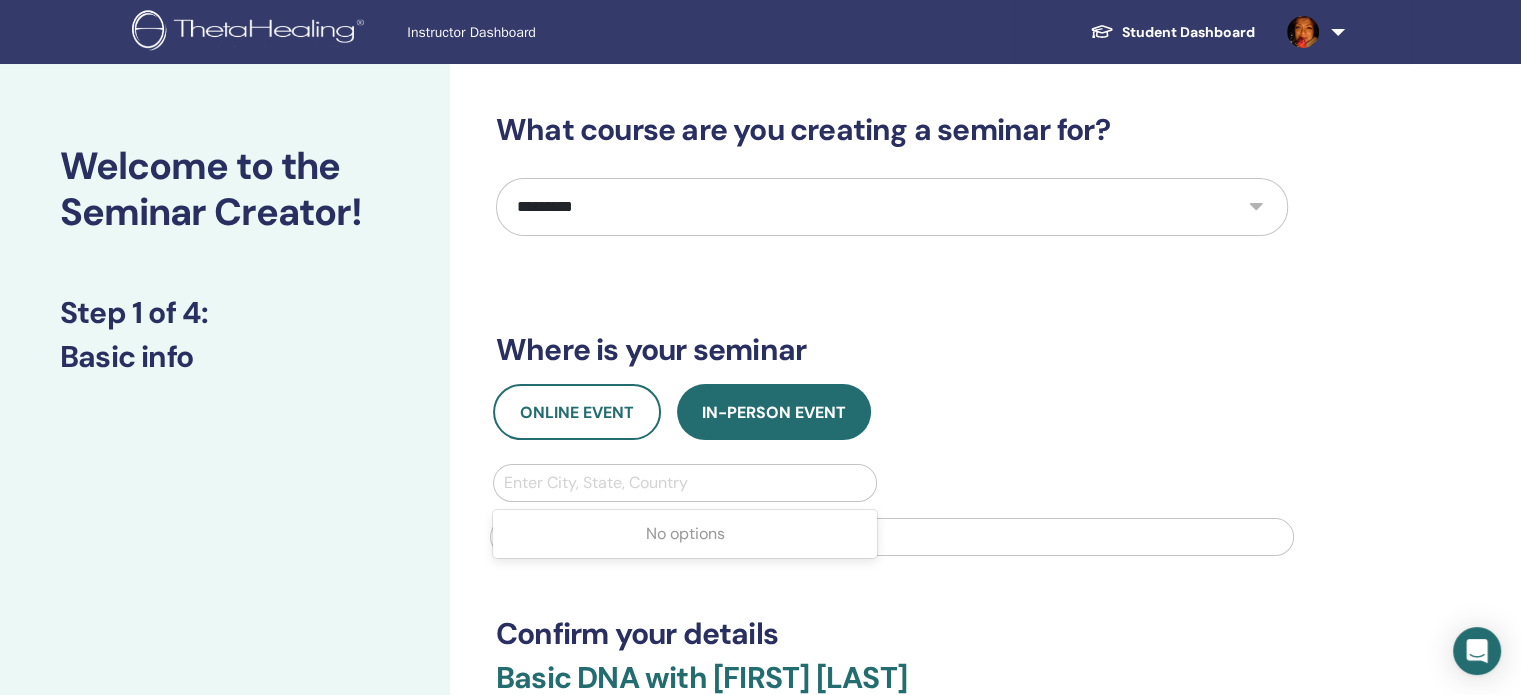 click at bounding box center [685, 483] 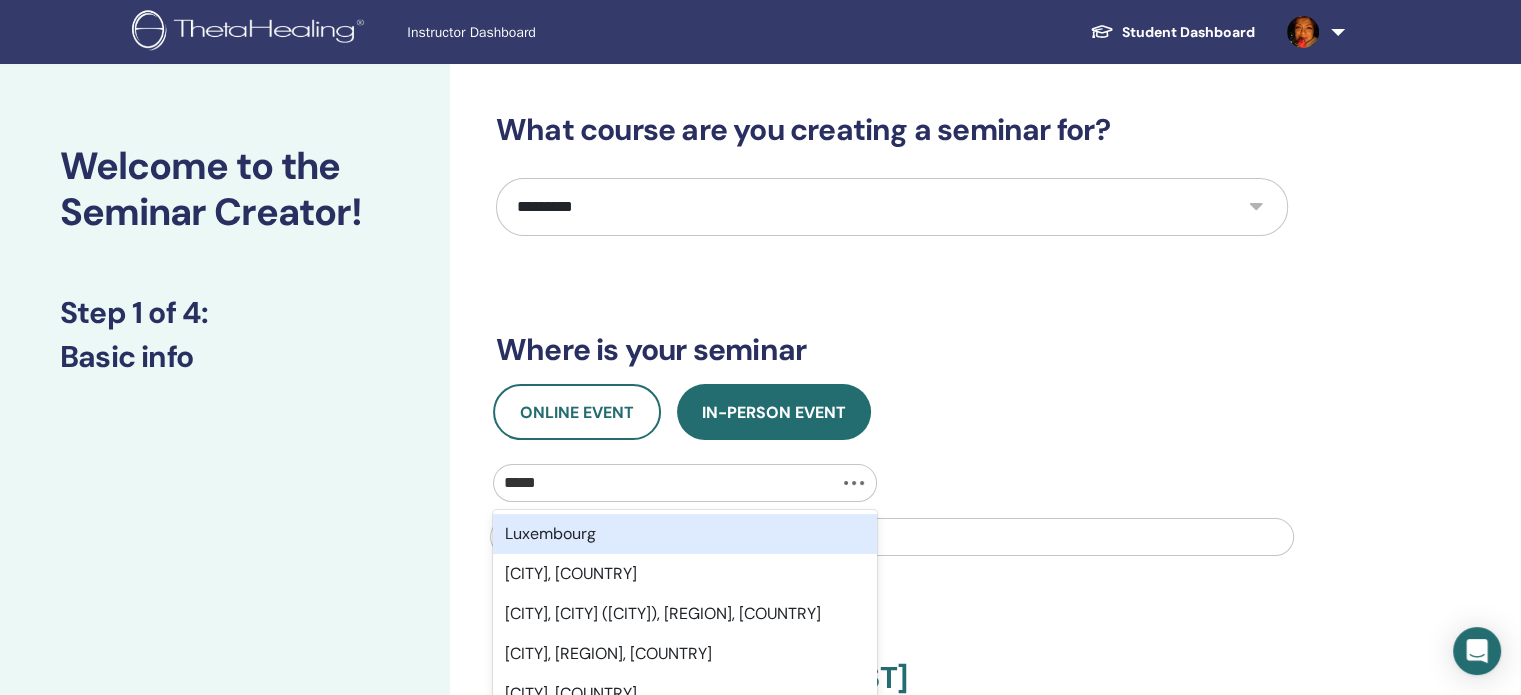 type on "******" 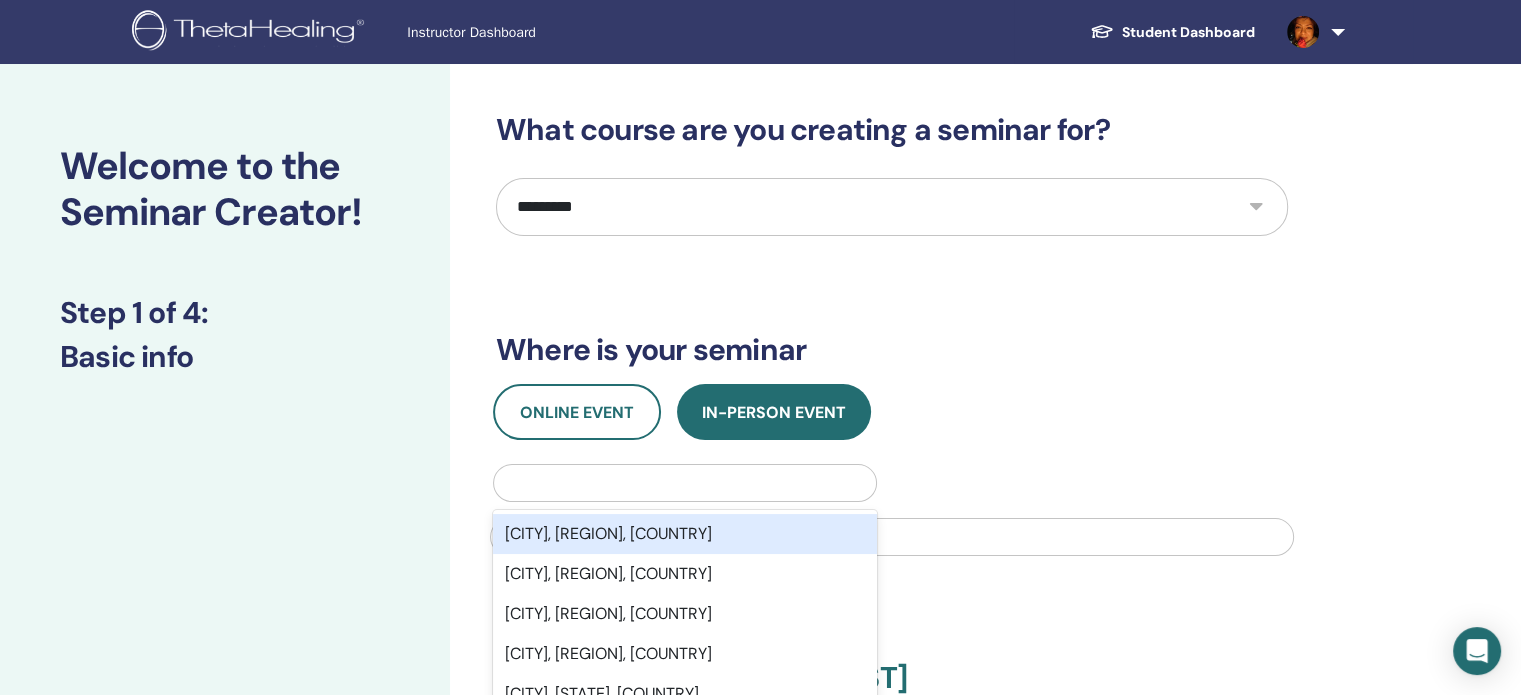 click at bounding box center [685, 483] 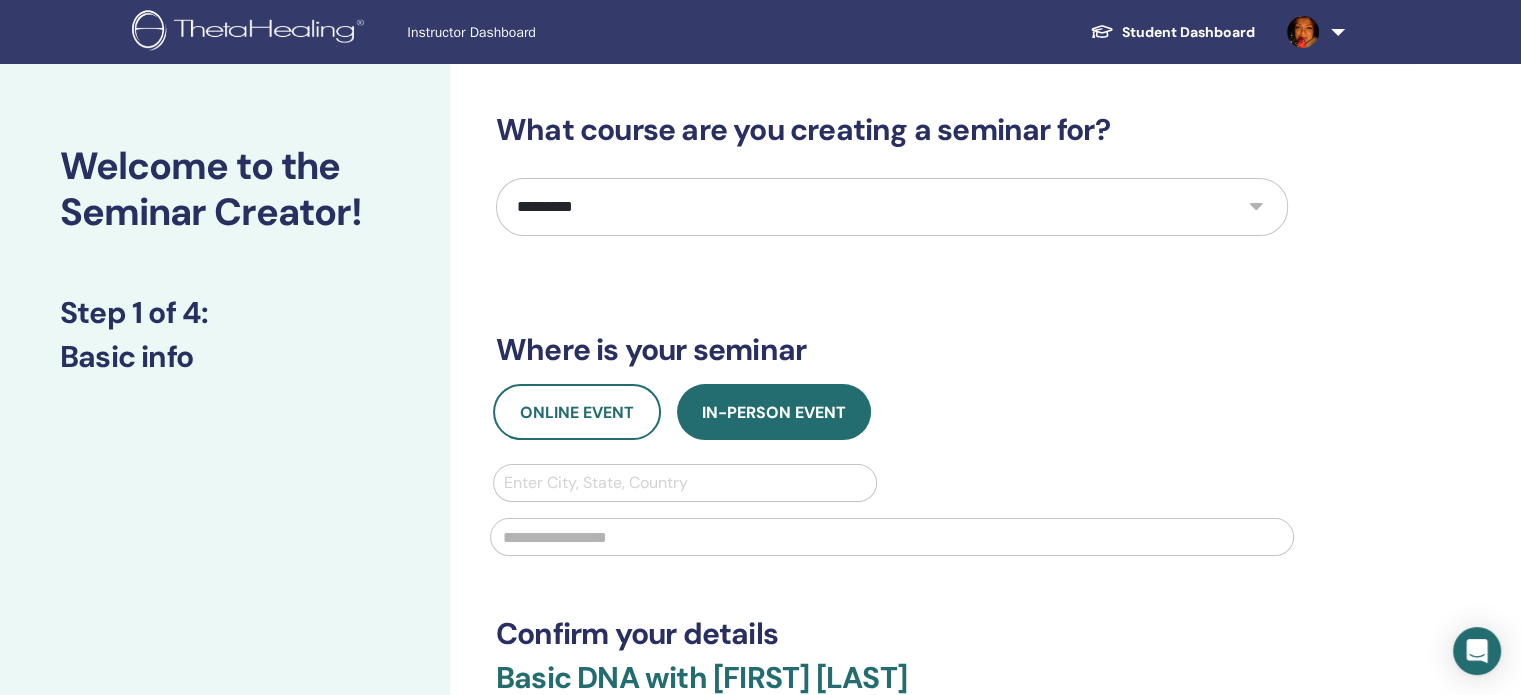 type on "******" 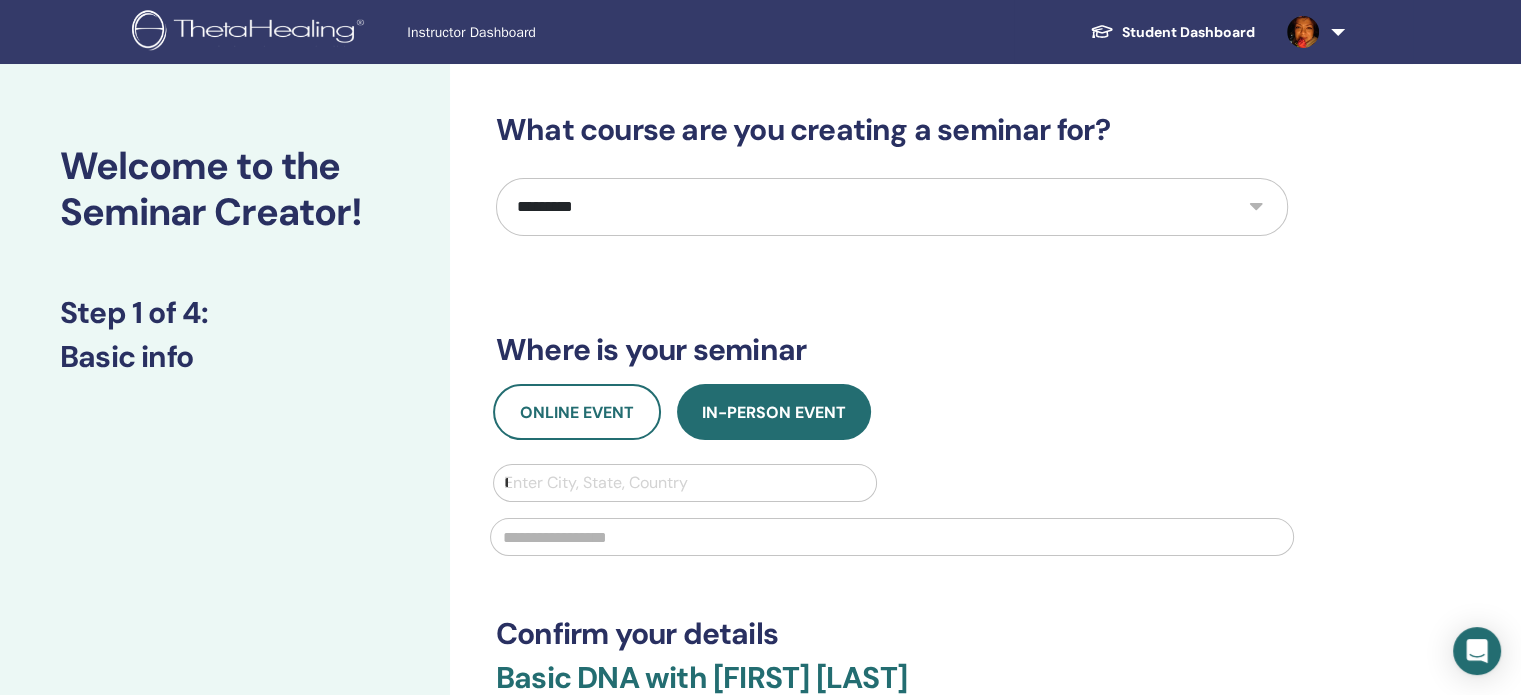 type on "**********" 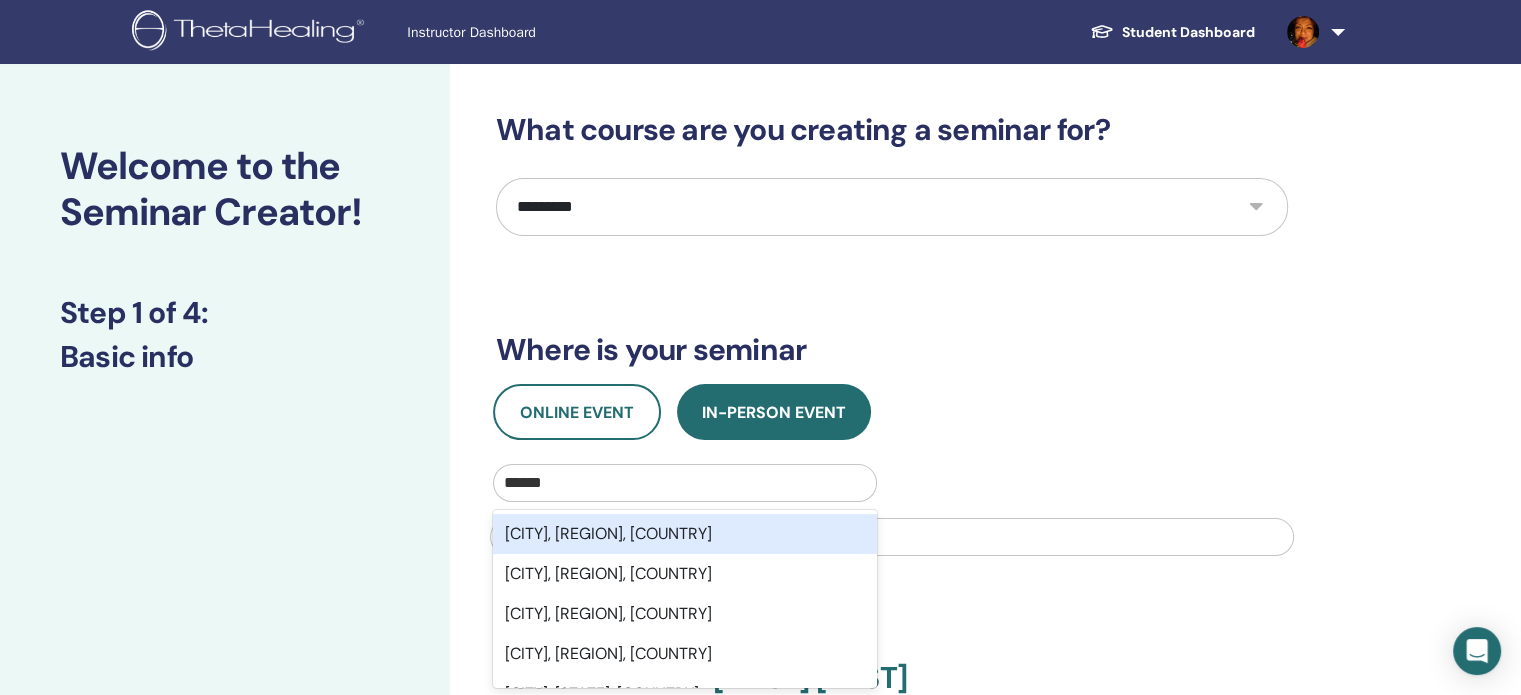scroll, scrollTop: 29, scrollLeft: 0, axis: vertical 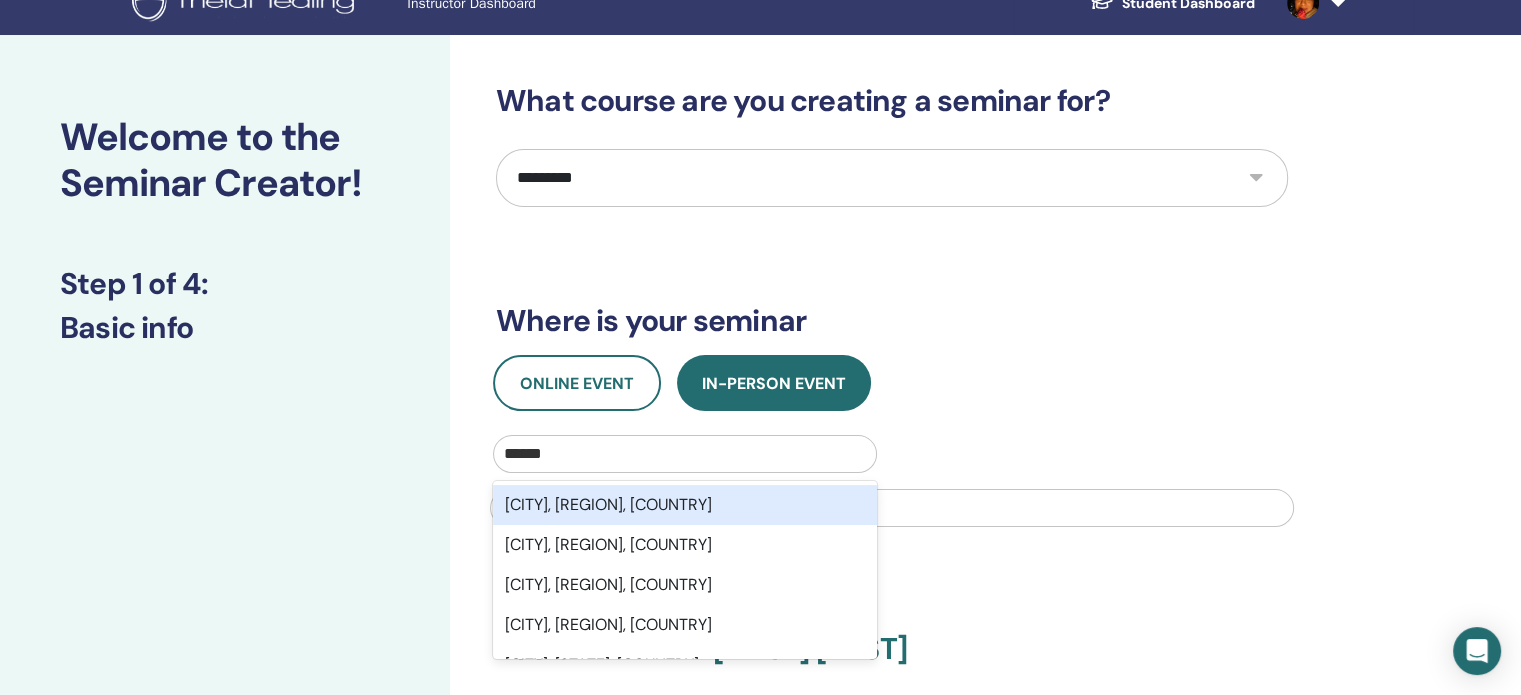 click on "[CITY], [REGION], [COUNTRY]" at bounding box center (685, 505) 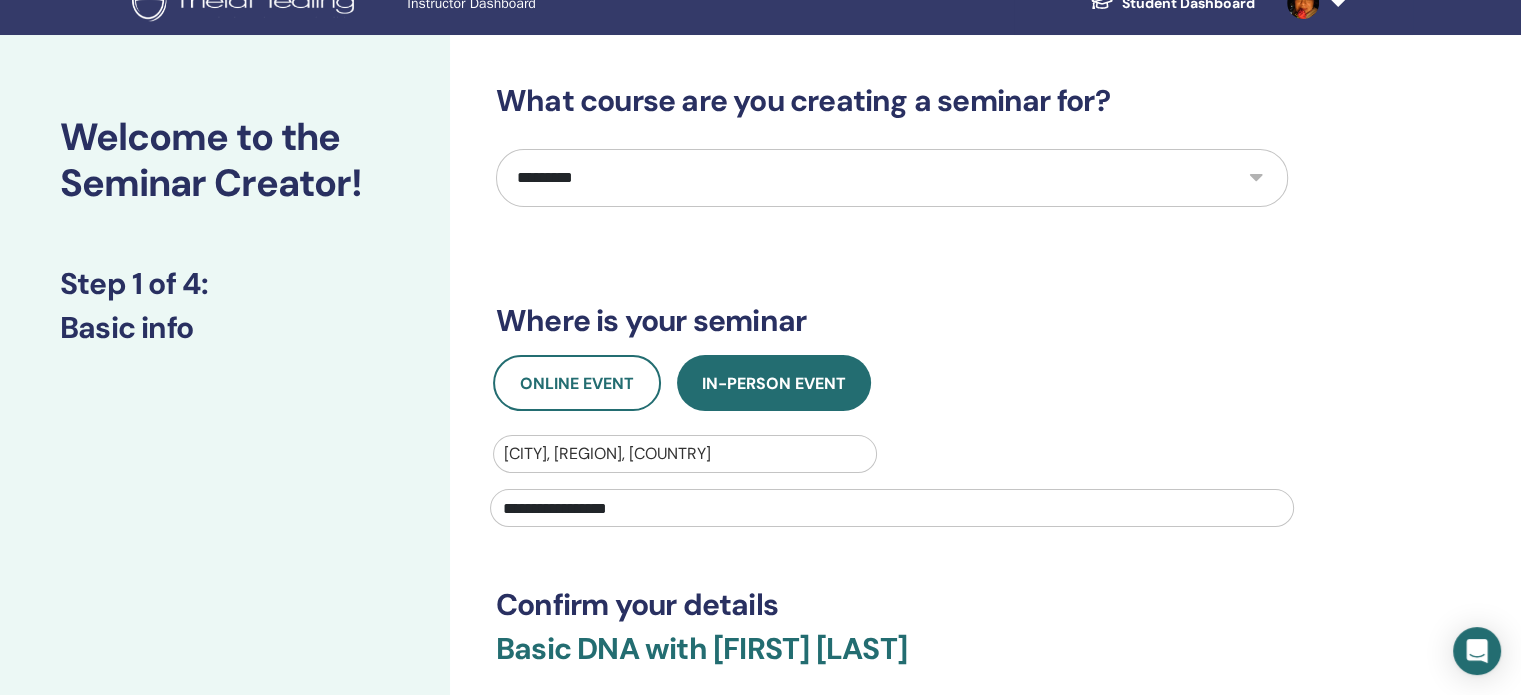 click on "**********" at bounding box center (892, 508) 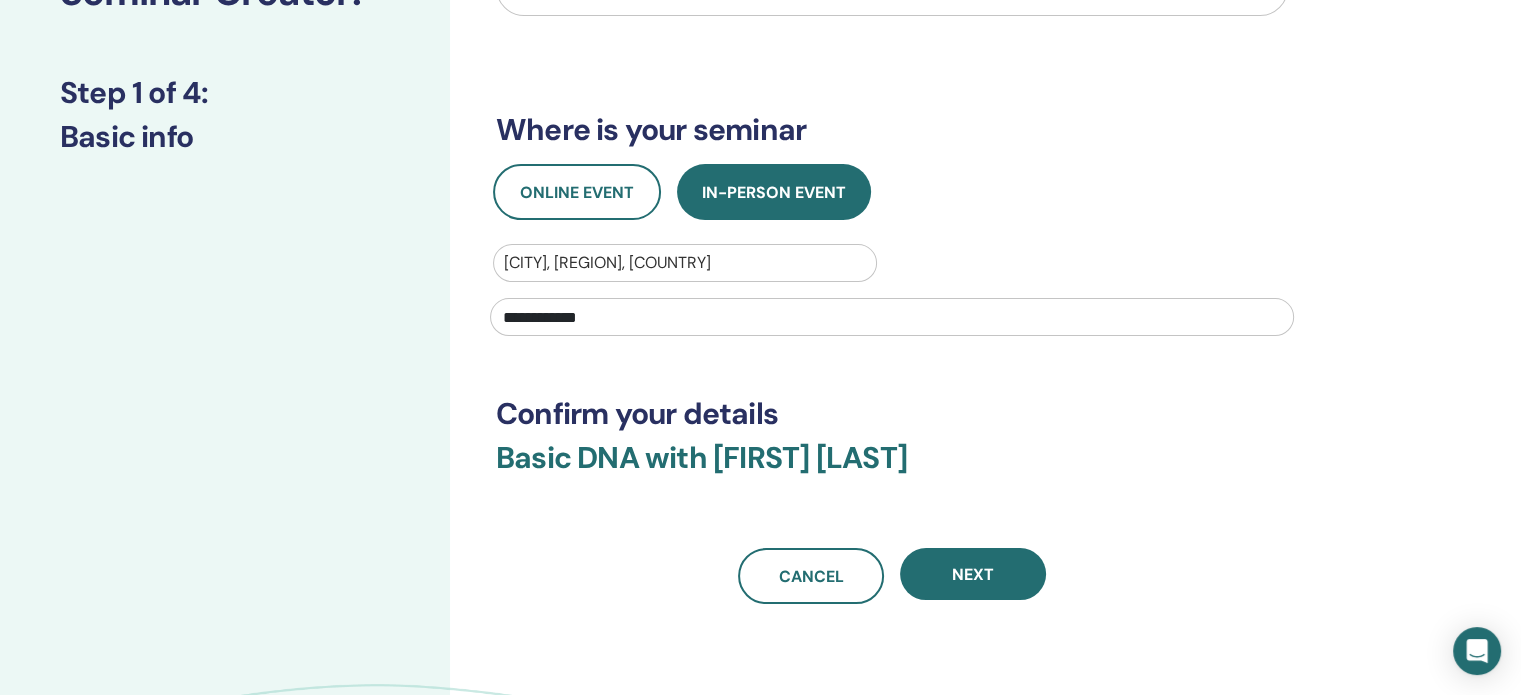 scroll, scrollTop: 229, scrollLeft: 0, axis: vertical 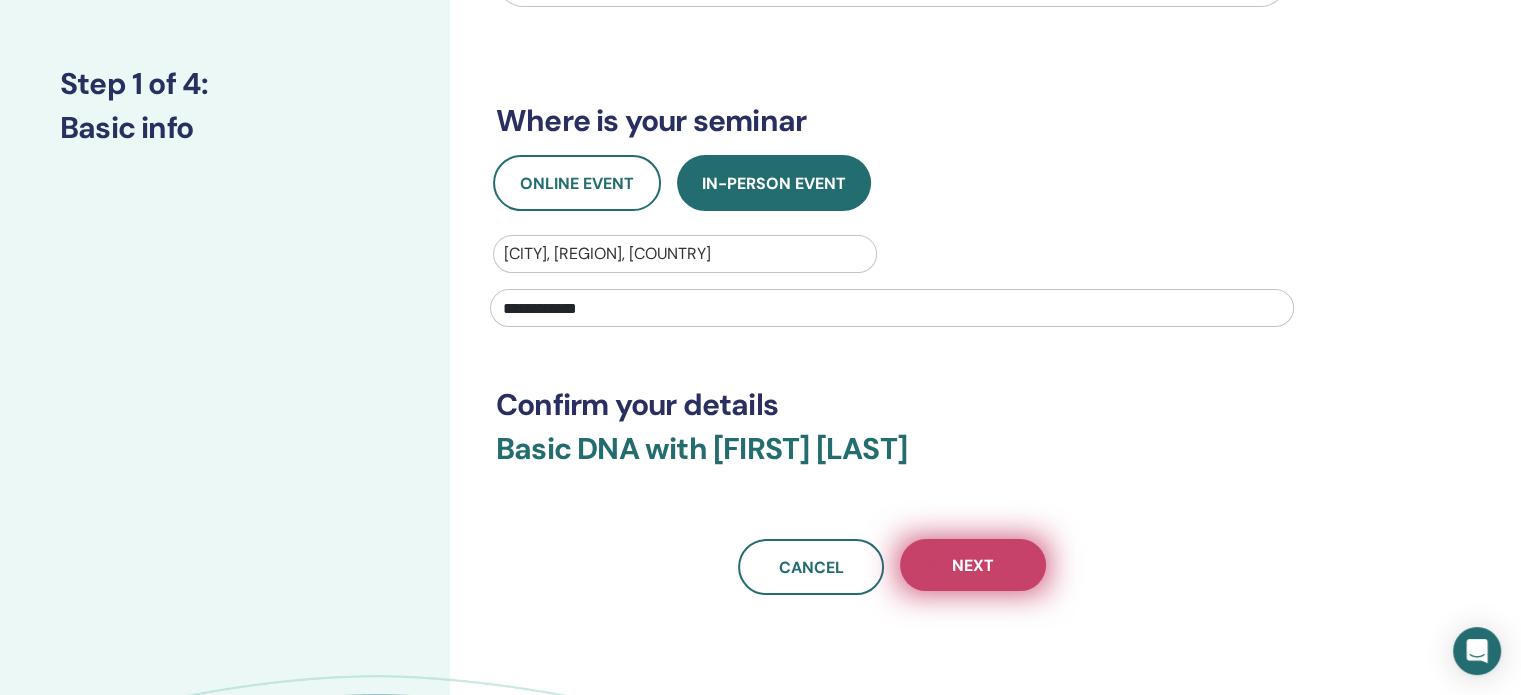 type on "**********" 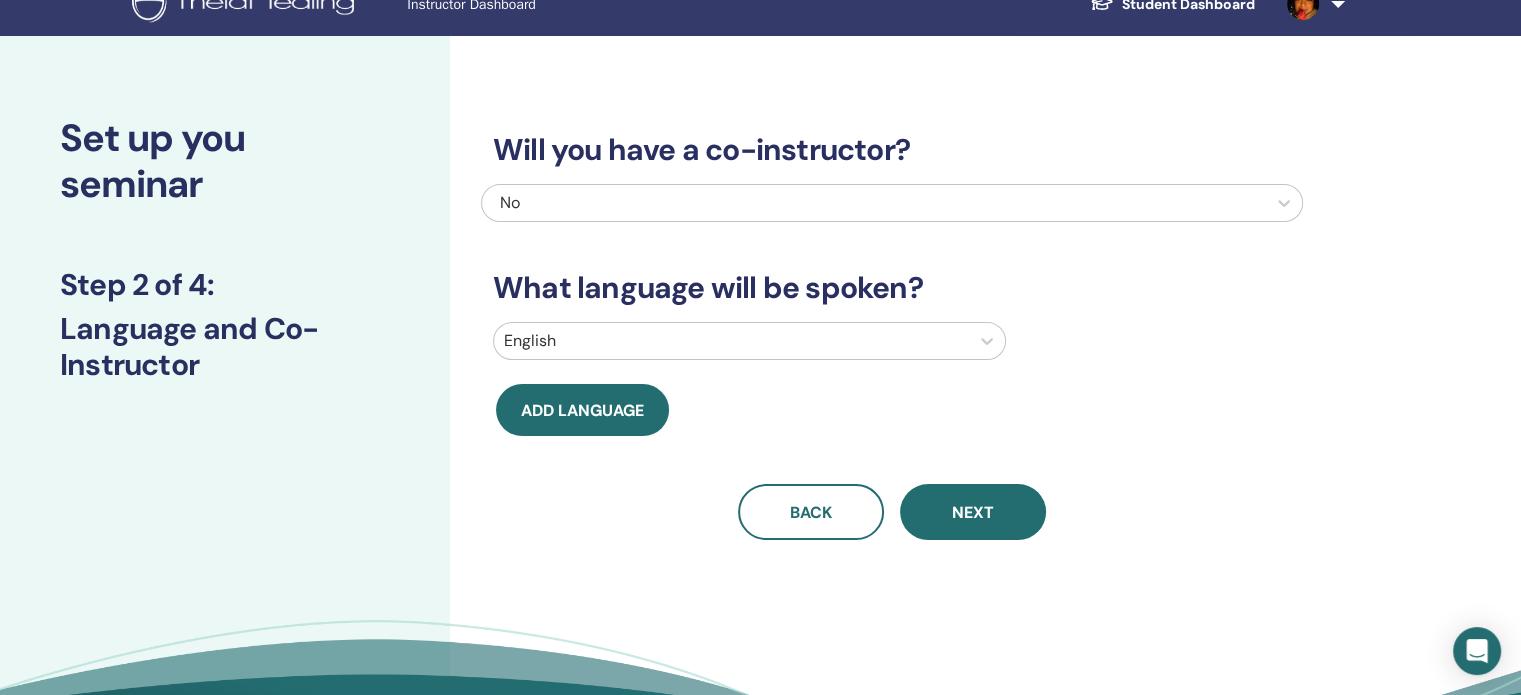 scroll, scrollTop: 0, scrollLeft: 0, axis: both 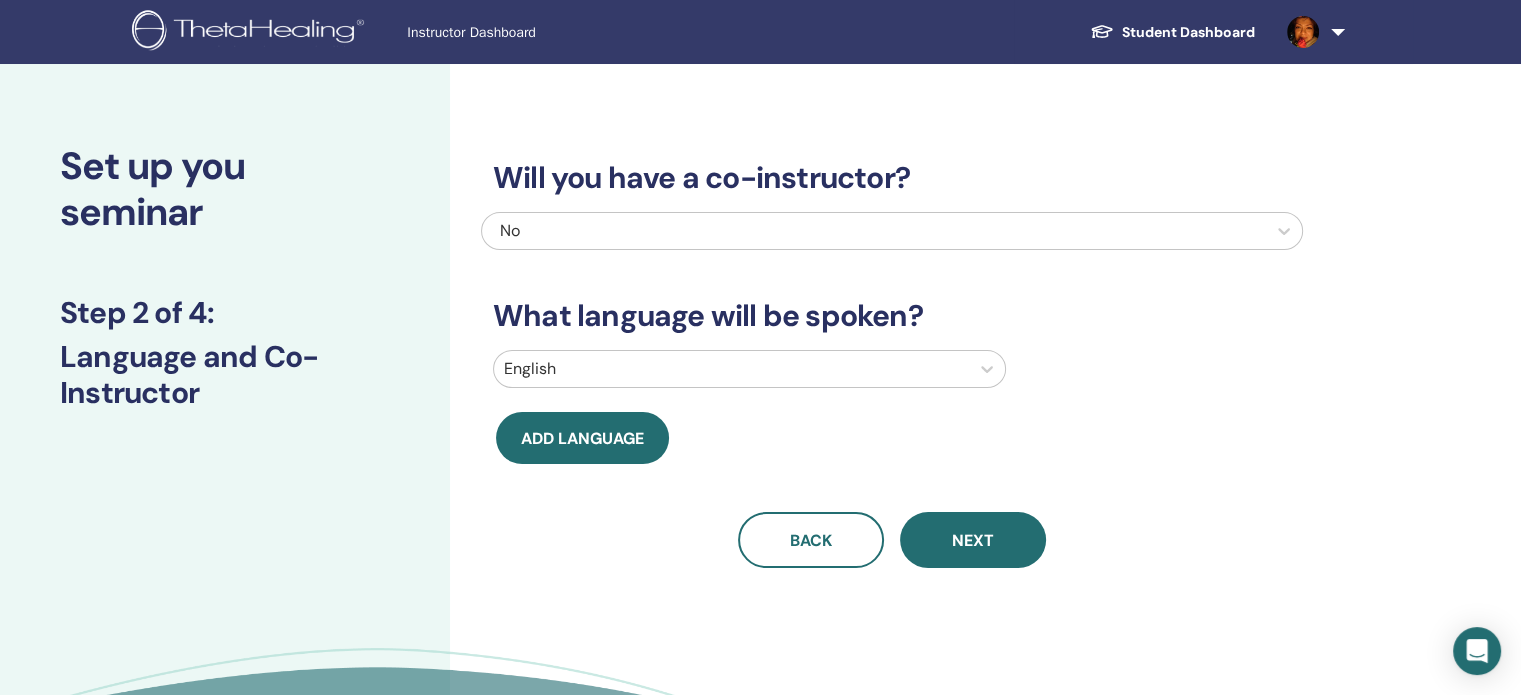 click at bounding box center (731, 369) 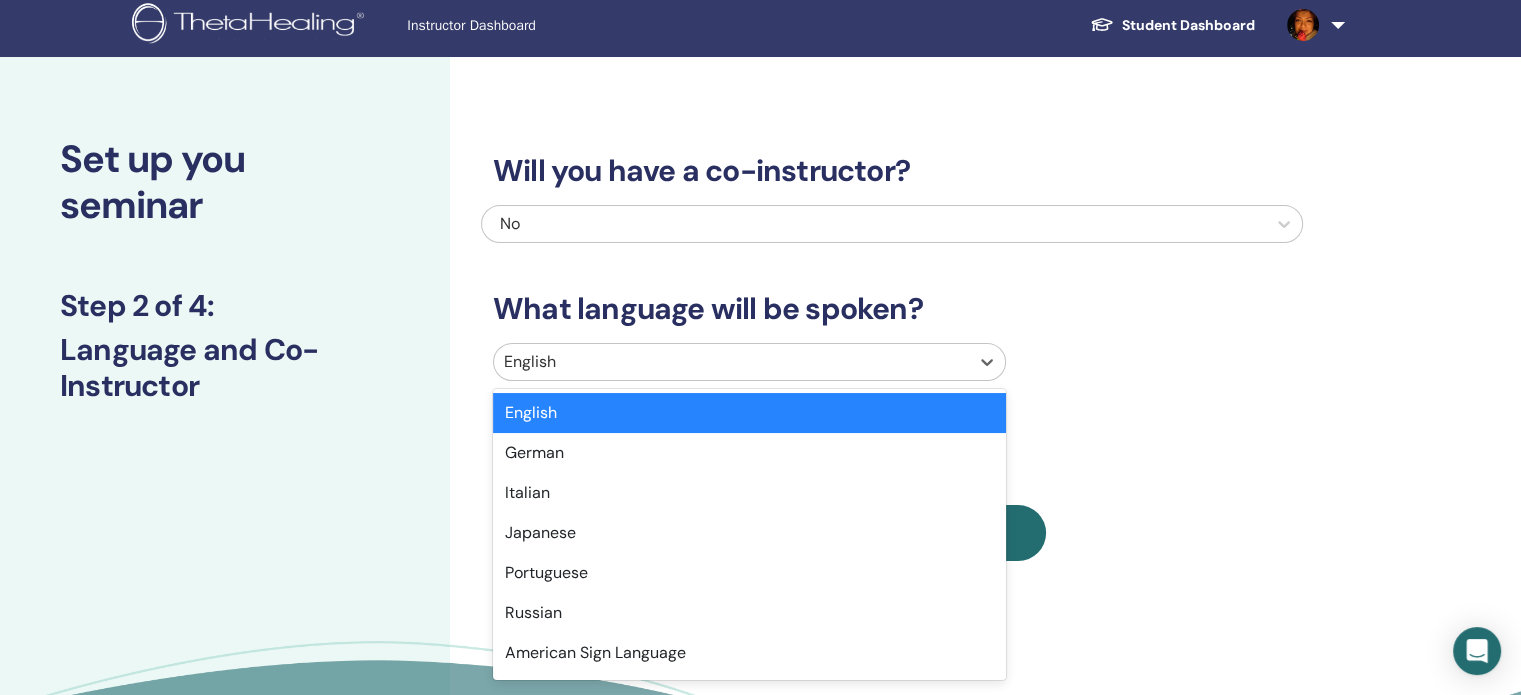 scroll, scrollTop: 8, scrollLeft: 0, axis: vertical 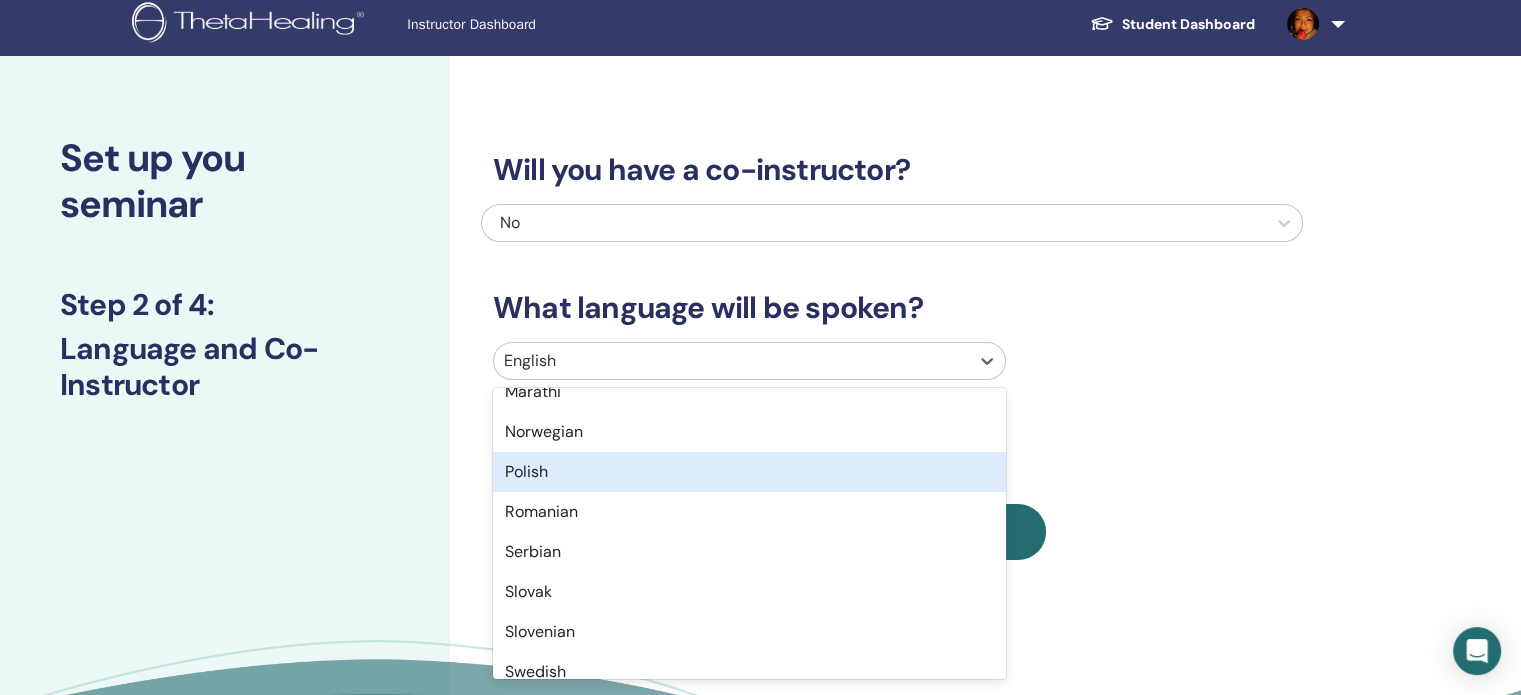 click on "Polish" at bounding box center [749, 472] 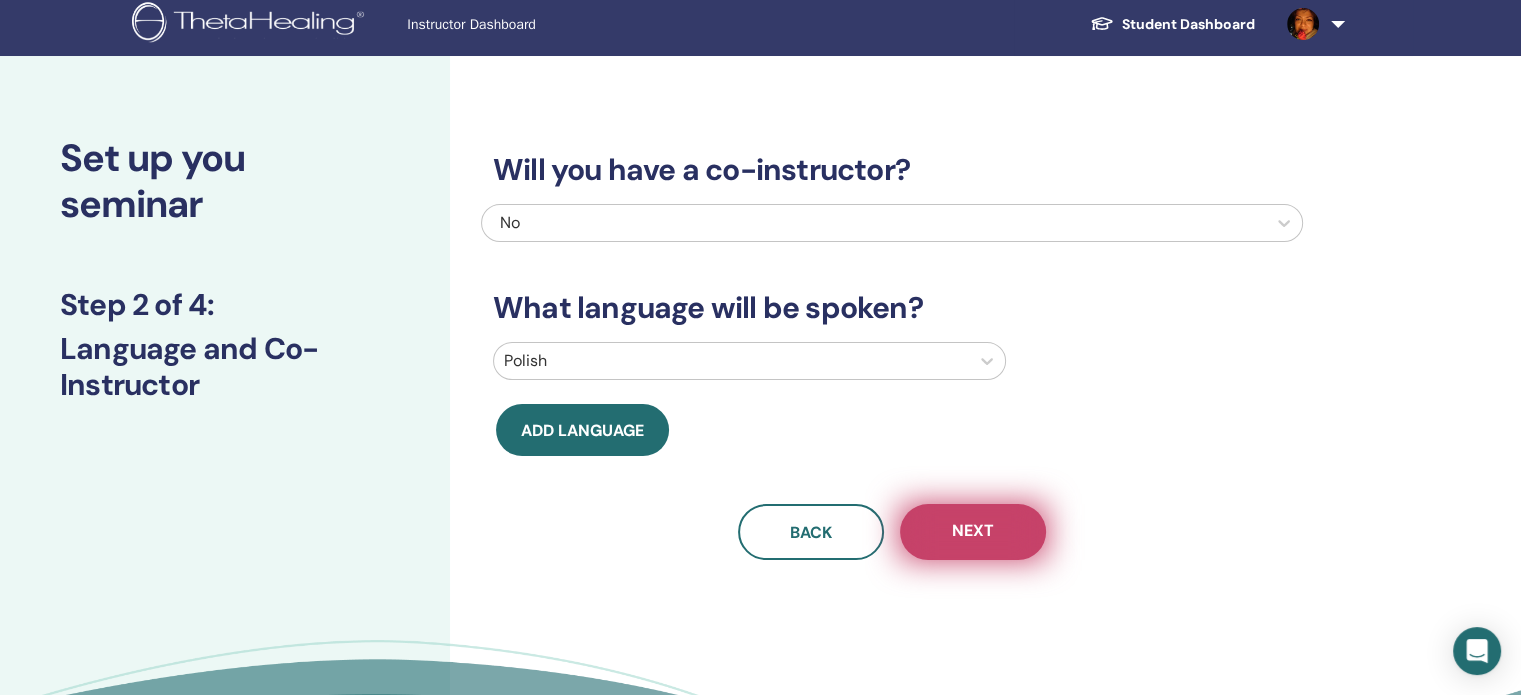 click on "Next" at bounding box center [973, 532] 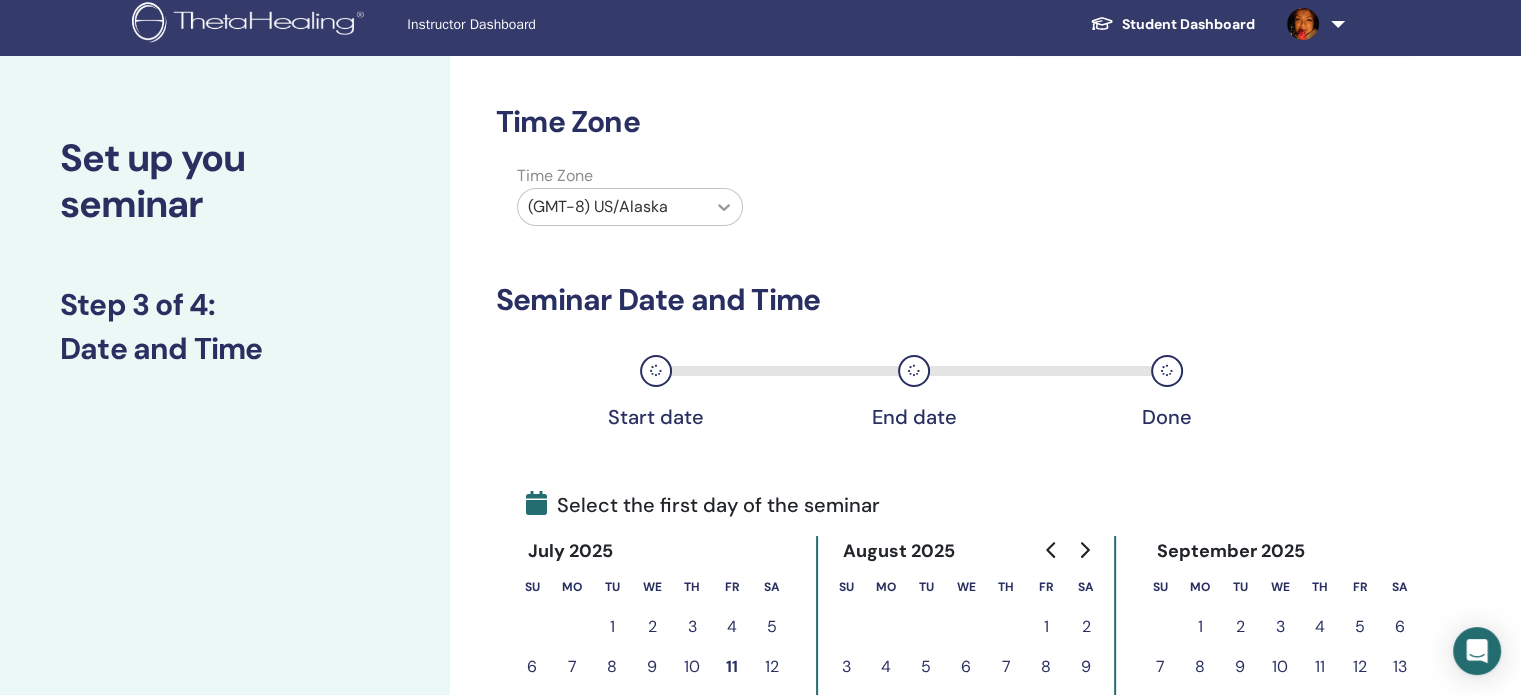 click 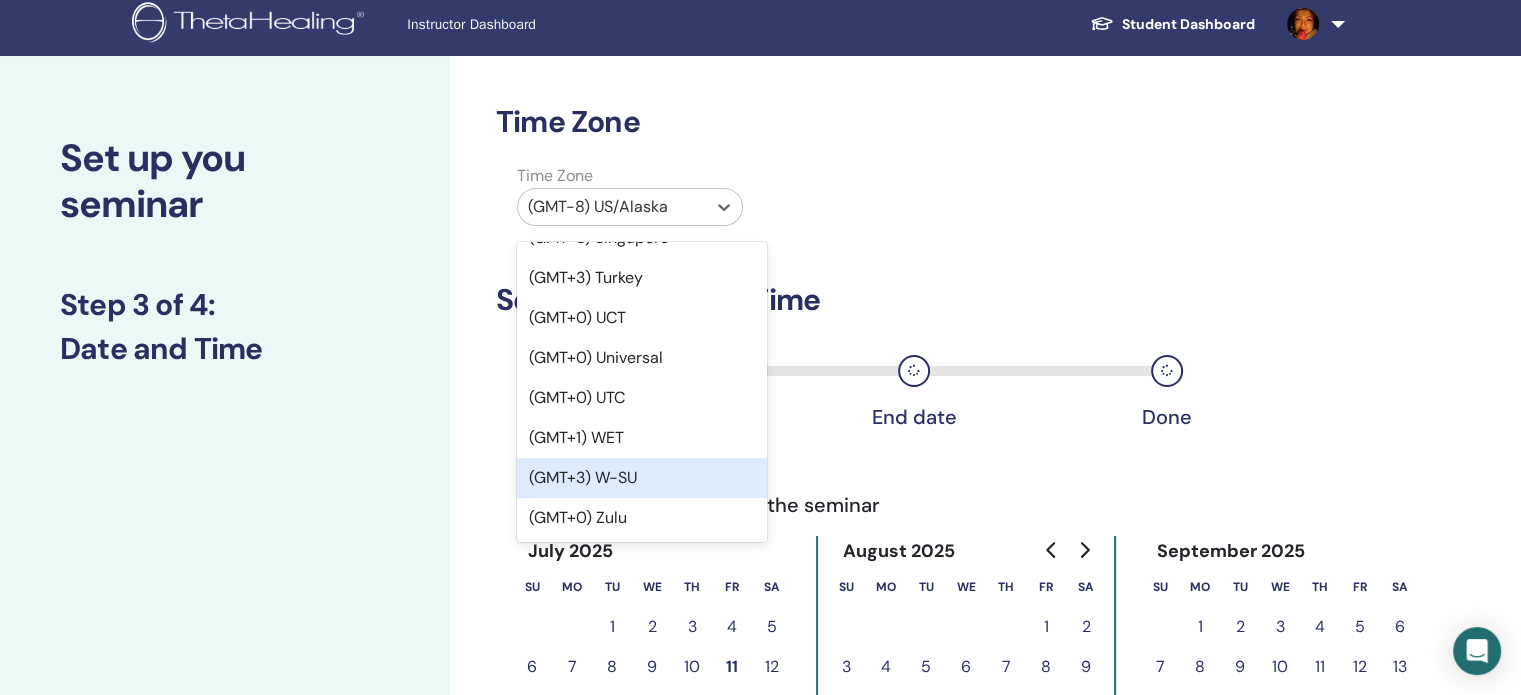 scroll, scrollTop: 25859, scrollLeft: 0, axis: vertical 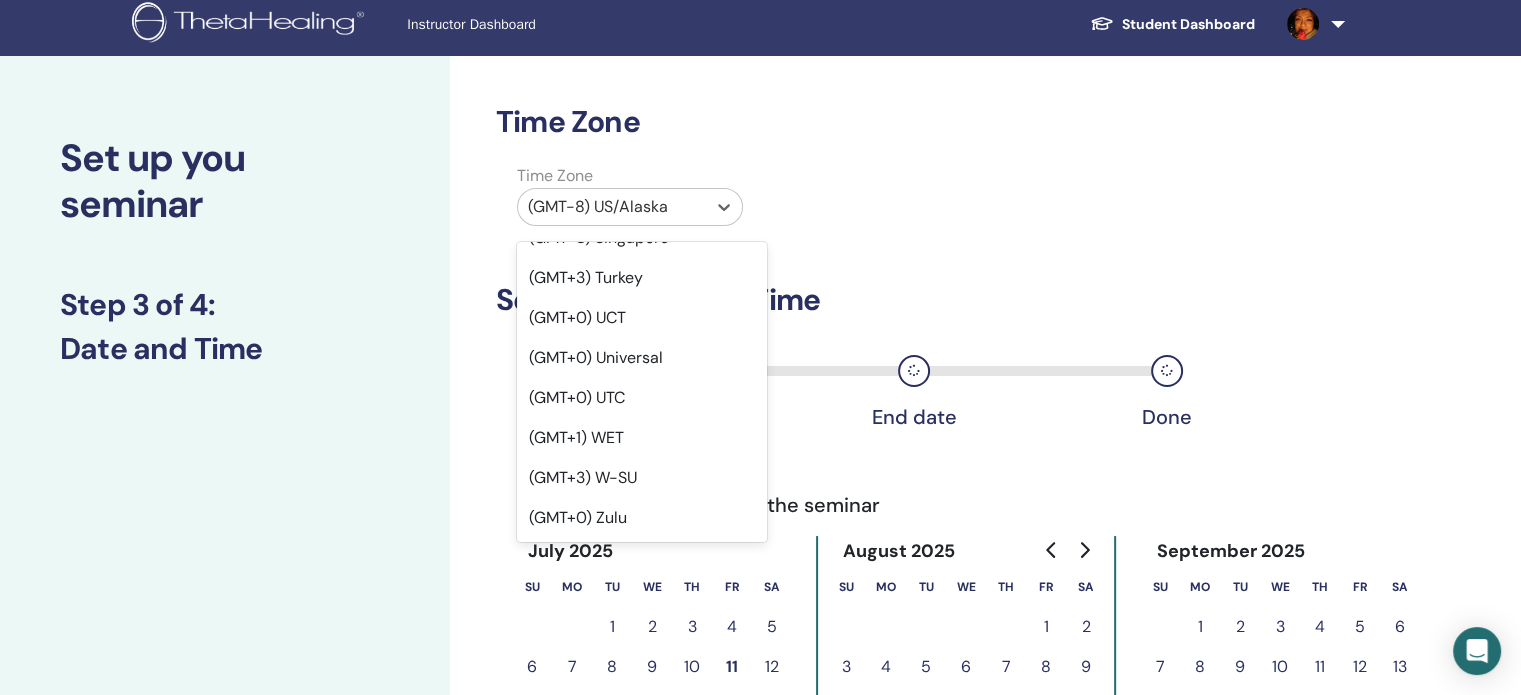 click on "(GMT+2) Poland" at bounding box center (642, -2) 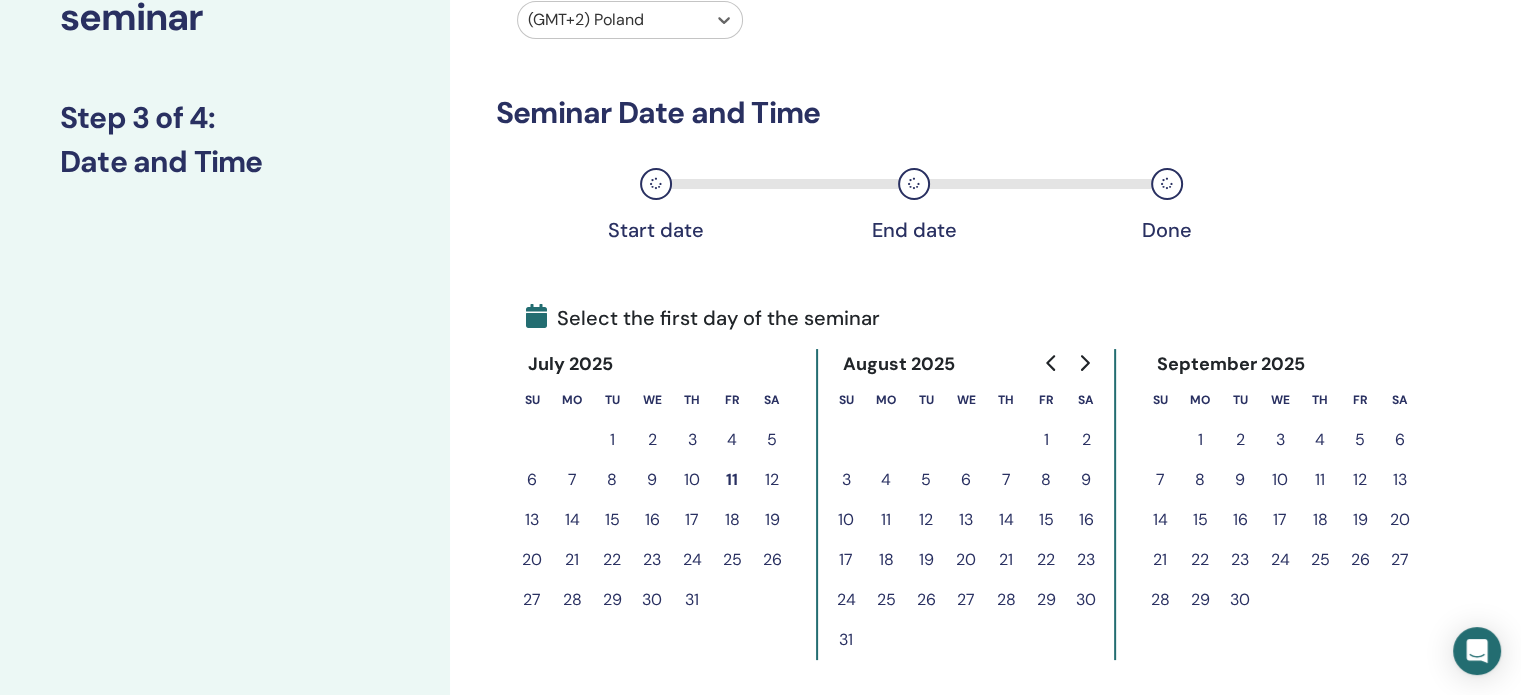 scroll, scrollTop: 308, scrollLeft: 0, axis: vertical 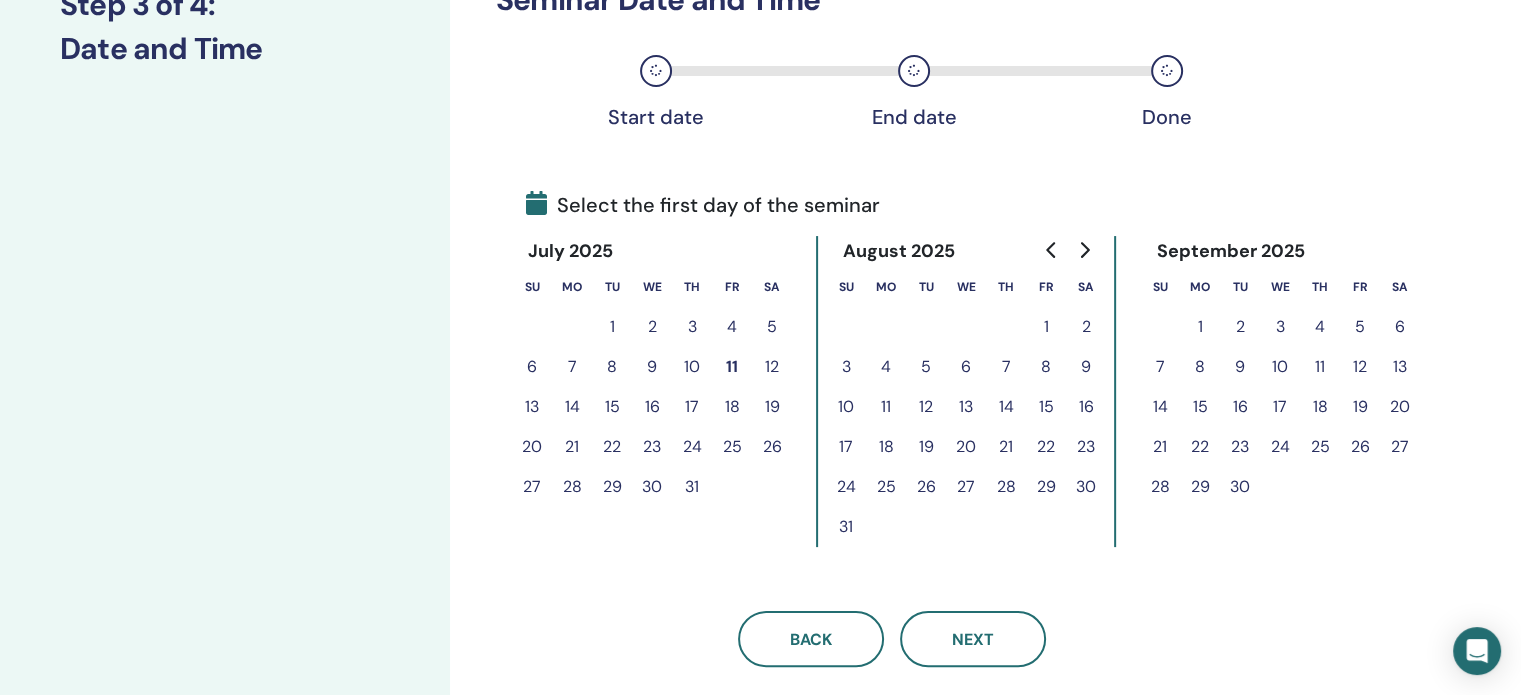 click on "1" at bounding box center [1046, 327] 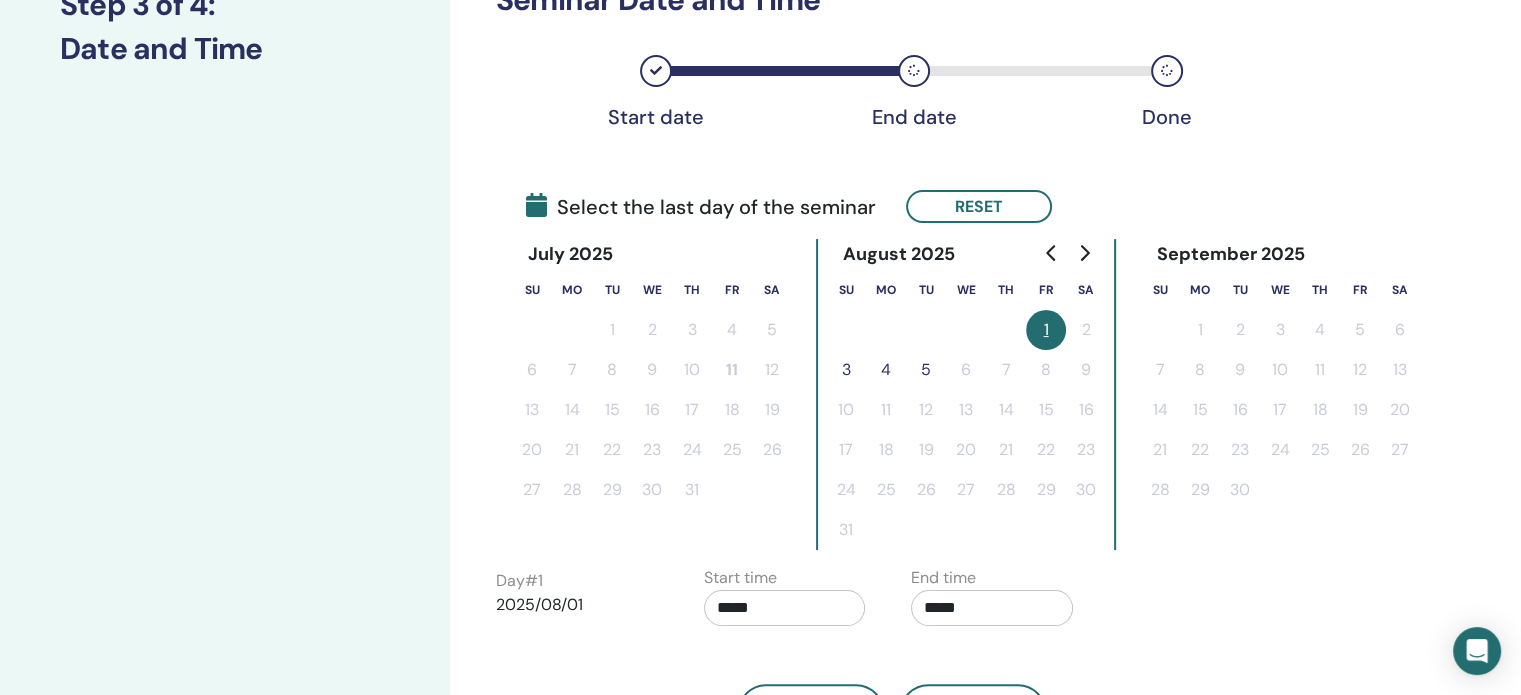 click on "3" at bounding box center (846, 370) 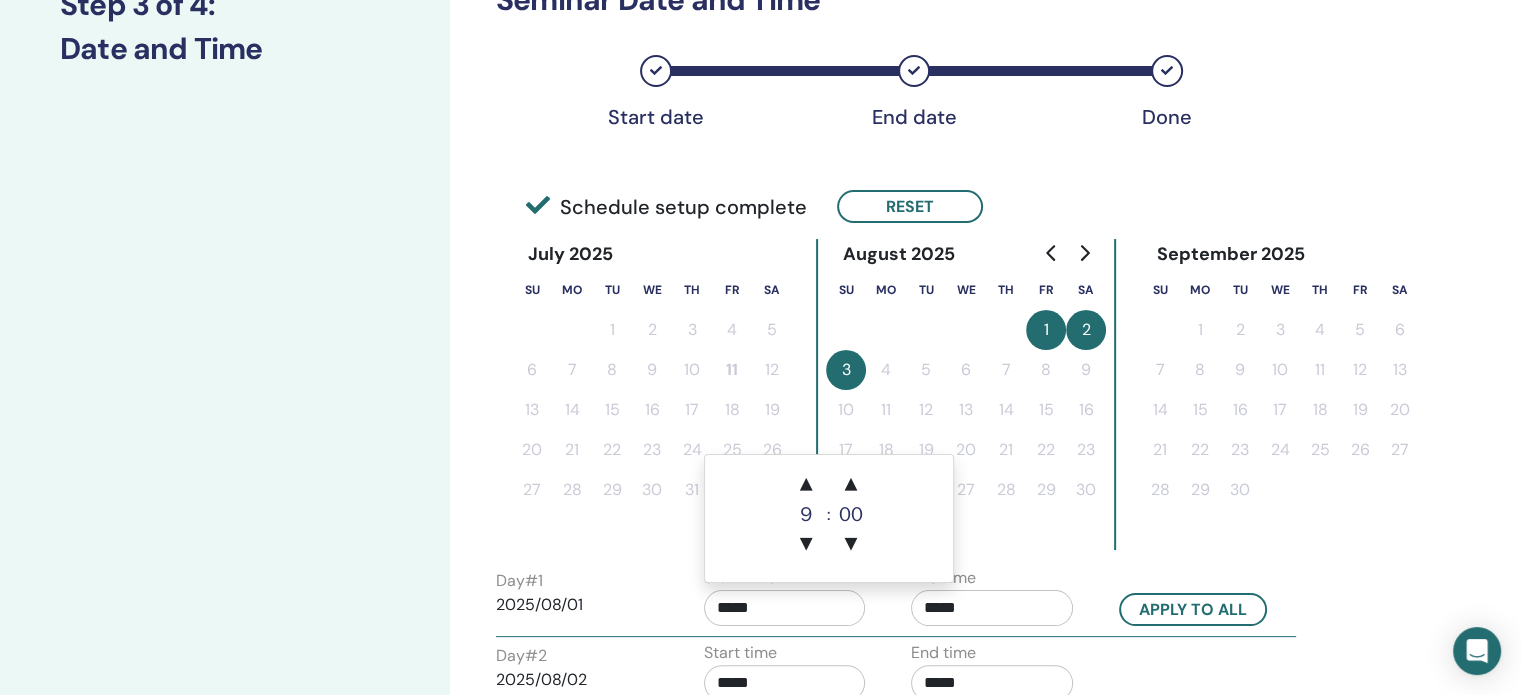 click on "*****" at bounding box center (785, 608) 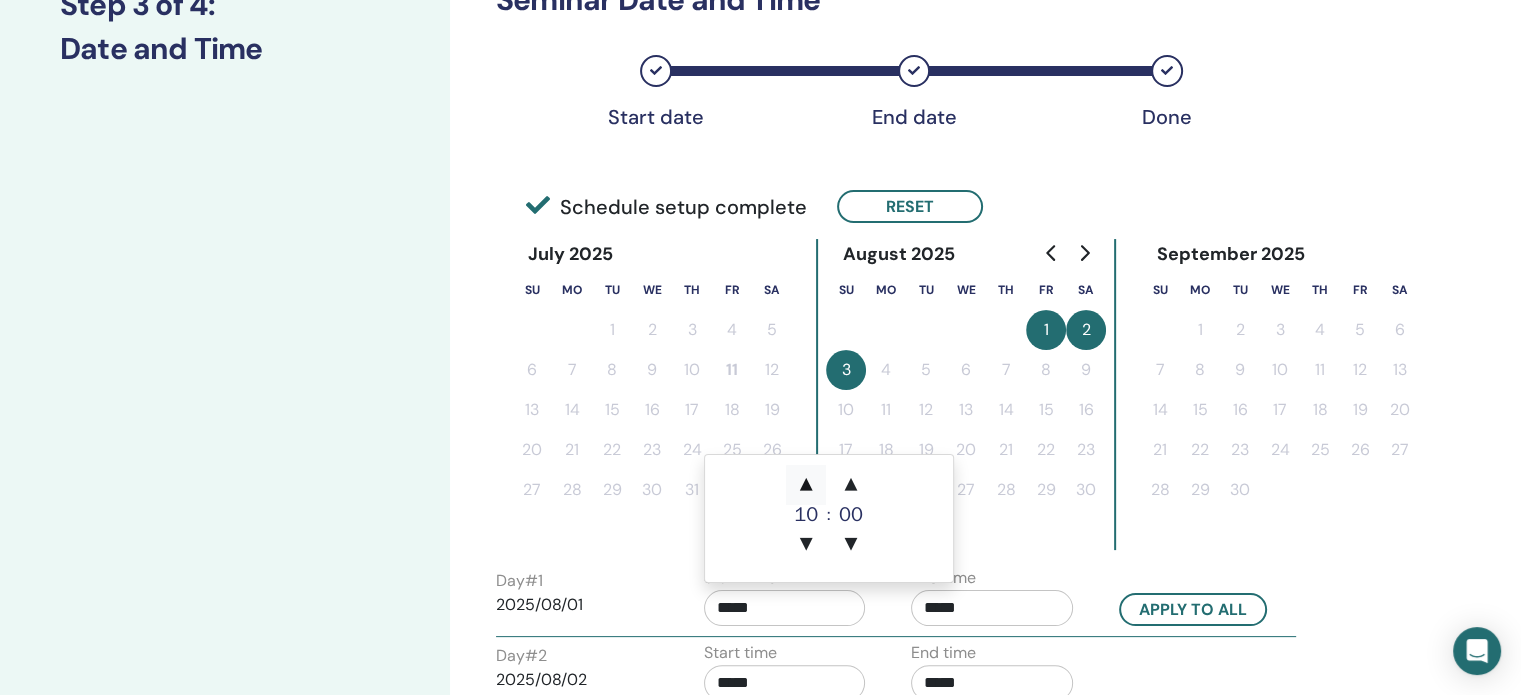 click on "▲" at bounding box center (806, 485) 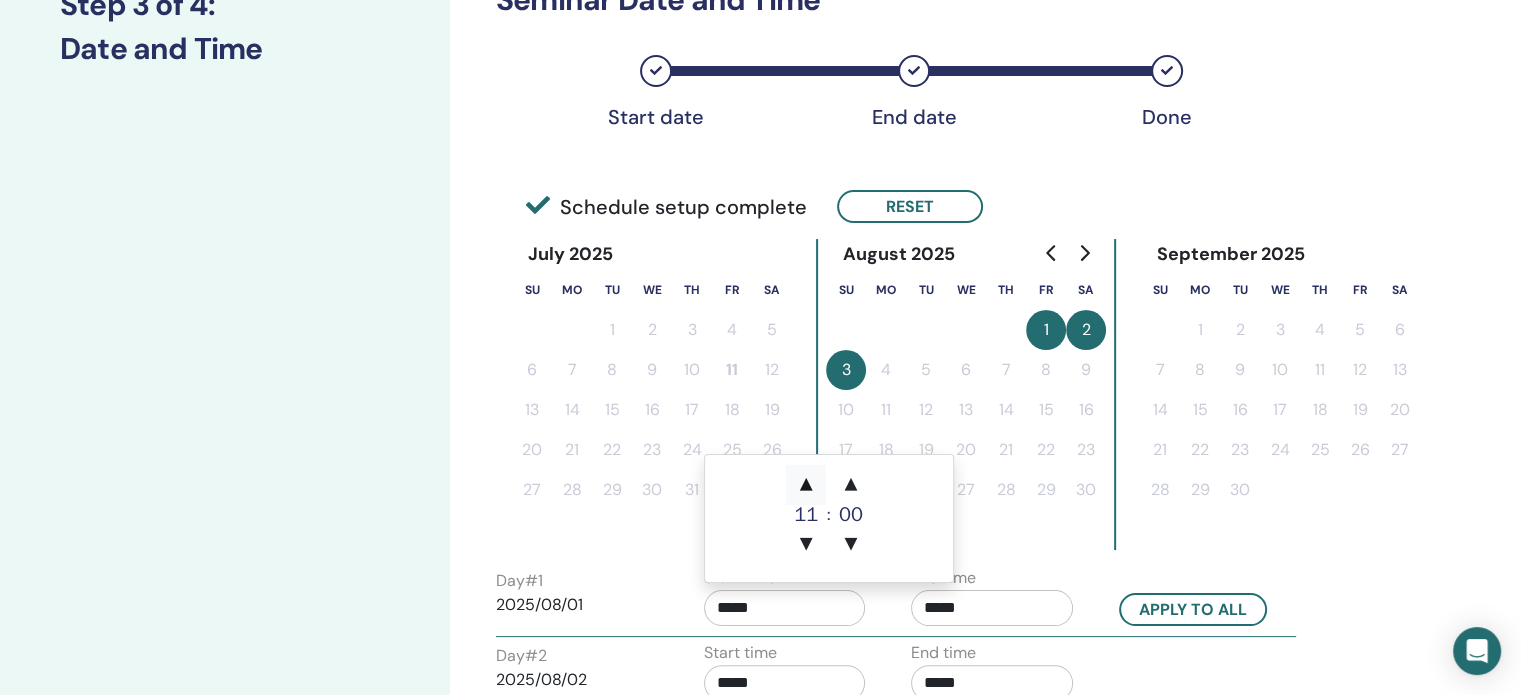 click on "▲" at bounding box center (806, 485) 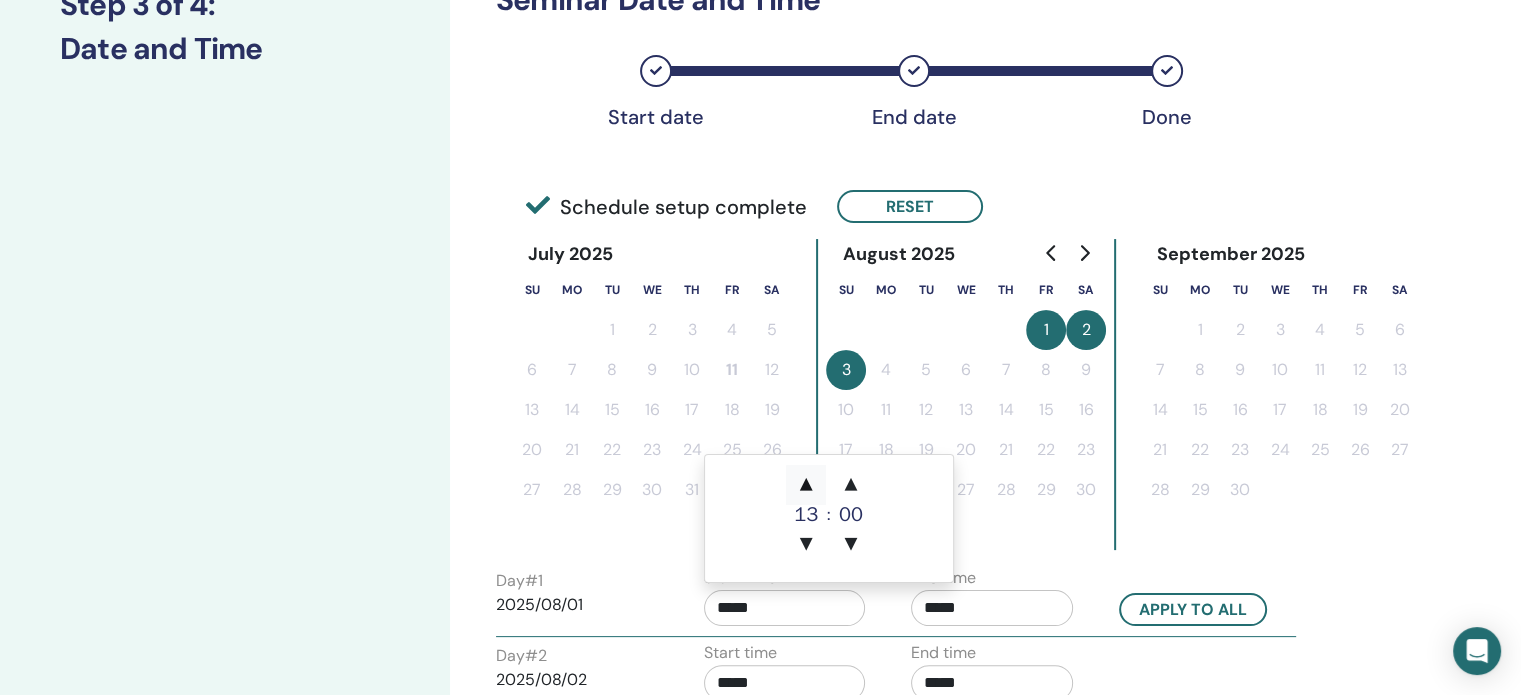 click on "▲" at bounding box center [806, 485] 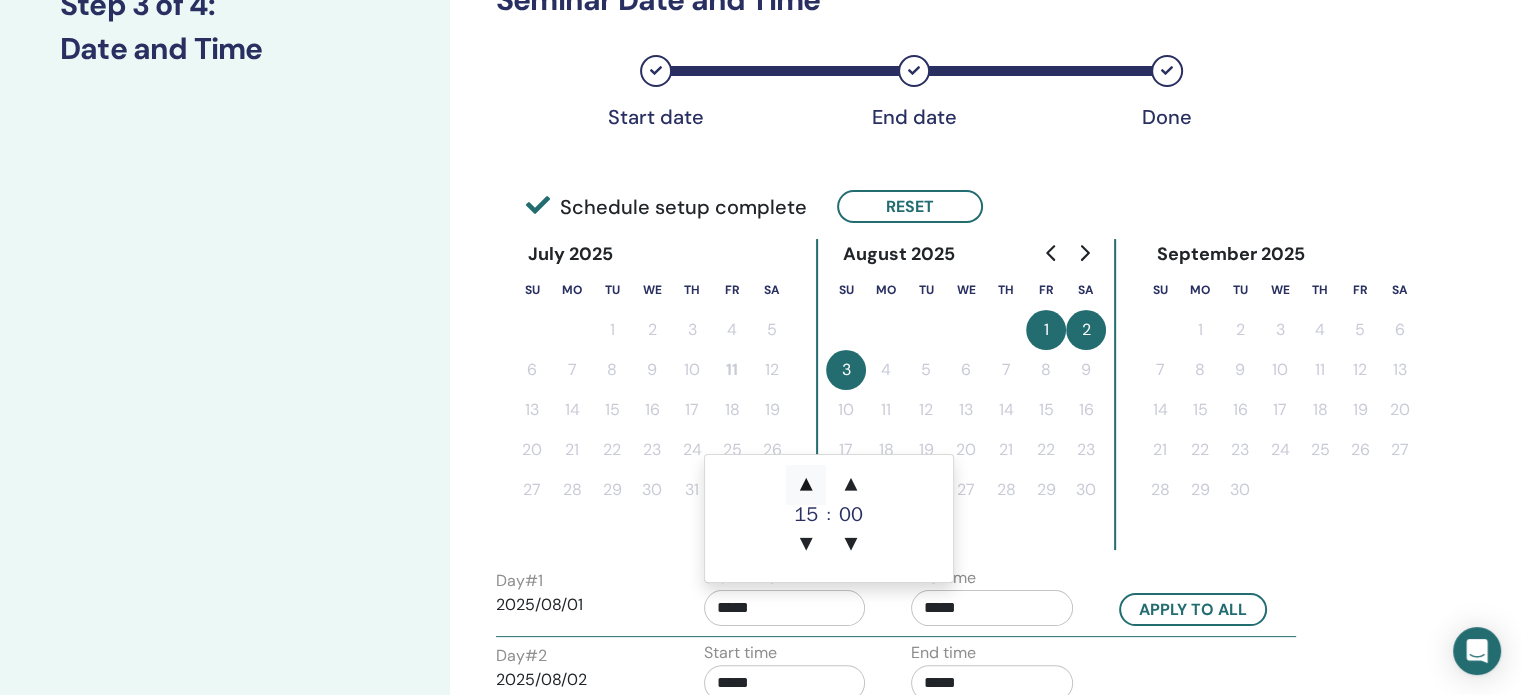 click on "▲" at bounding box center (806, 485) 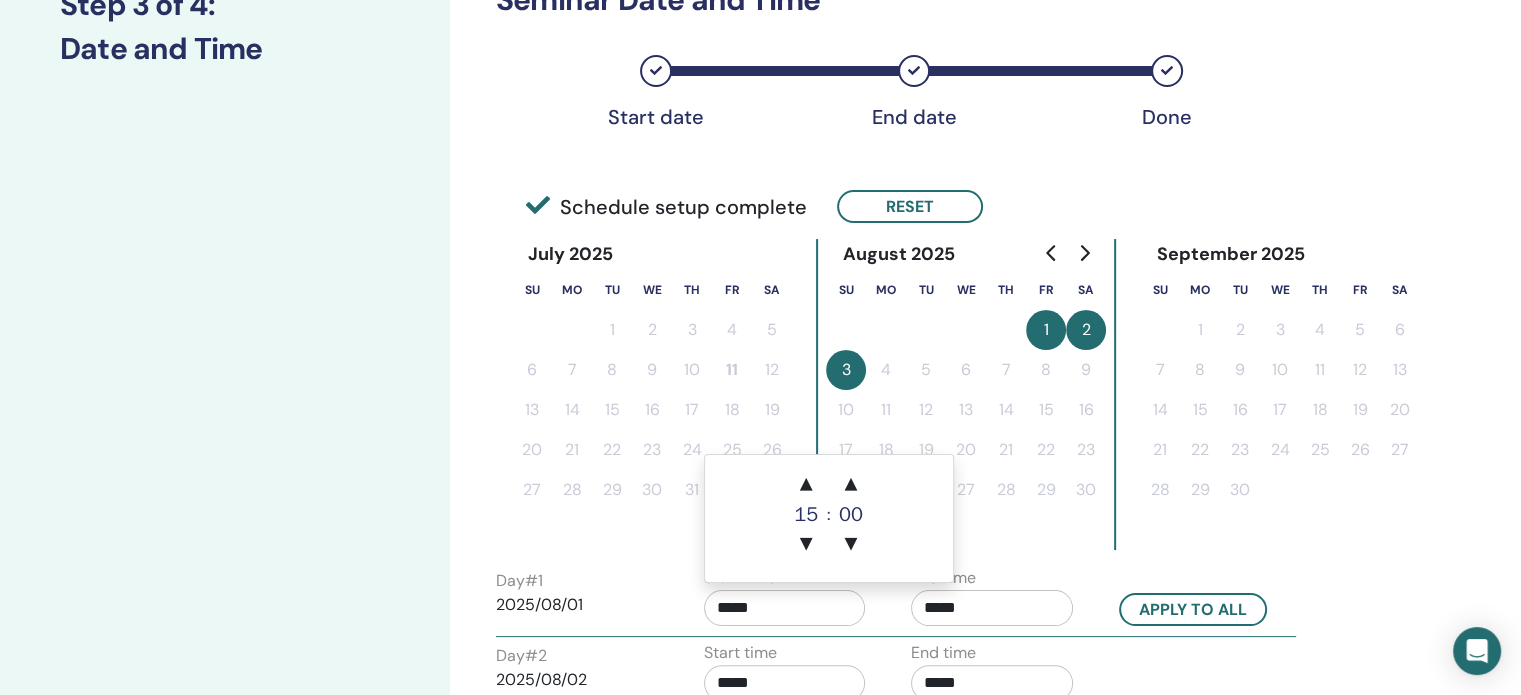 click on "*****" at bounding box center (992, 608) 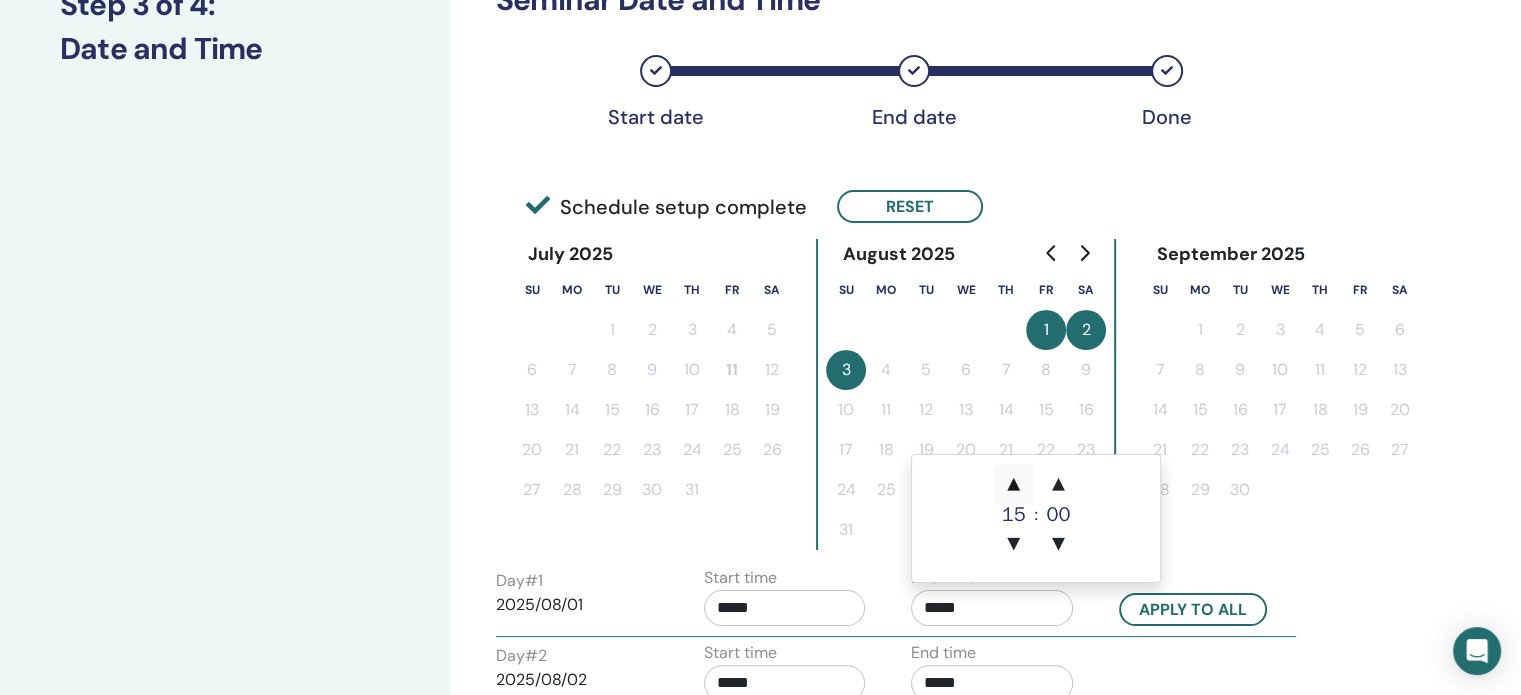 click on "▲" at bounding box center [1014, 485] 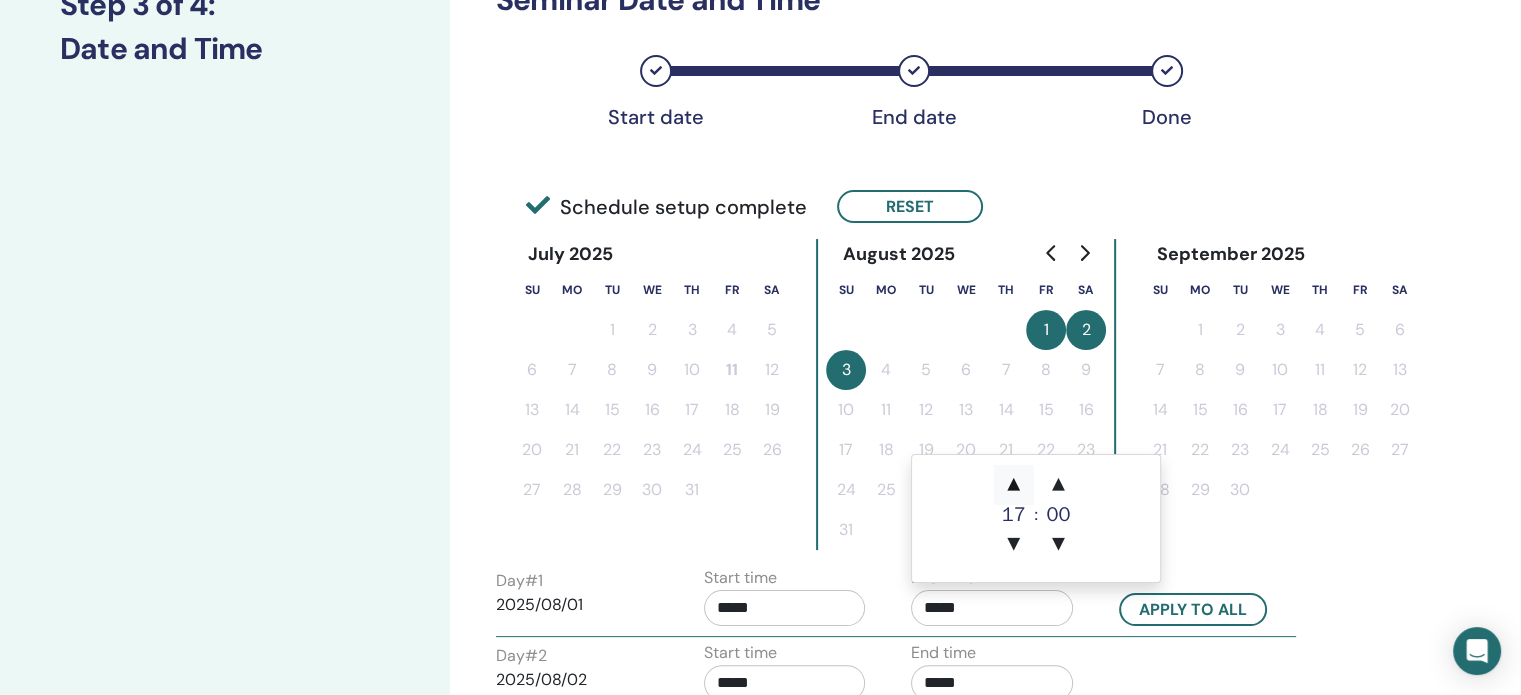 click on "▲" at bounding box center (1014, 485) 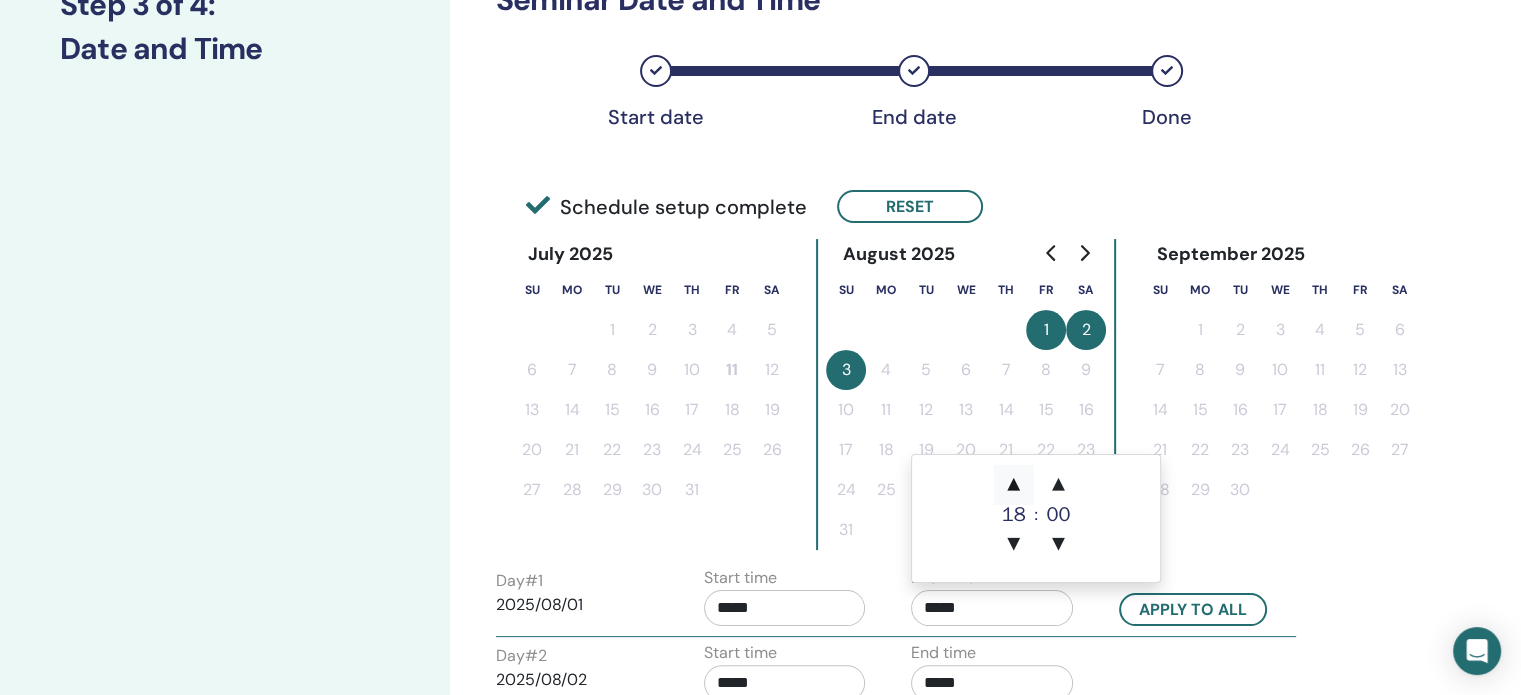 click on "▲" at bounding box center (1014, 485) 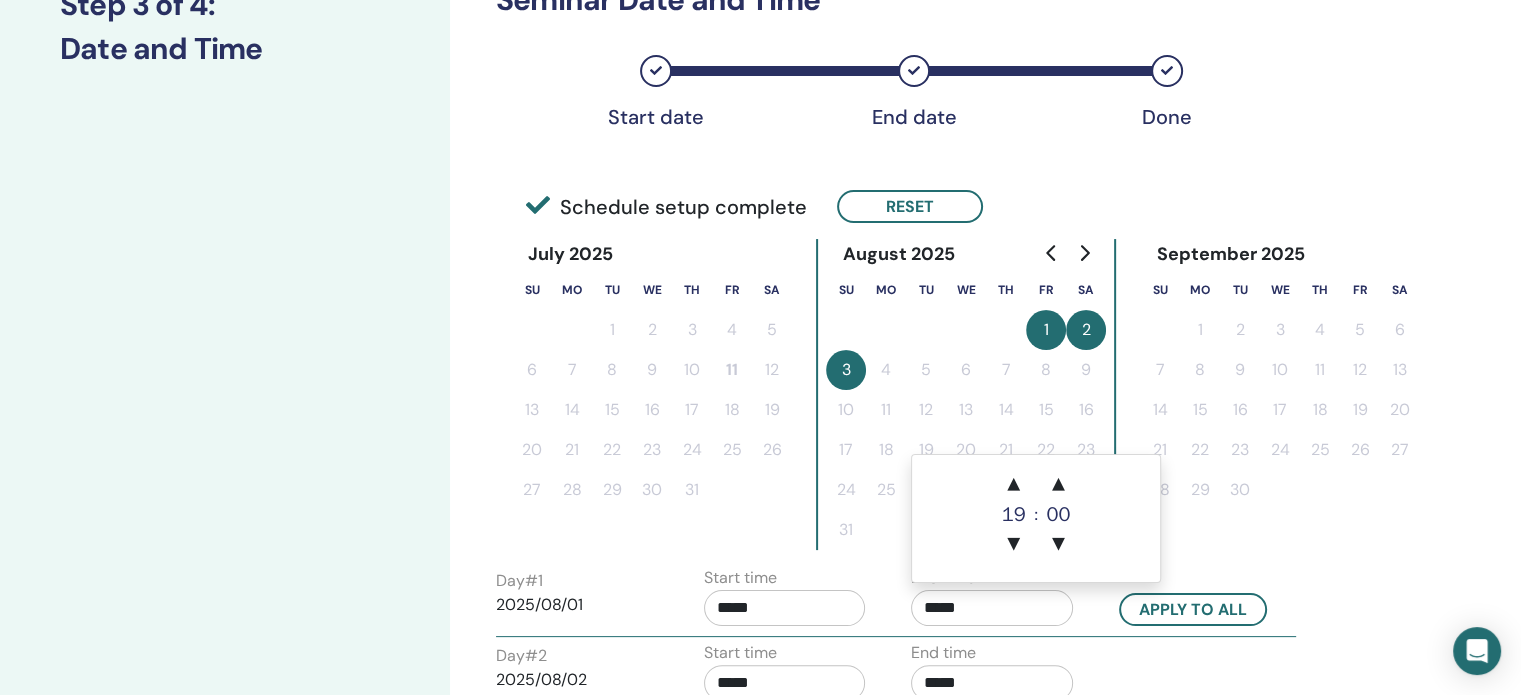 click on "Time Zone Time Zone (GMT+2) Poland Seminar Date and Time Start date End date Done Schedule setup complete Reset July [YEAR] Su Mo Tu We Th Fr Sa 1 2 3 4 5 6 7 8 9 10 11 12 13 14 15 16 17 18 19 20 21 22 23 24 25 26 27 28 29 30 31 August [YEAR] Su Mo Tu We Th Fr Sa 1 2 3 4 5 6 7 8 9 10 11 12 13 14 15 16 17 18 19 20 21 22 23 24 25 26 27 28 29 30 31 September [YEAR] Su Mo Tu We Th Fr Sa 1 2 3 4 5 6 7 8 9 10 11 12 13 14 15 16 17 18 19 20 21 22 23 24 25 26 27 28 29 30 Day  # 1 [DATE] Start time ***** End time ***** Apply to all Day  # 2 [DATE] Start time ***** End time ***** Day  # 3 [DATE] Start time ***** End time ***** Back Next" at bounding box center [957, 463] 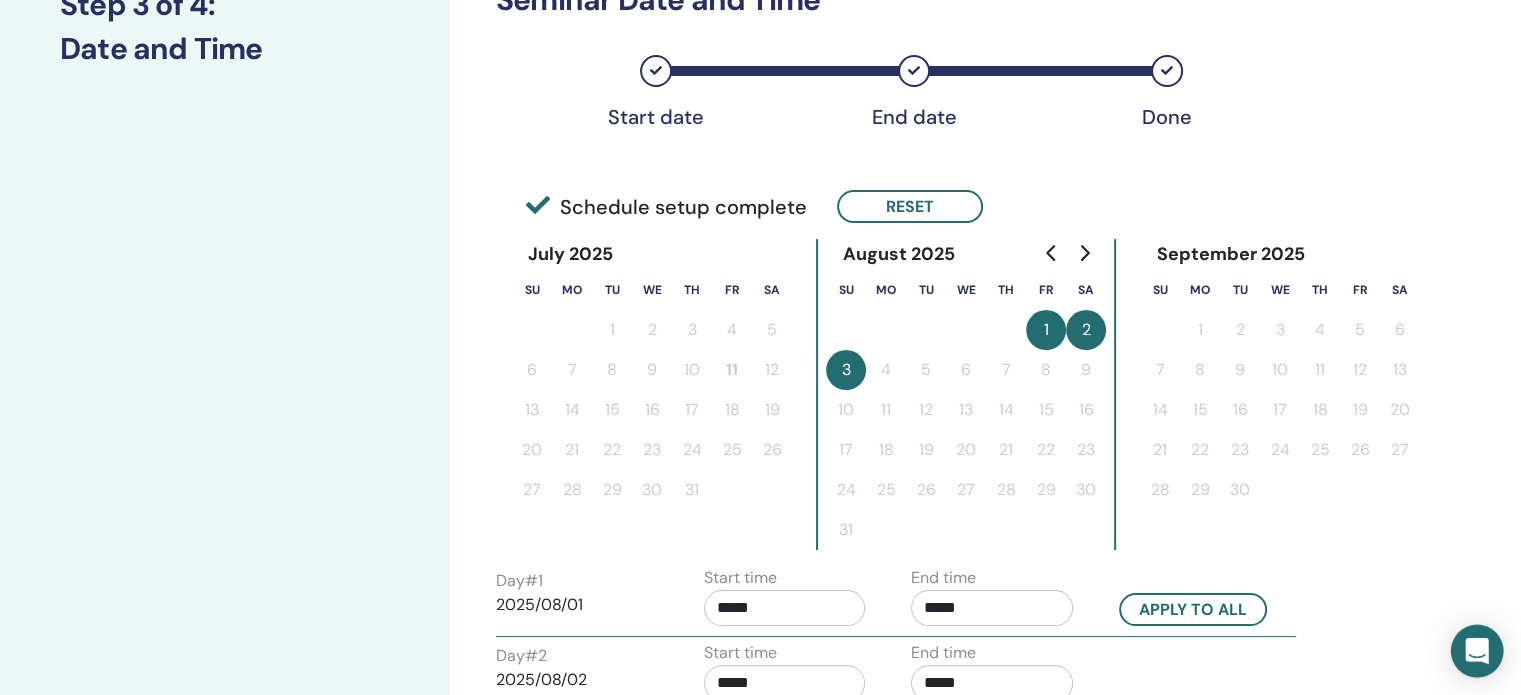 scroll, scrollTop: 508, scrollLeft: 0, axis: vertical 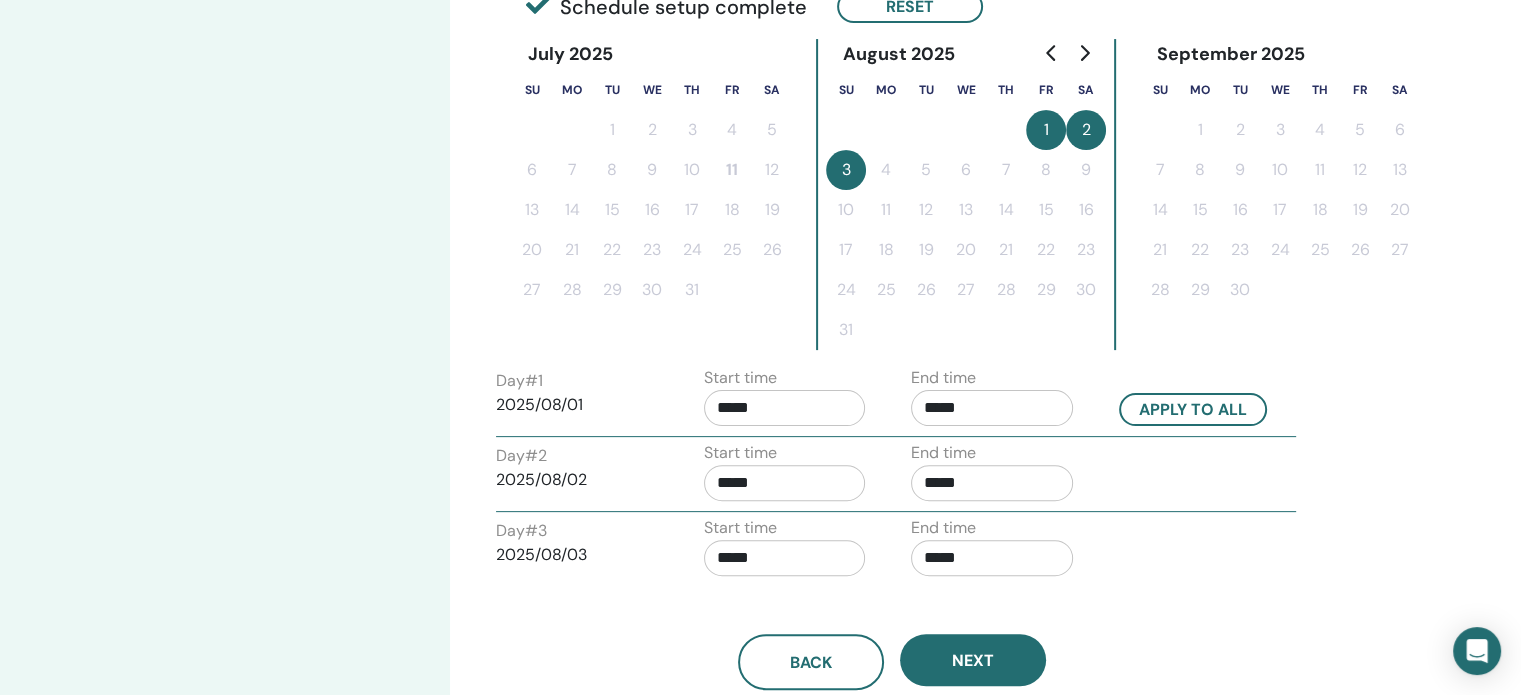 click on "*****" at bounding box center [785, 483] 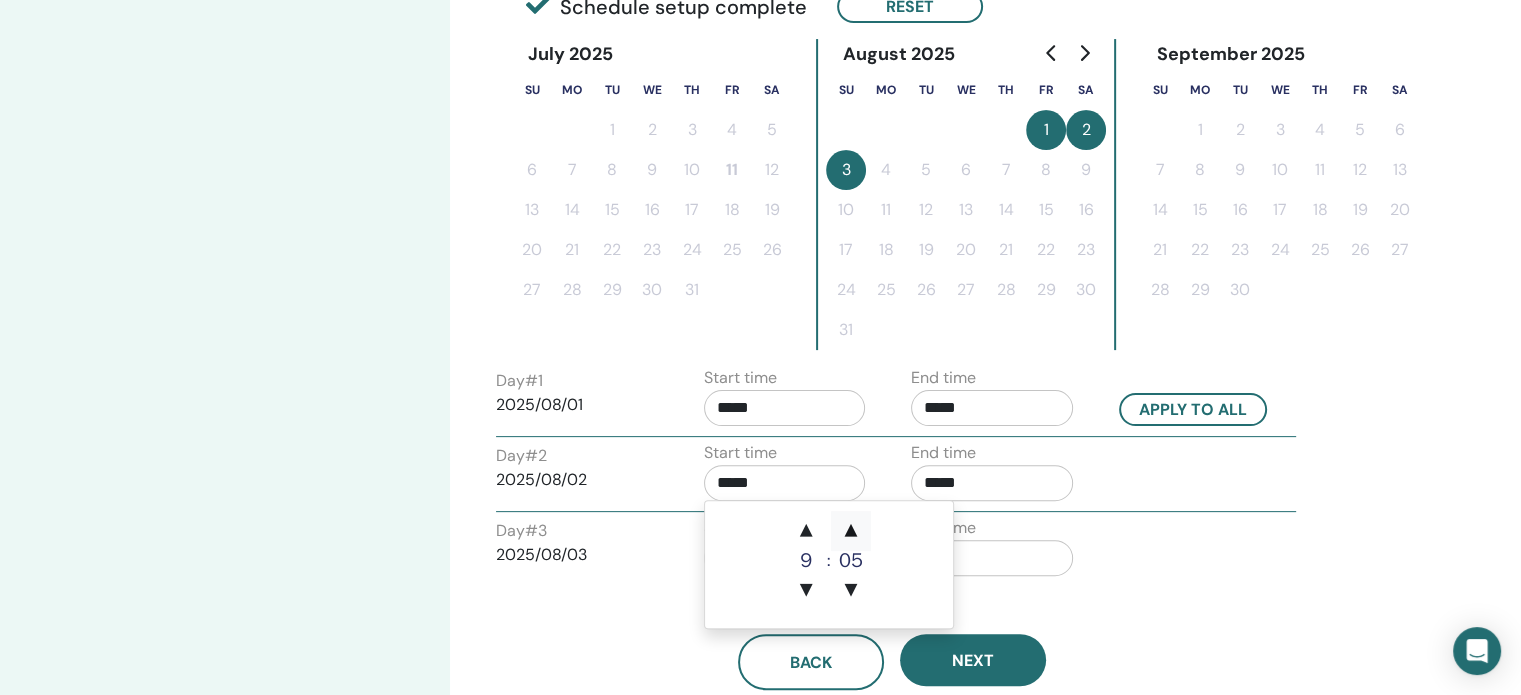click on "▲" at bounding box center (851, 531) 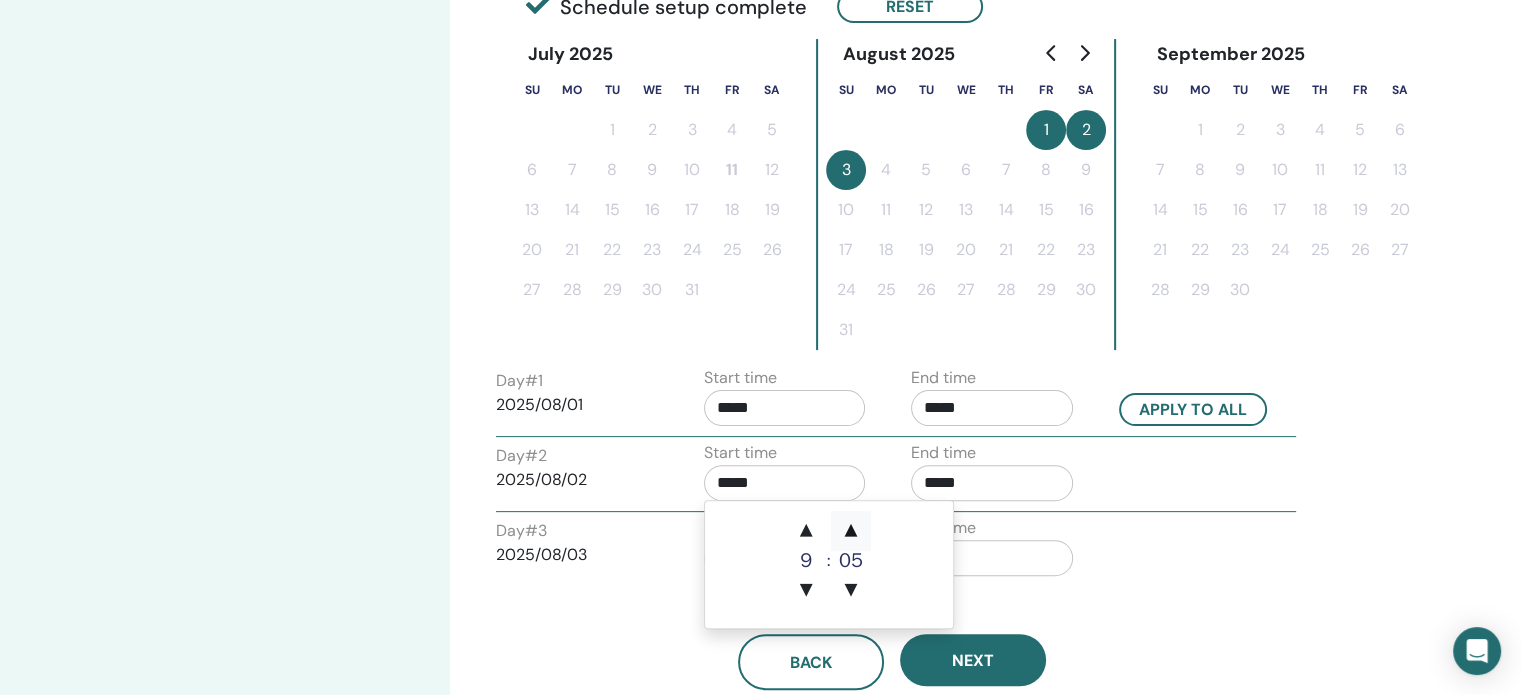 click on "▲" at bounding box center [851, 531] 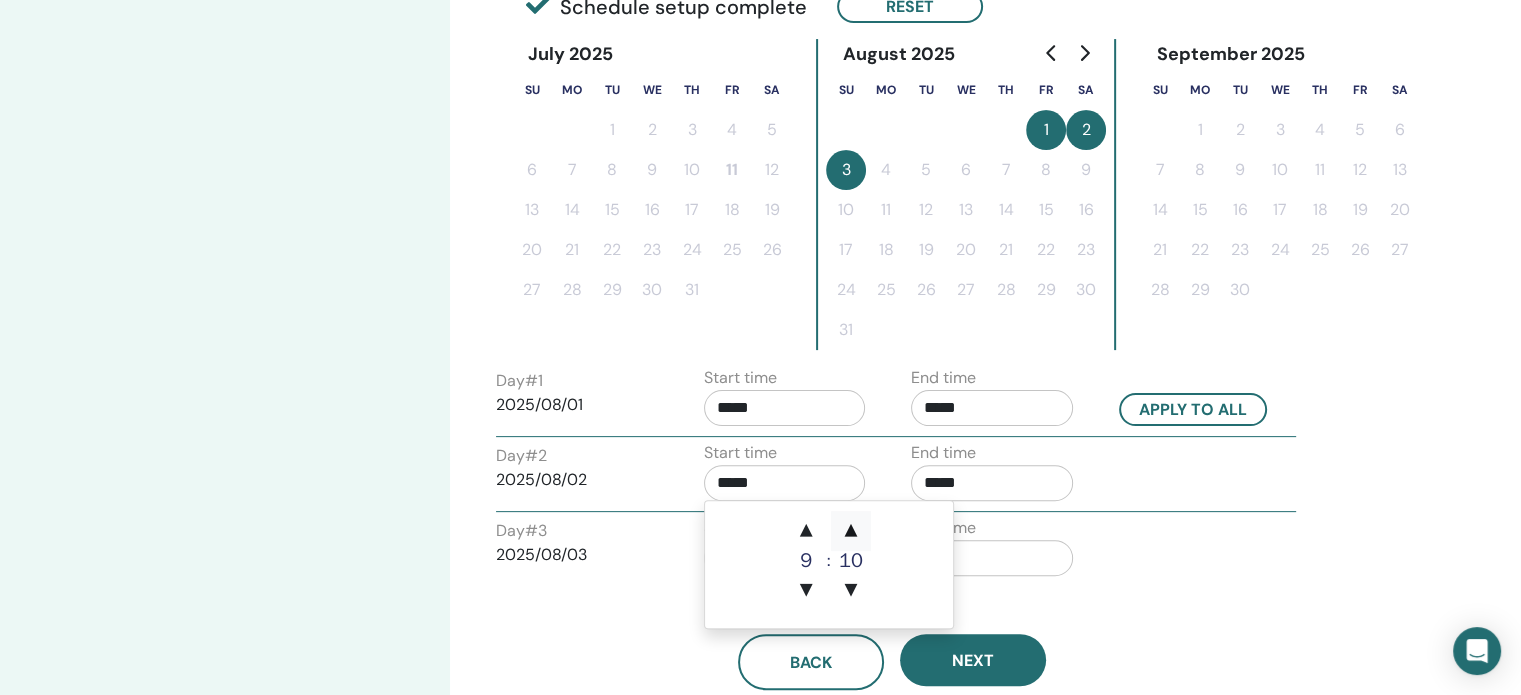 click on "▲" at bounding box center (851, 531) 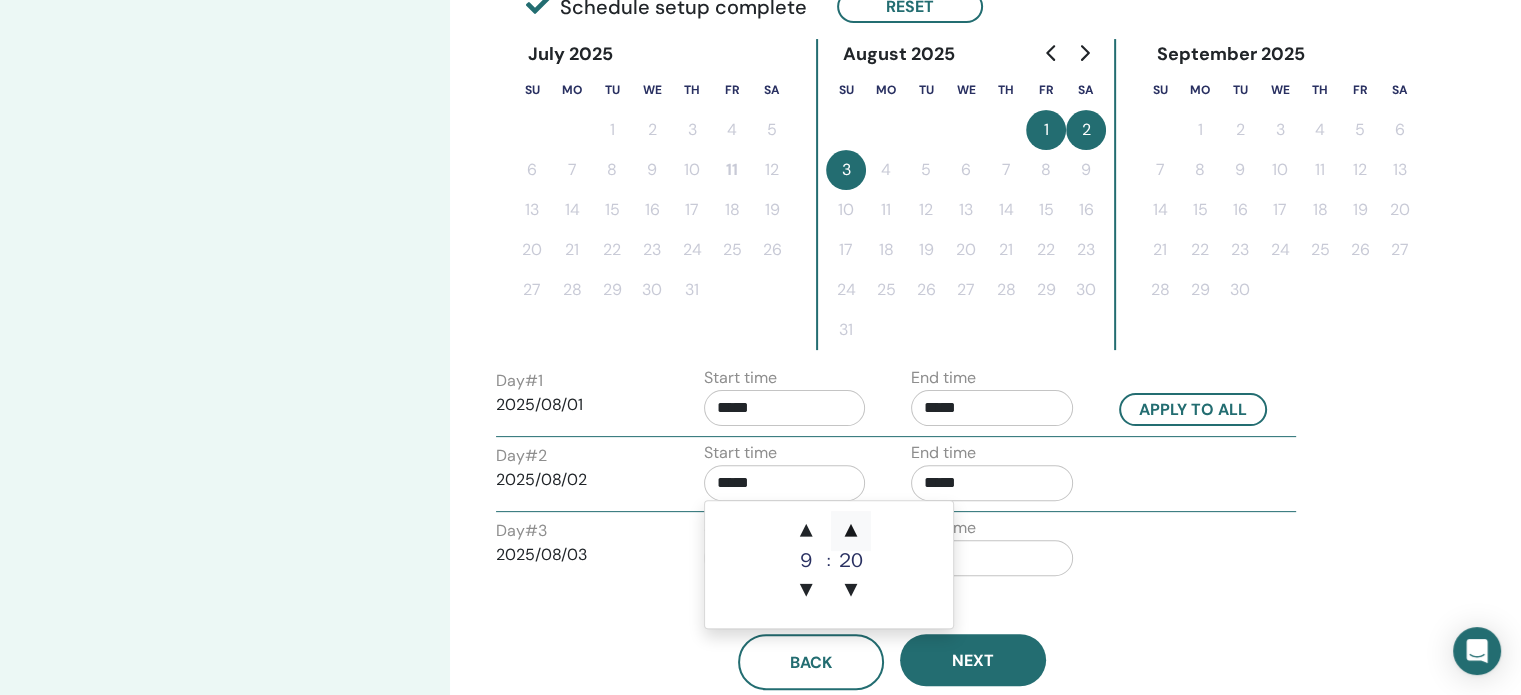 click on "▲" at bounding box center (851, 531) 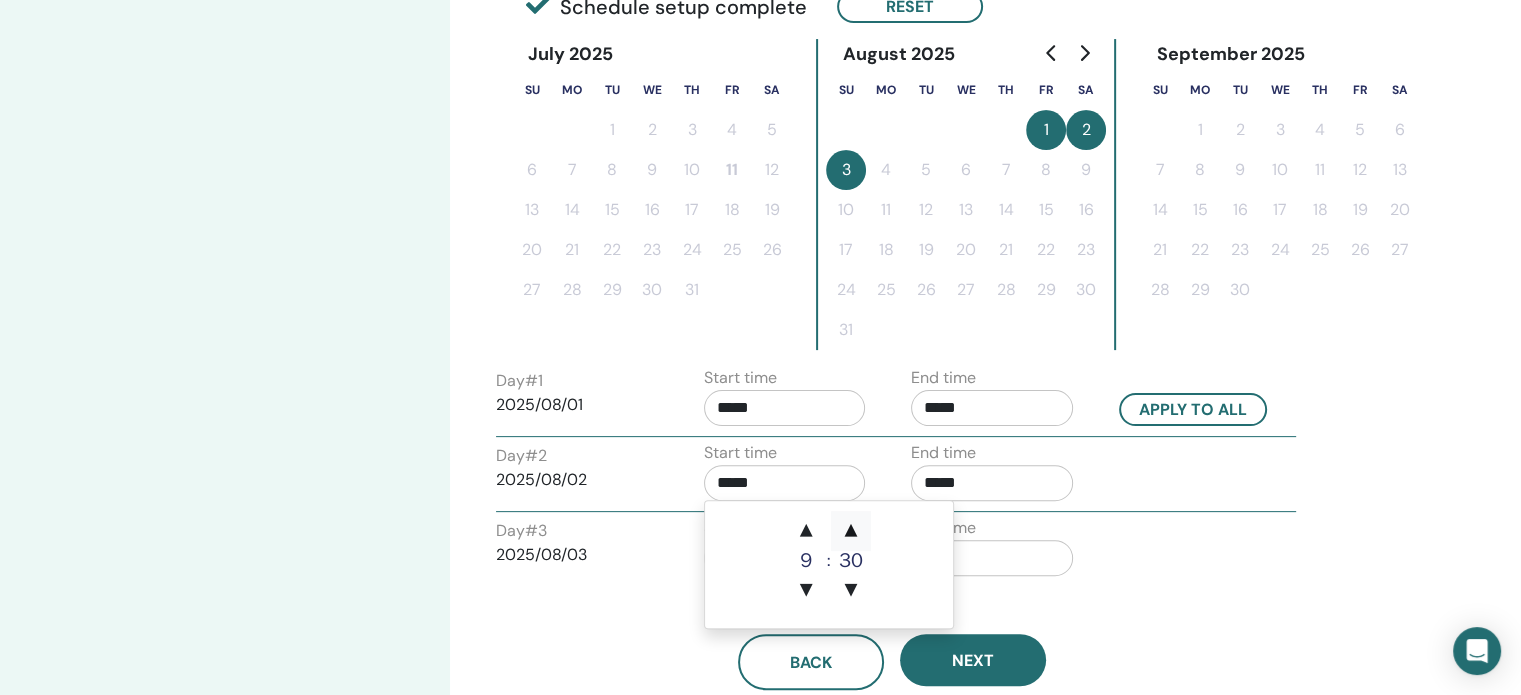 click on "▲" at bounding box center [851, 531] 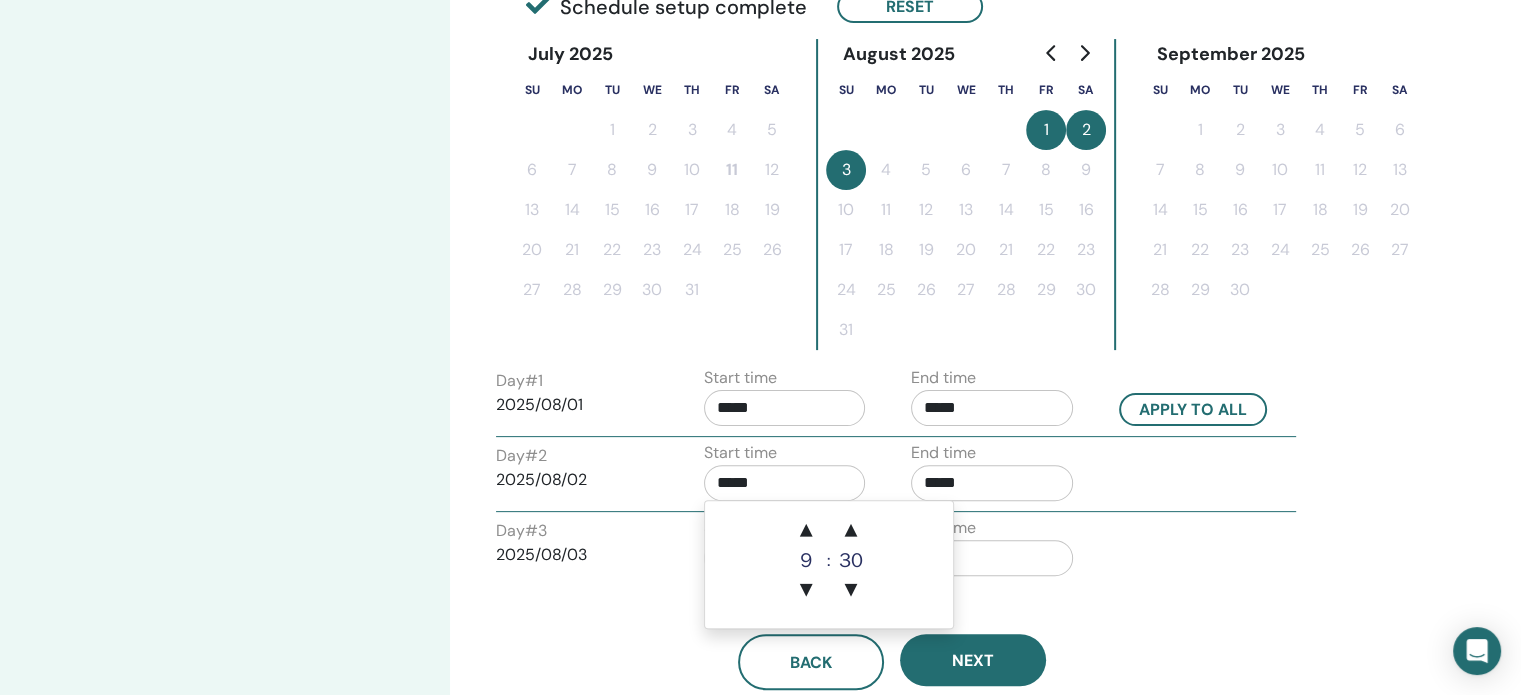 click on "Day  # 2 [DATE] Start time ***** End time *****" at bounding box center (896, 476) 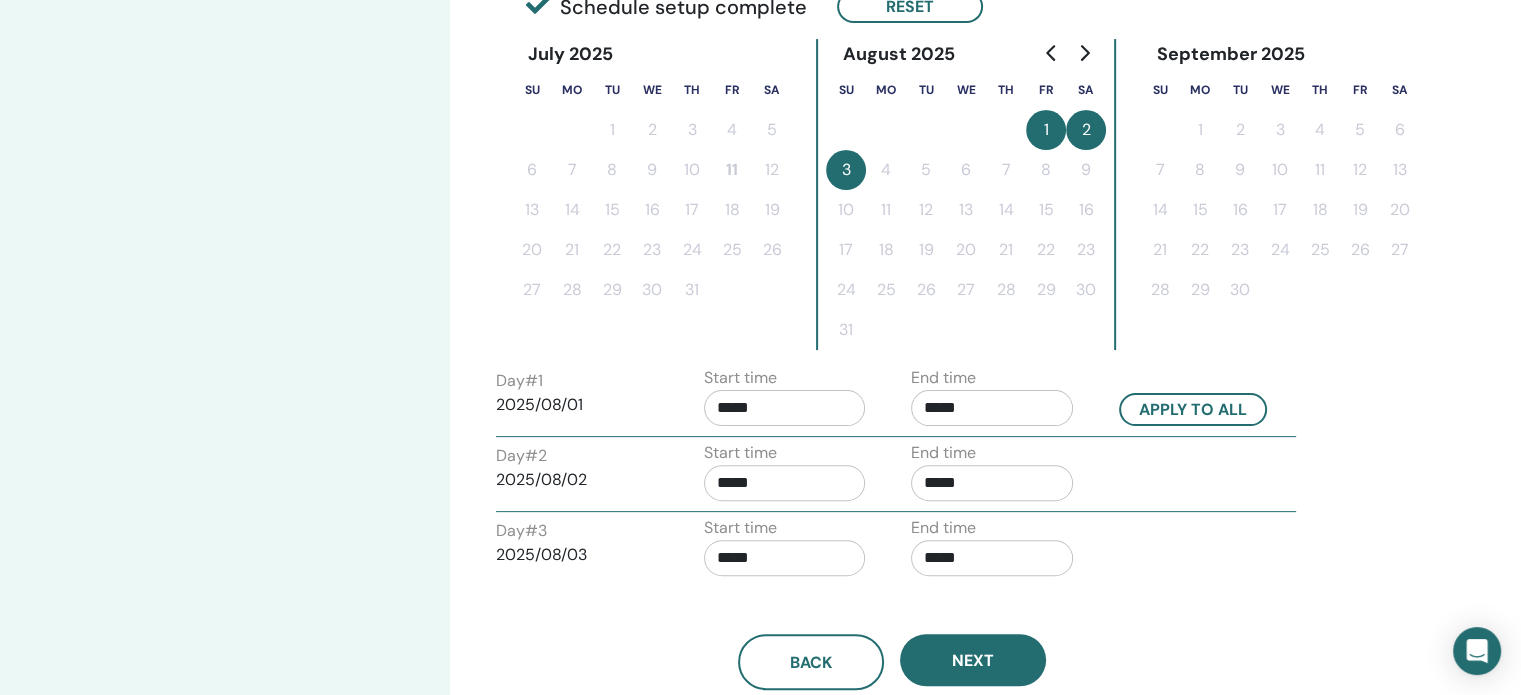 click on "*****" at bounding box center [992, 483] 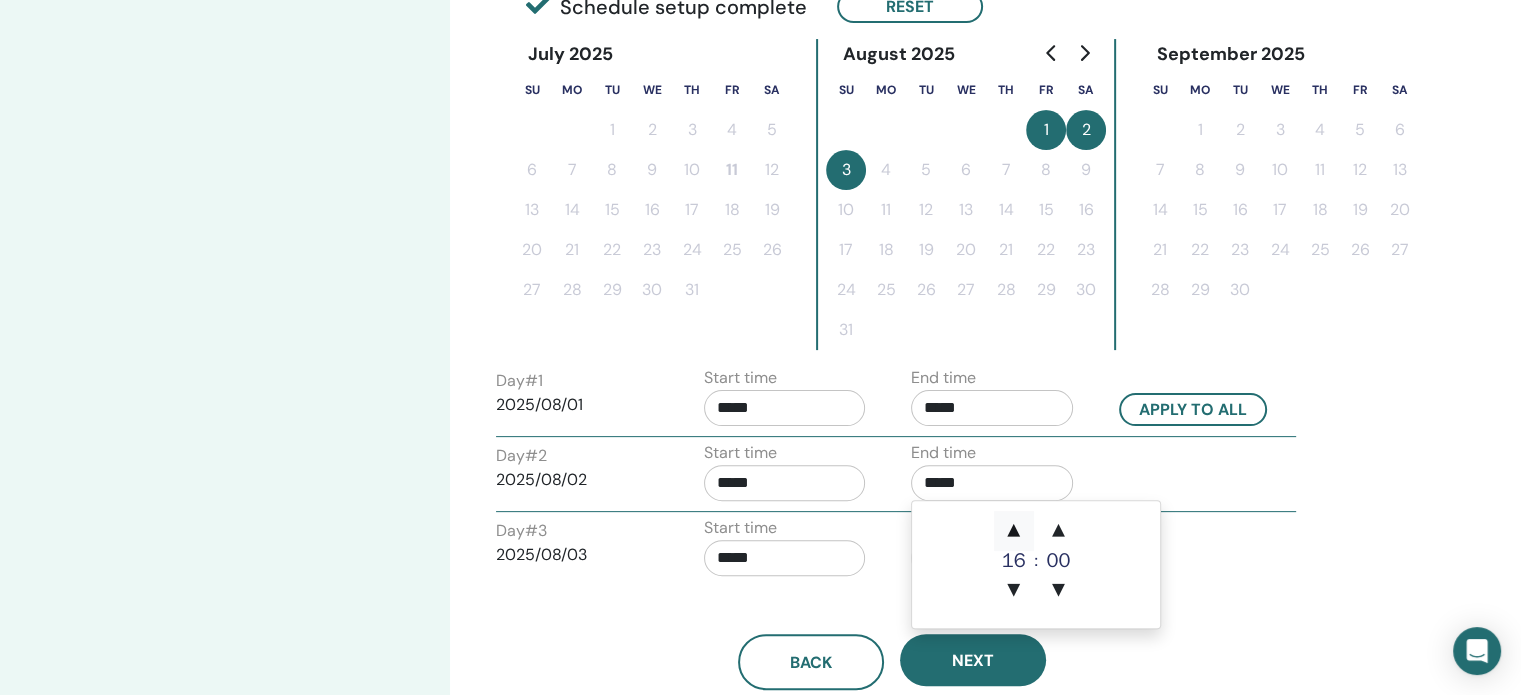 click on "▲" at bounding box center [1014, 531] 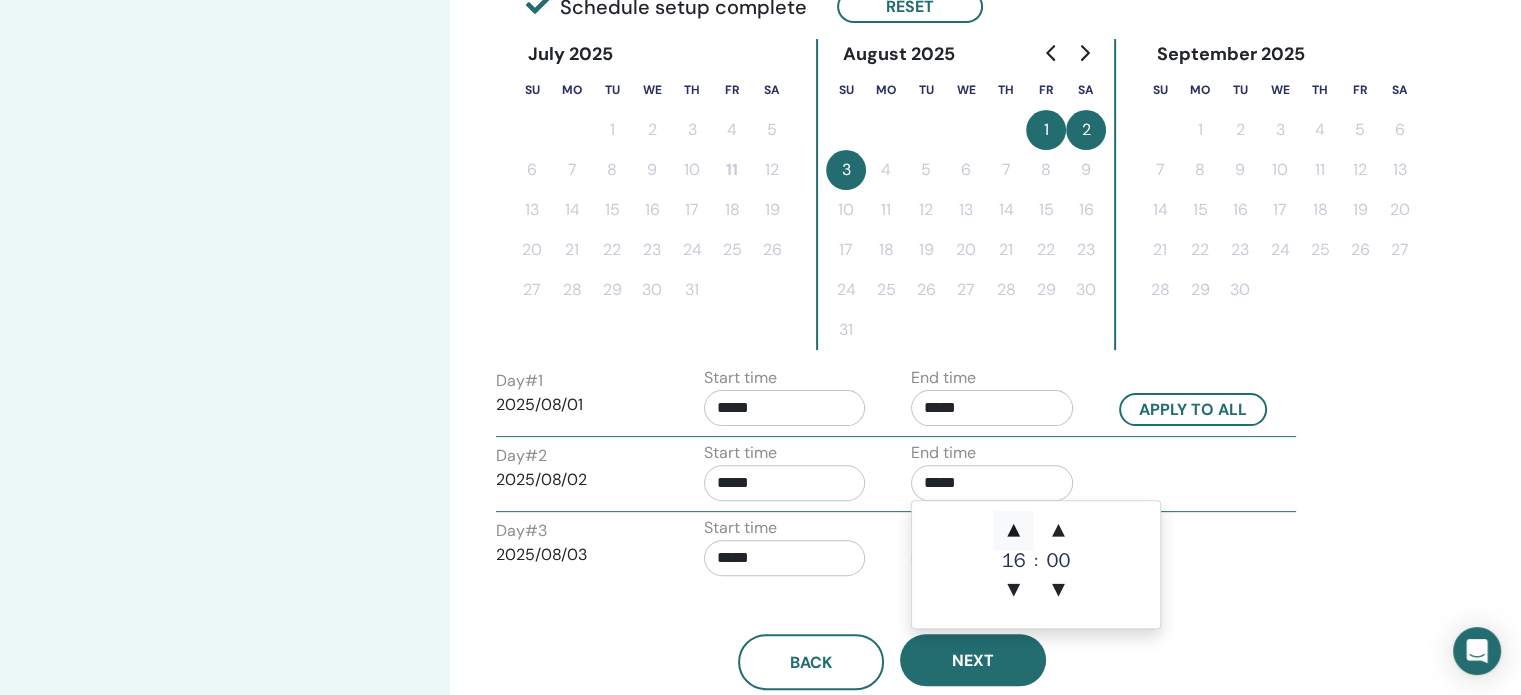 click on "▲" at bounding box center [1014, 531] 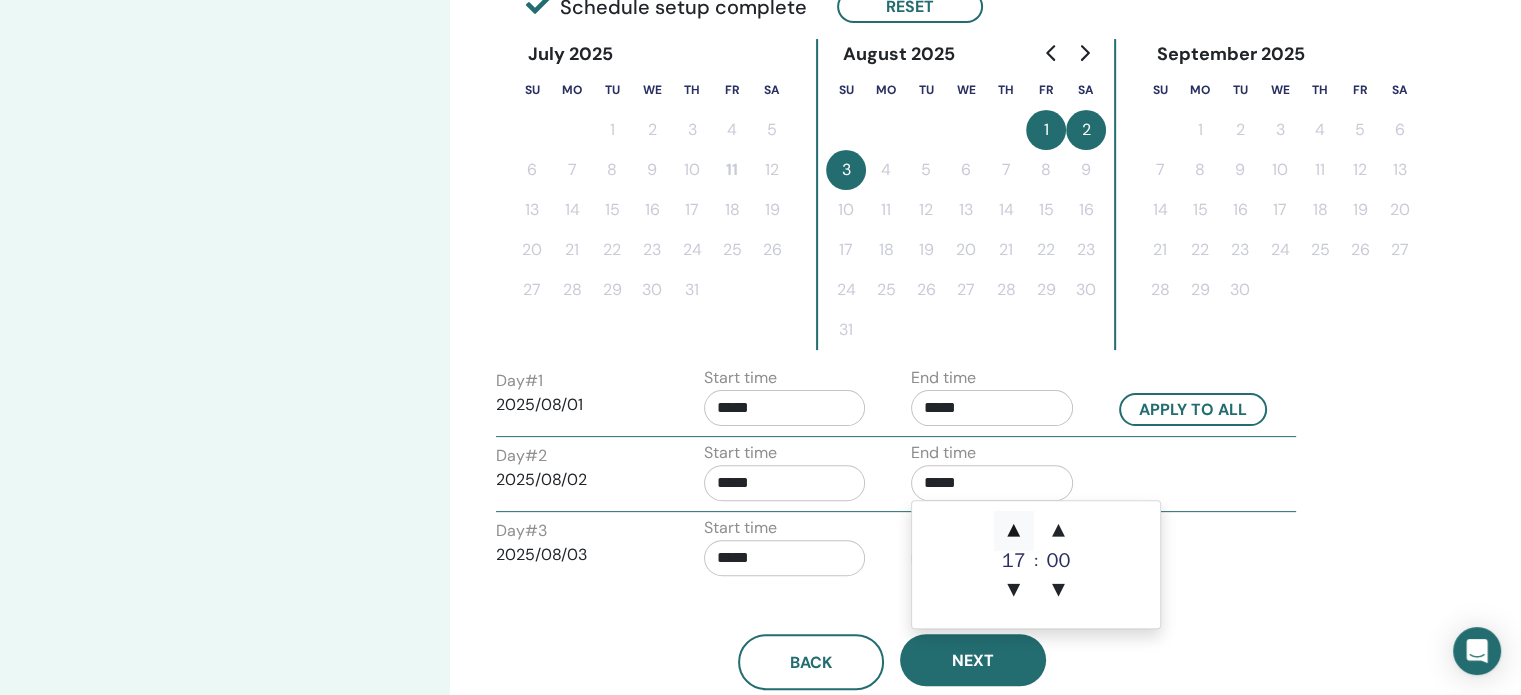 click on "▲" at bounding box center [1014, 531] 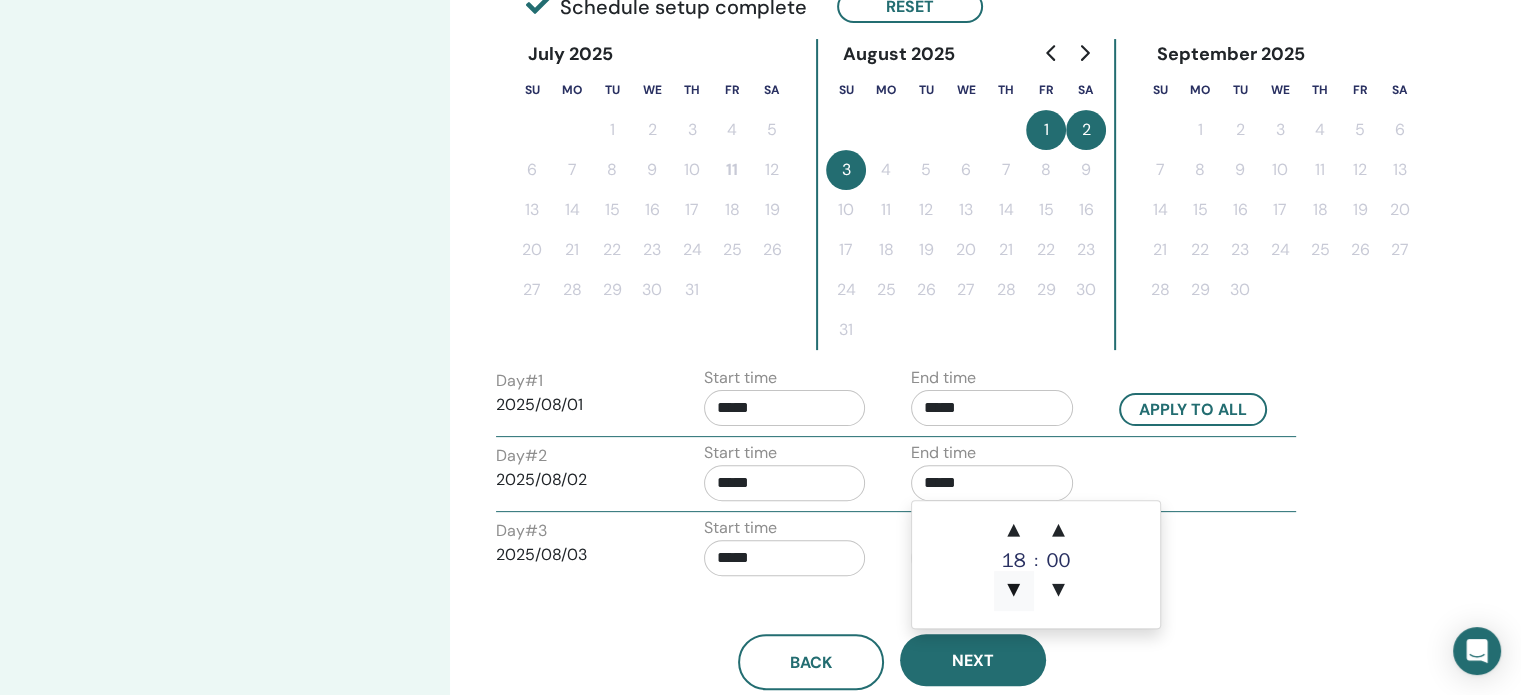 click on "▼" at bounding box center (1014, 591) 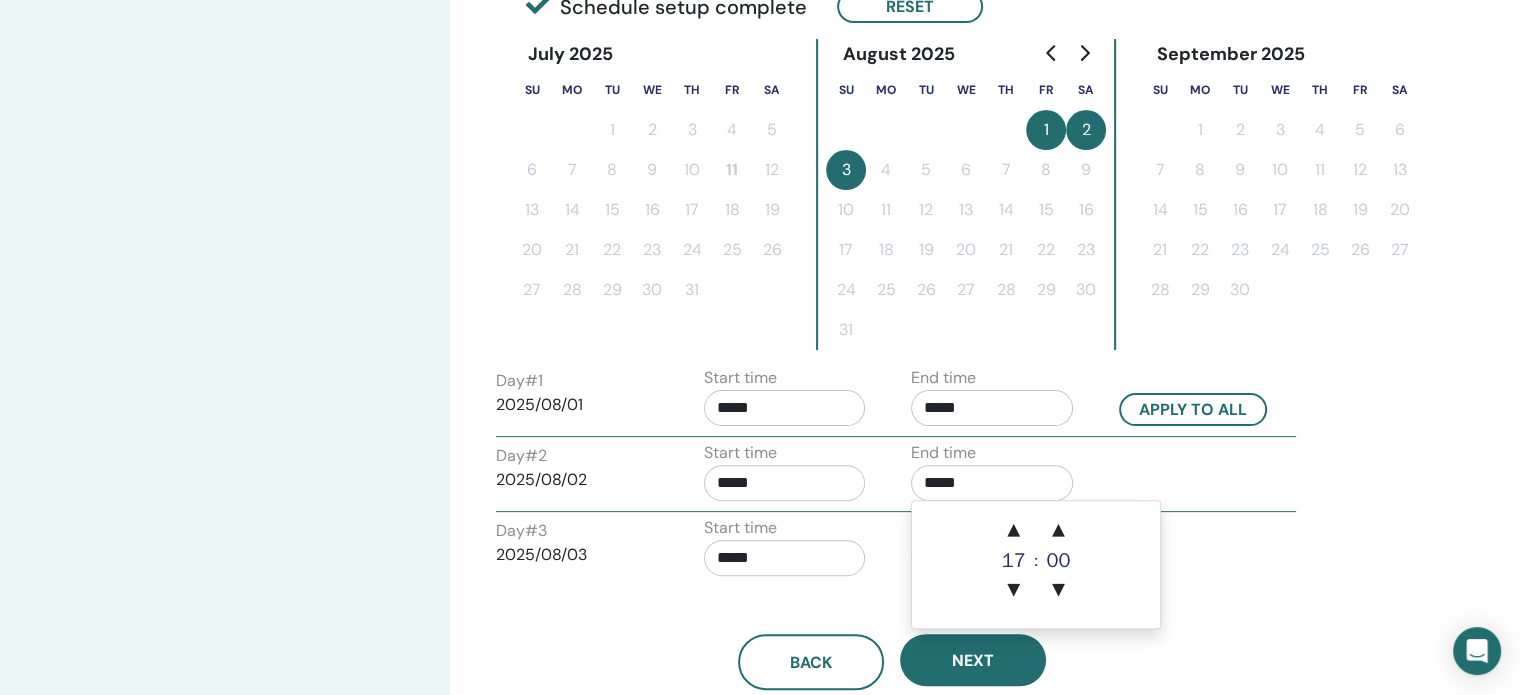 click on "Time Zone Time Zone (GMT+2) Poland Seminar Date and Time Start date End date Done Schedule setup complete Reset July [YEAR] Su Mo Tu We Th Fr Sa 1 2 3 4 5 6 7 8 9 10 11 12 13 14 15 16 17 18 19 20 21 22 23 24 25 26 27 28 29 30 31 August [YEAR] Su Mo Tu We Th Fr Sa 1 2 3 4 5 6 7 8 9 10 11 12 13 14 15 16 17 18 19 20 21 22 23 24 25 26 27 28 29 30 31 September [YEAR] Su Mo Tu We Th Fr Sa 1 2 3 4 5 6 7 8 9 10 11 12 13 14 15 16 17 18 19 20 21 22 23 24 25 26 27 28 29 30 Day  # 1 [DATE] Start time ***** End time ***** Apply to all Day  # 2 [DATE] Start time ***** End time ***** Day  # 3 [DATE] Start time ***** End time ***** Back Next" at bounding box center [957, 263] 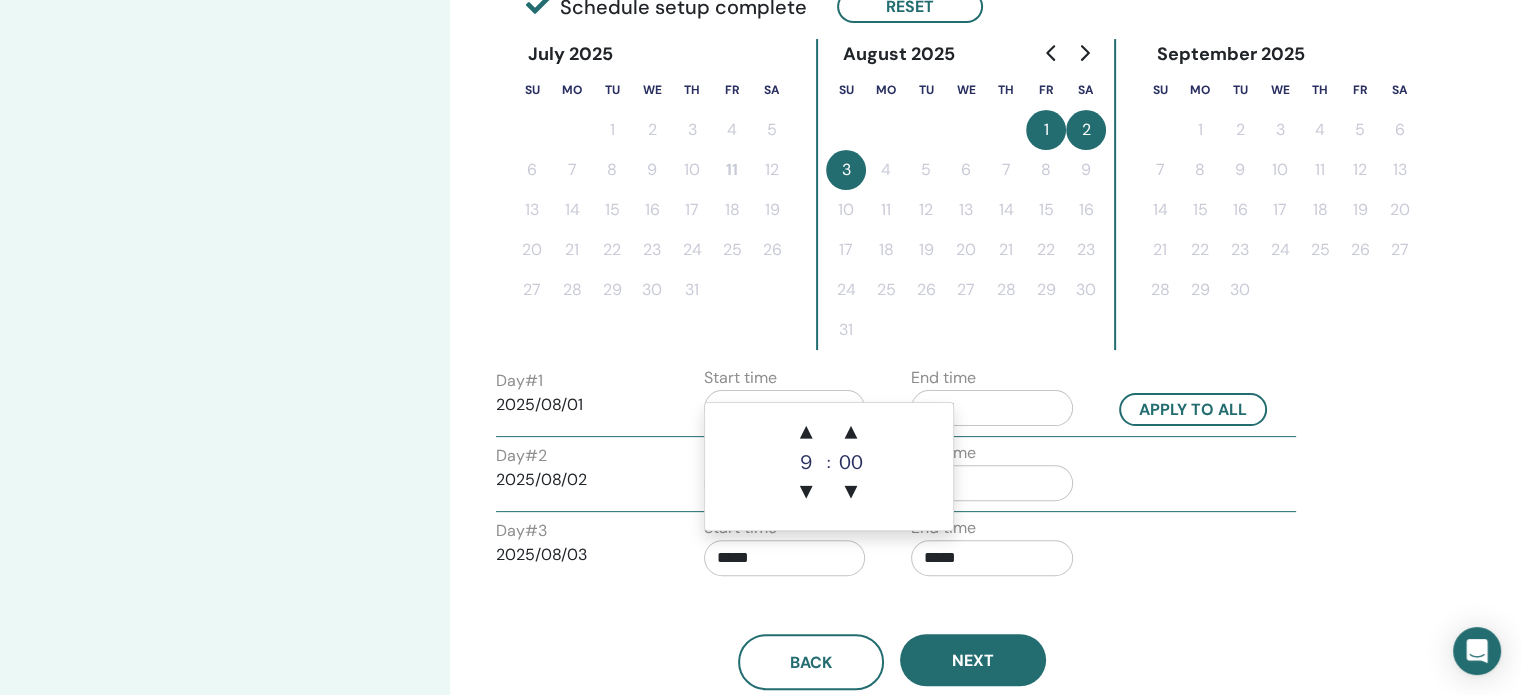 click on "*****" at bounding box center (785, 558) 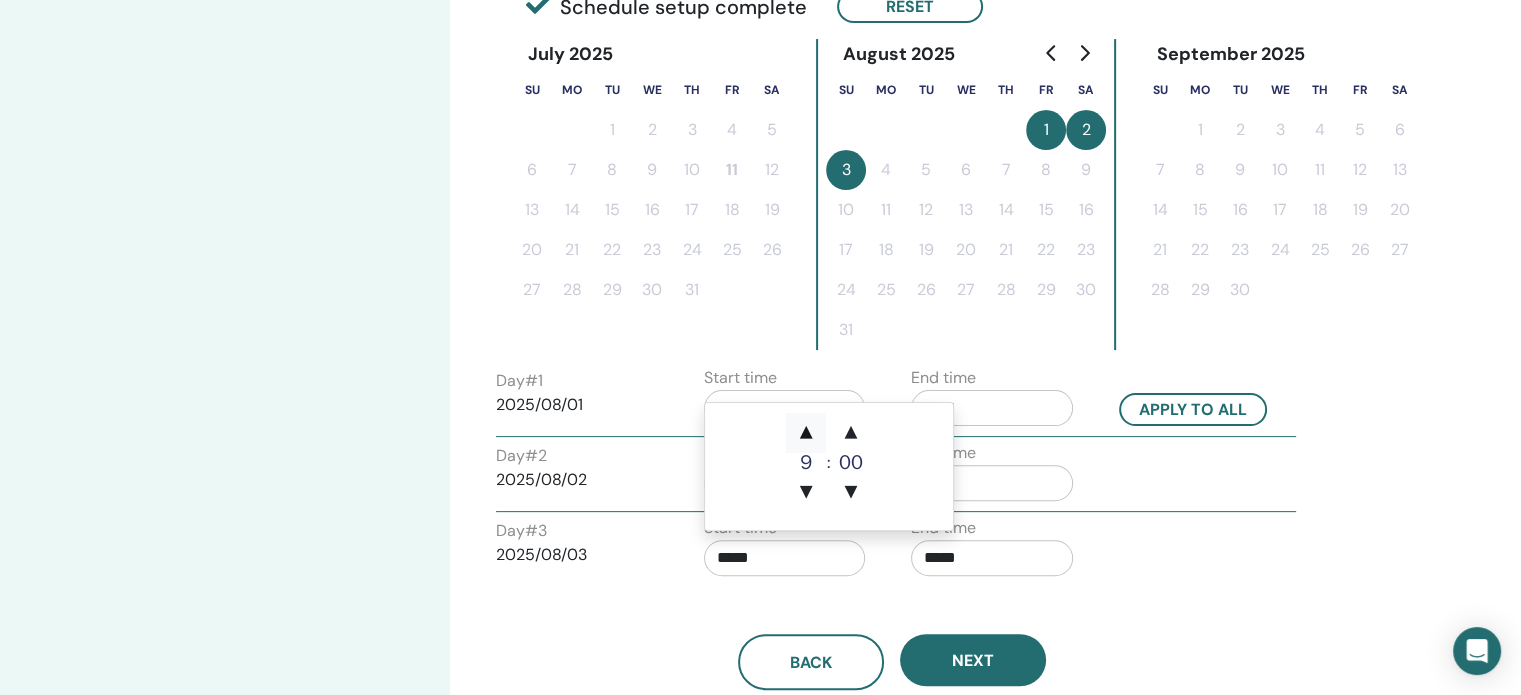 click on "▲" at bounding box center (806, 433) 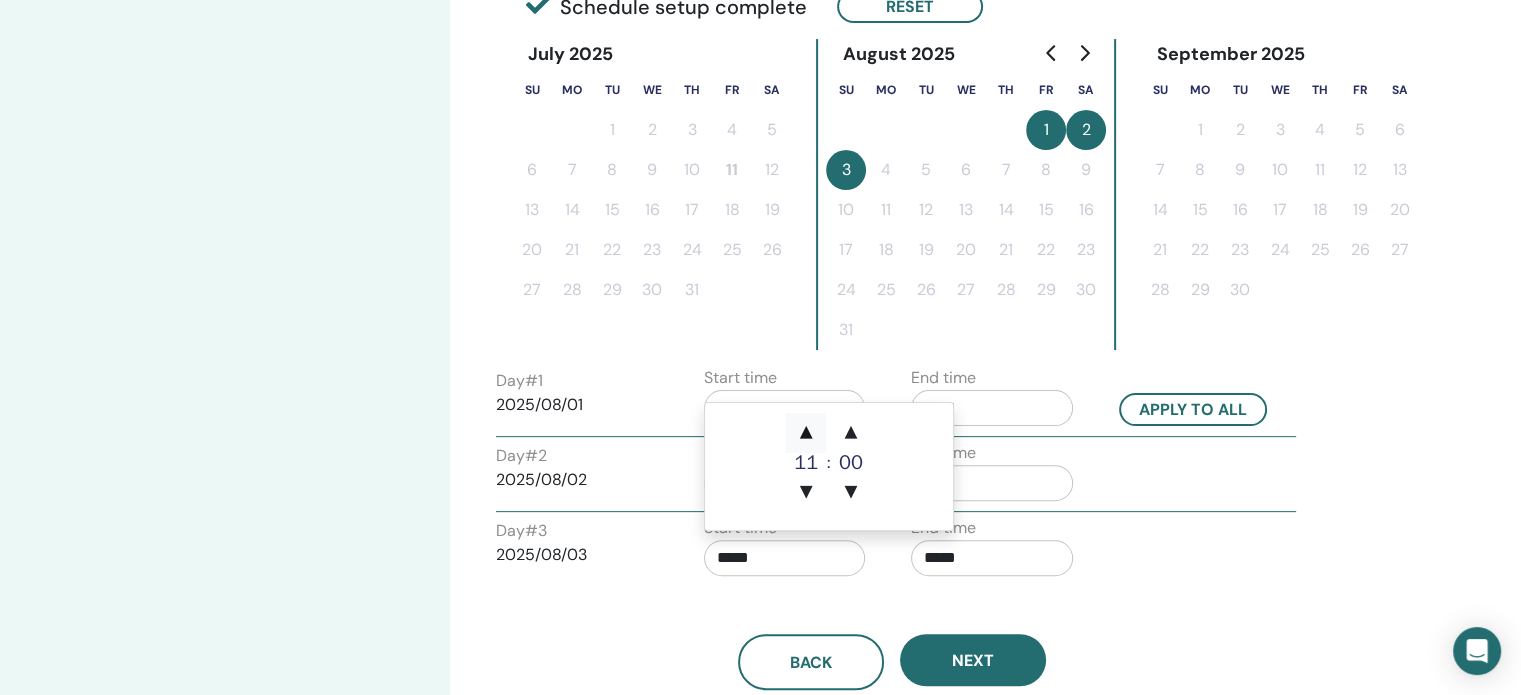 click on "▲" at bounding box center [806, 433] 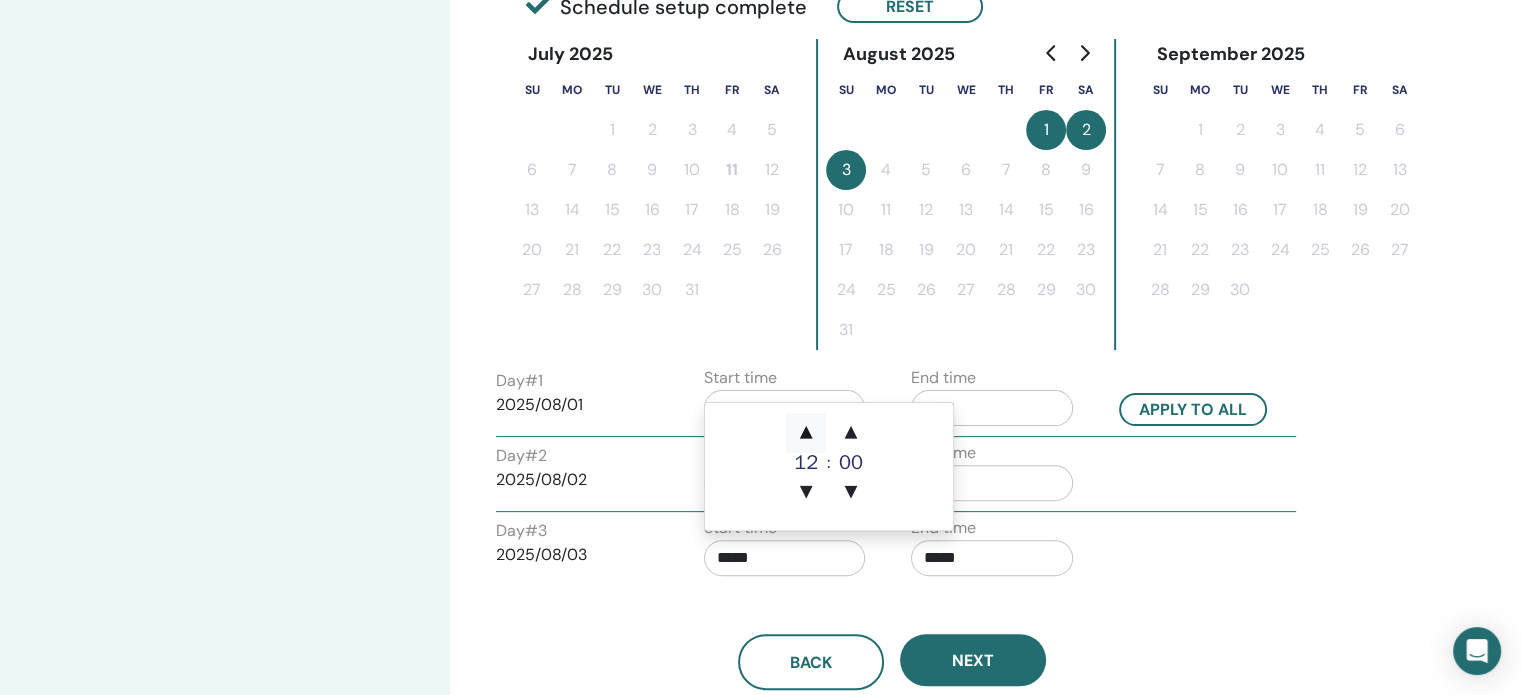 click on "▲" at bounding box center [806, 433] 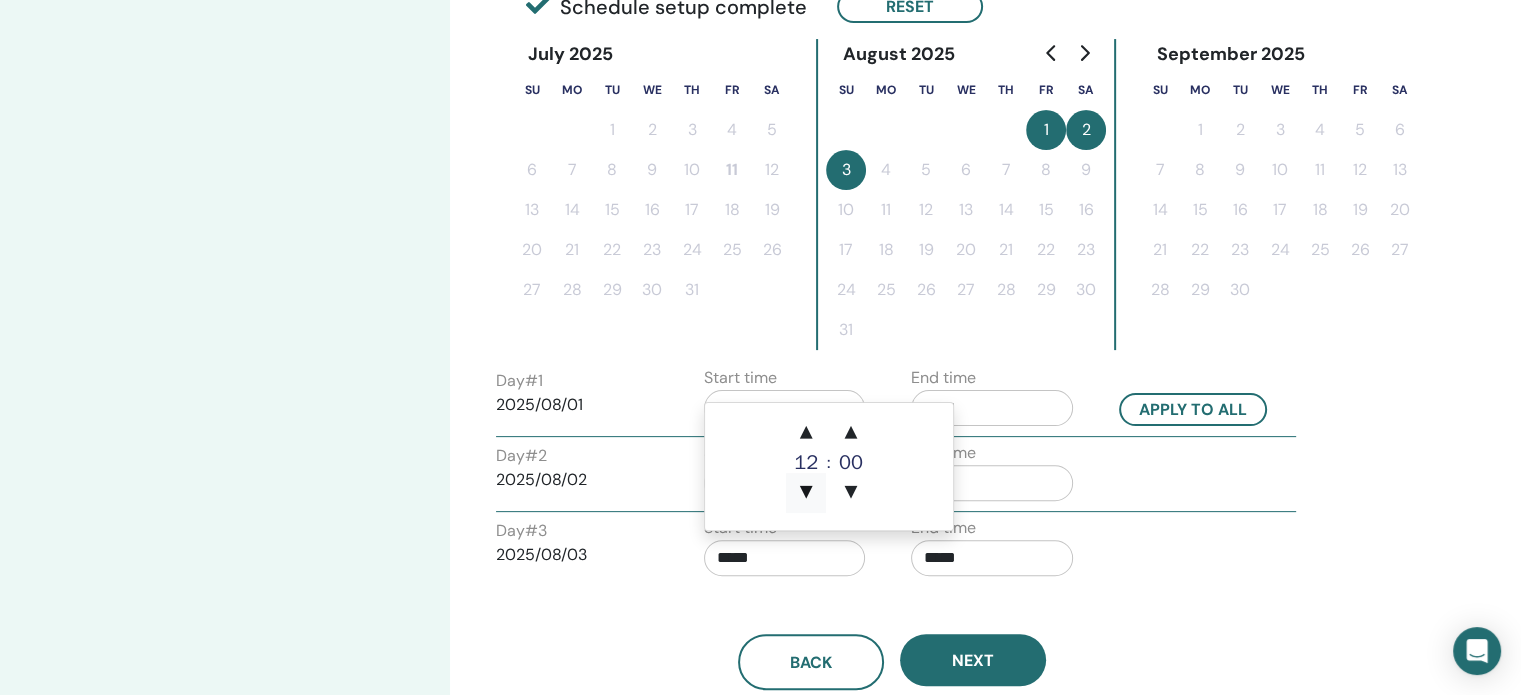 click on "▼" at bounding box center [806, 493] 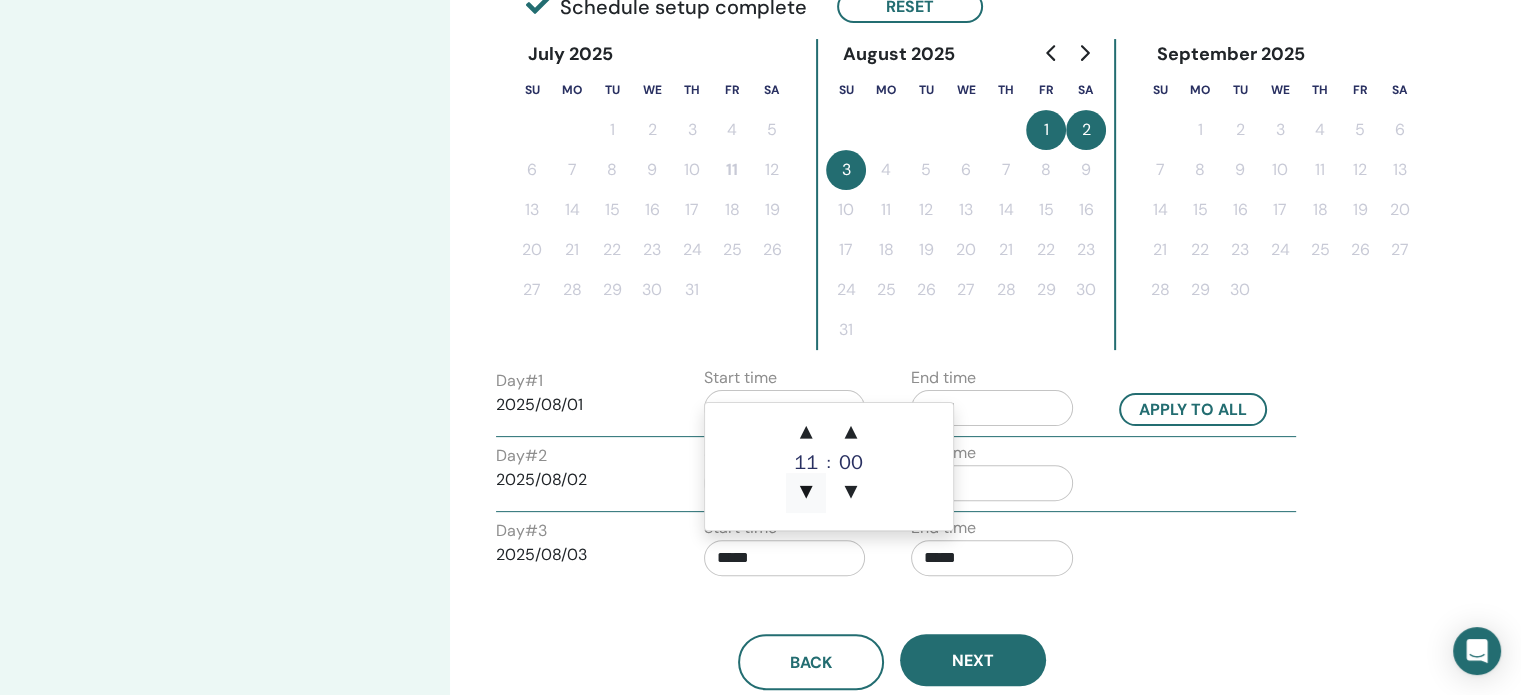 click on "▼" at bounding box center [806, 493] 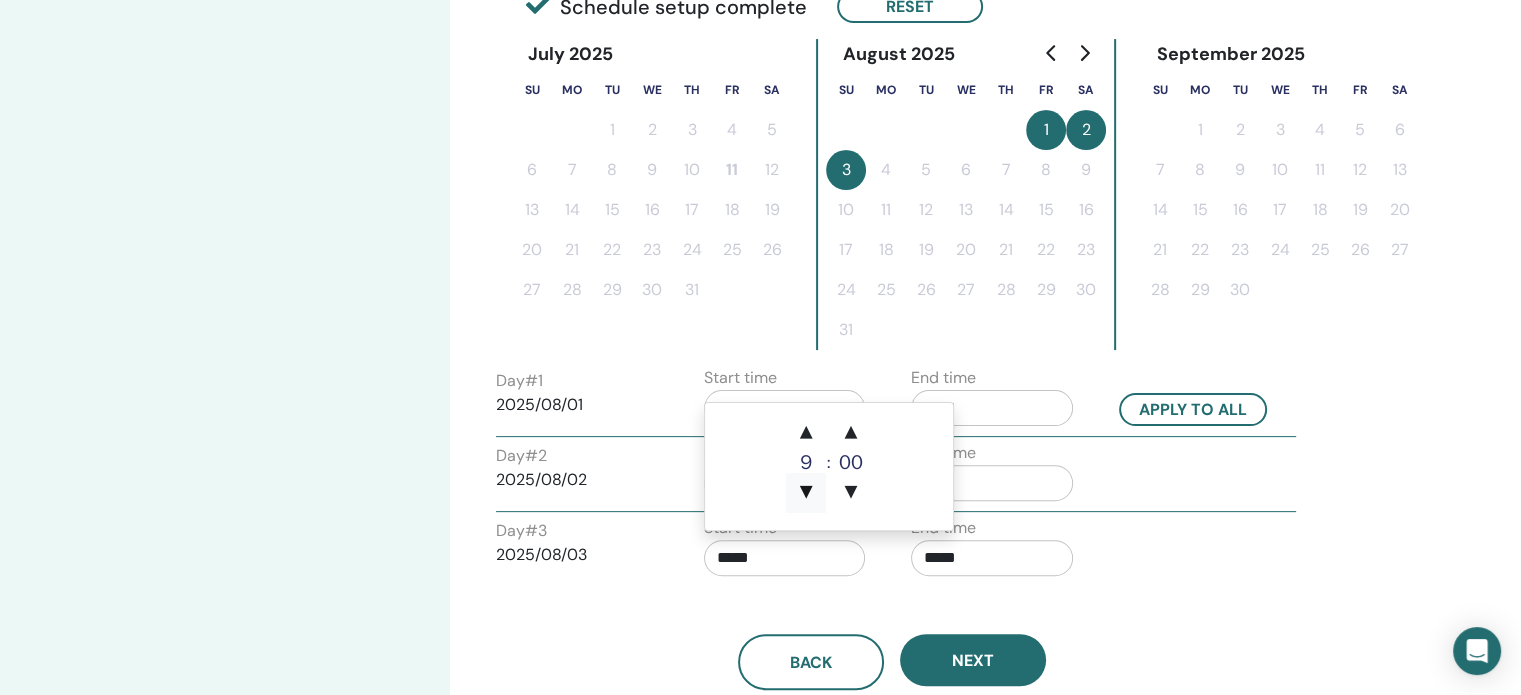 click on "▼" at bounding box center (806, 493) 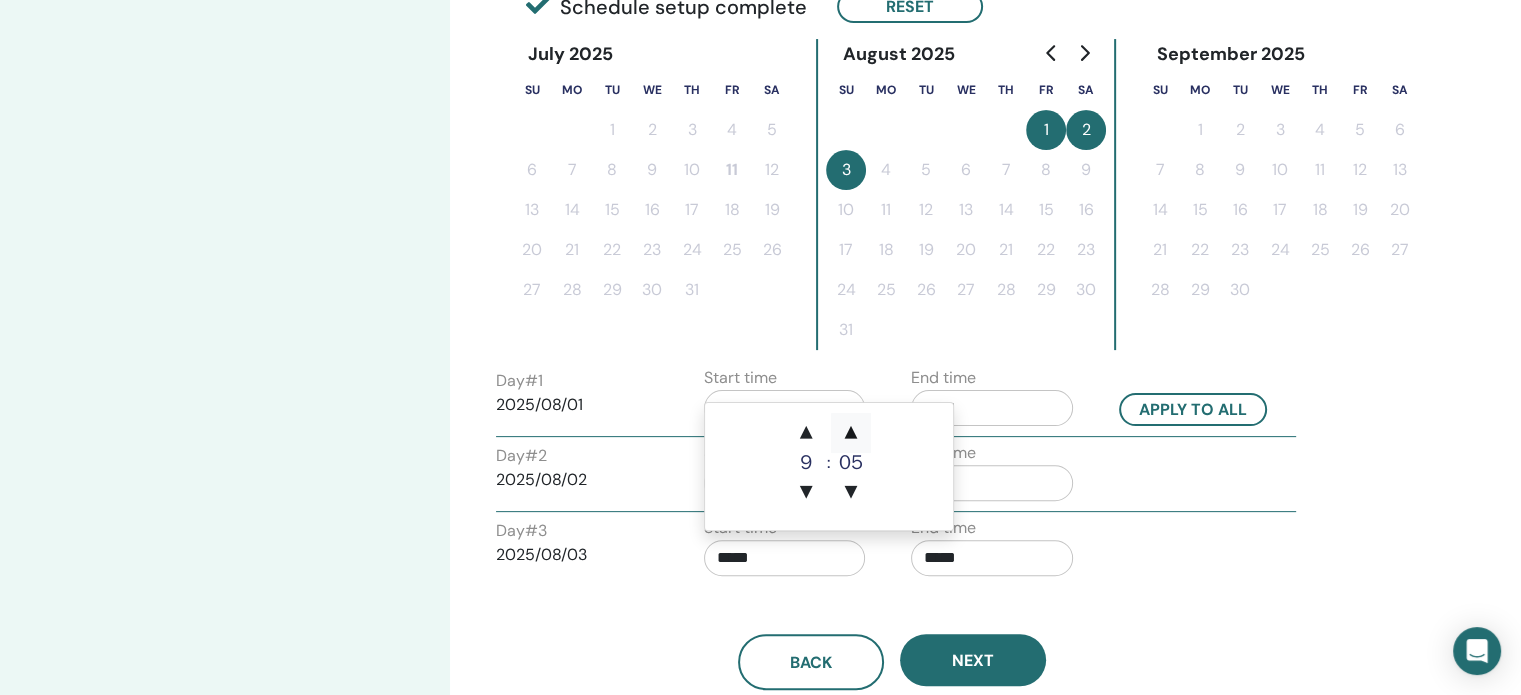click on "▲" at bounding box center [851, 433] 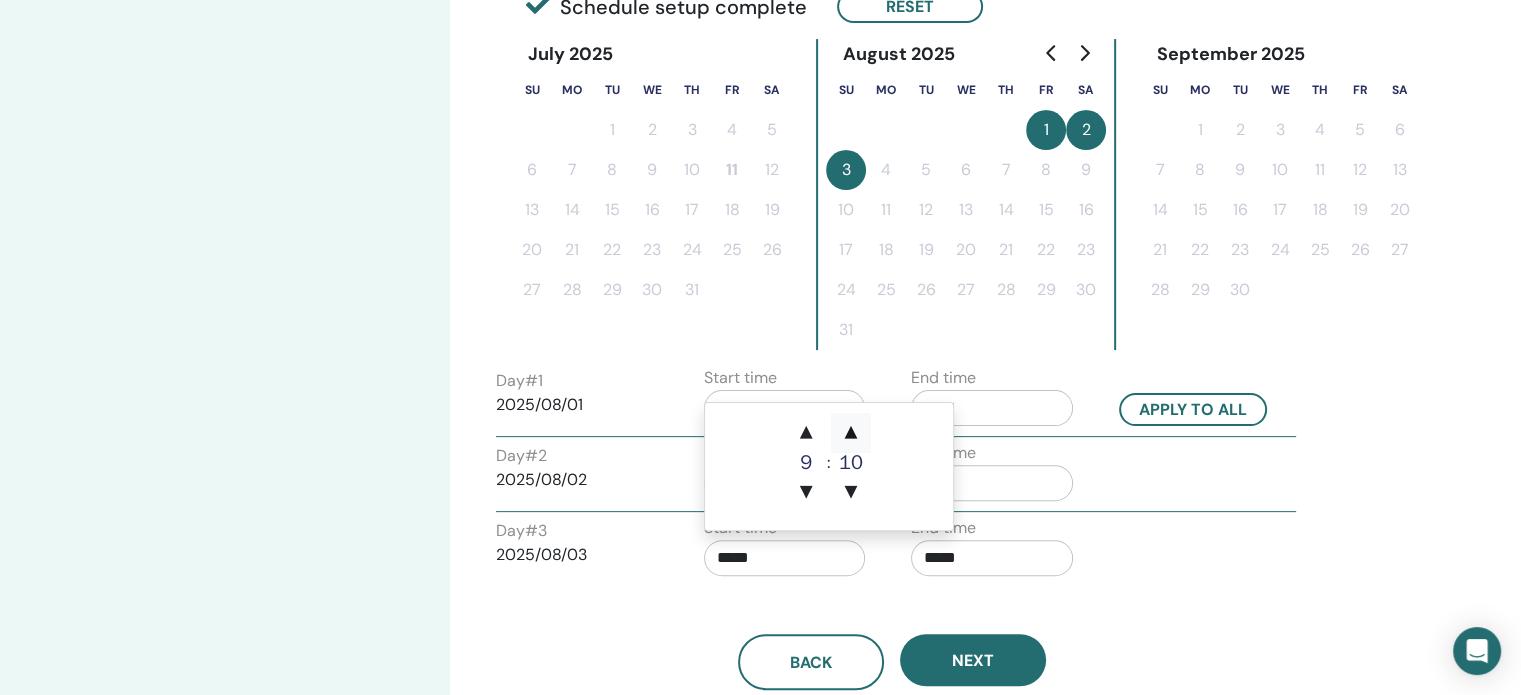 click on "▲" at bounding box center [851, 433] 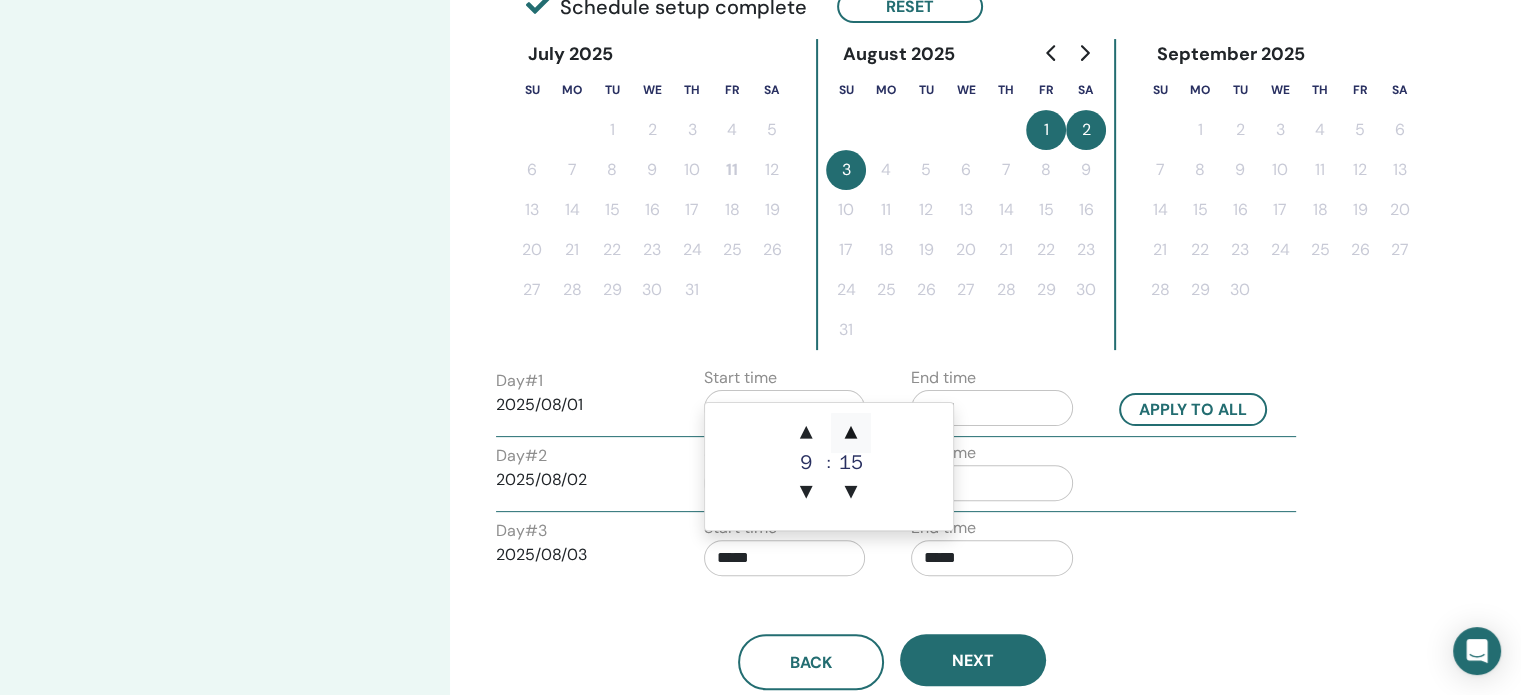 click on "▲" at bounding box center (851, 433) 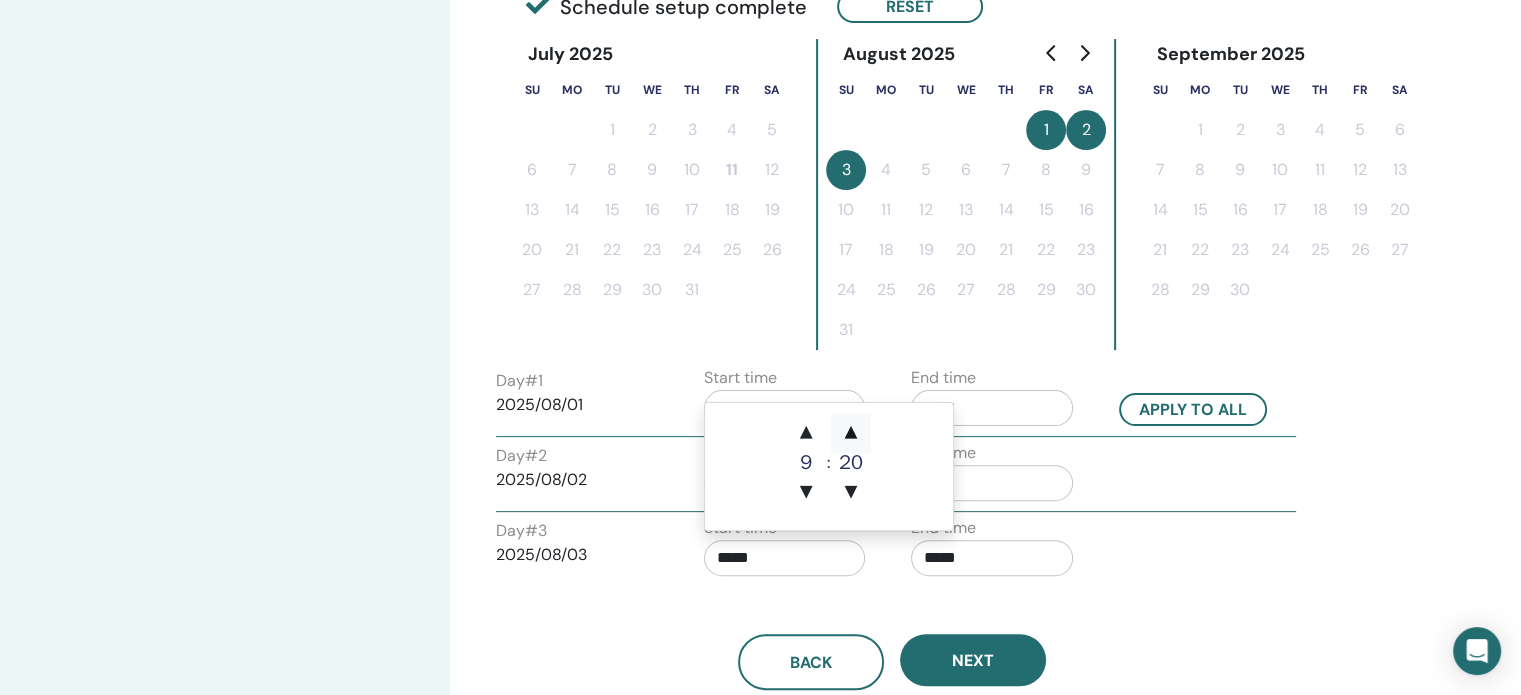 click on "▲" at bounding box center (851, 433) 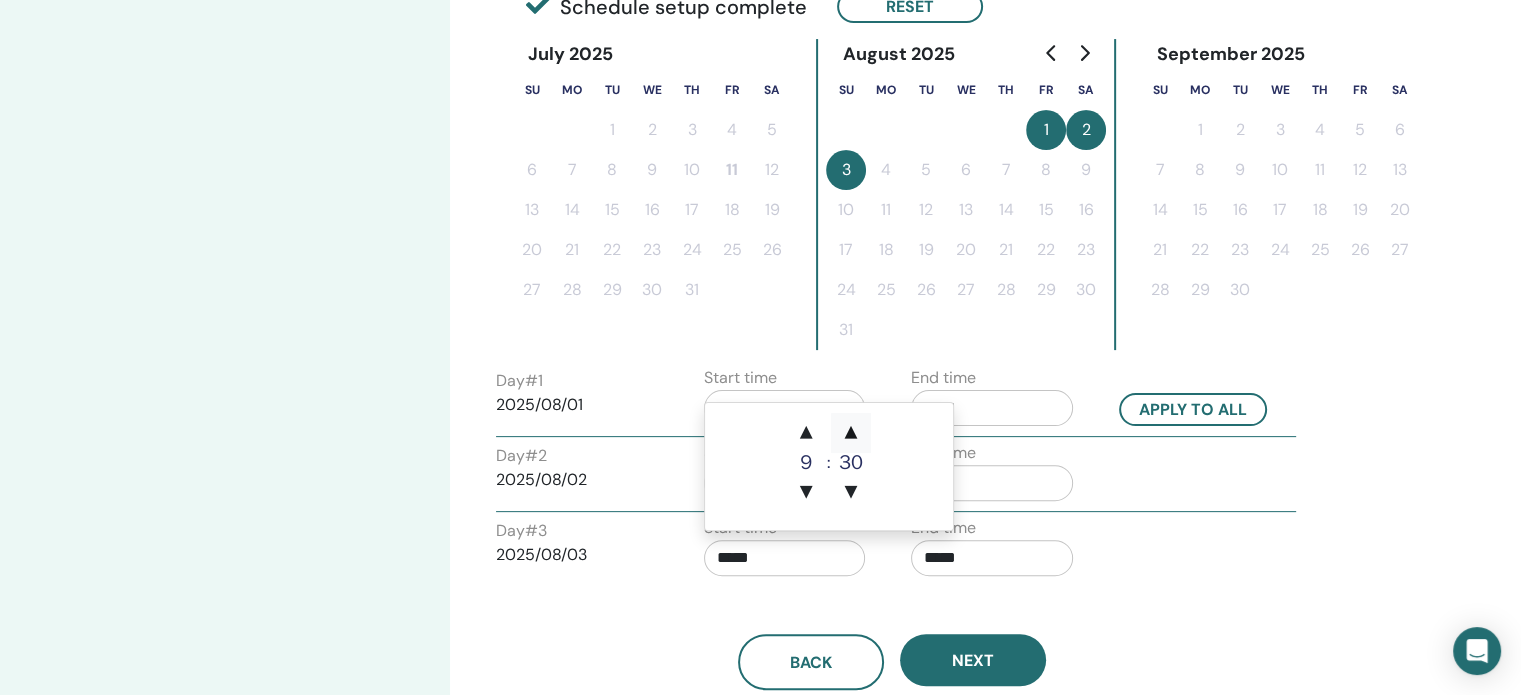 click on "▲" at bounding box center (851, 433) 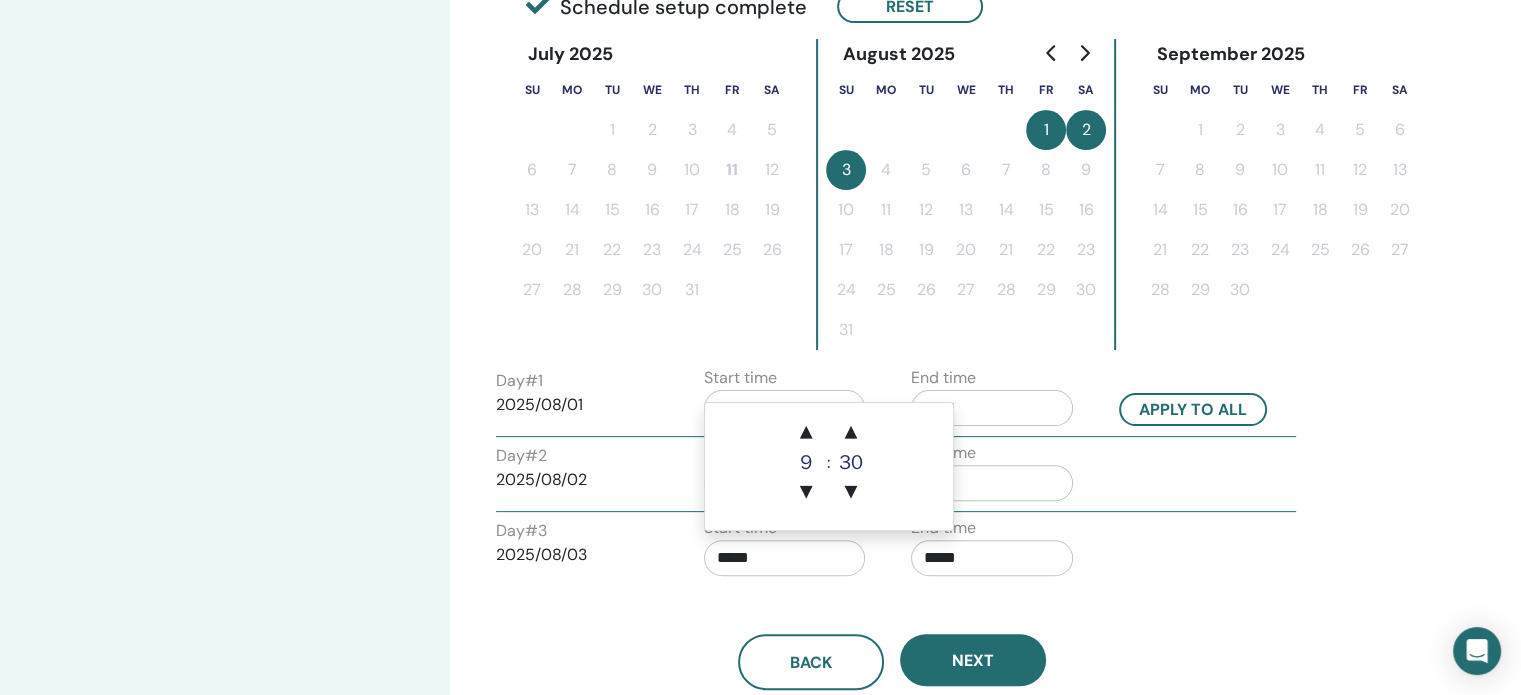 click on "Day  # 2 [DATE] Start time ***** End time *****" at bounding box center [896, 476] 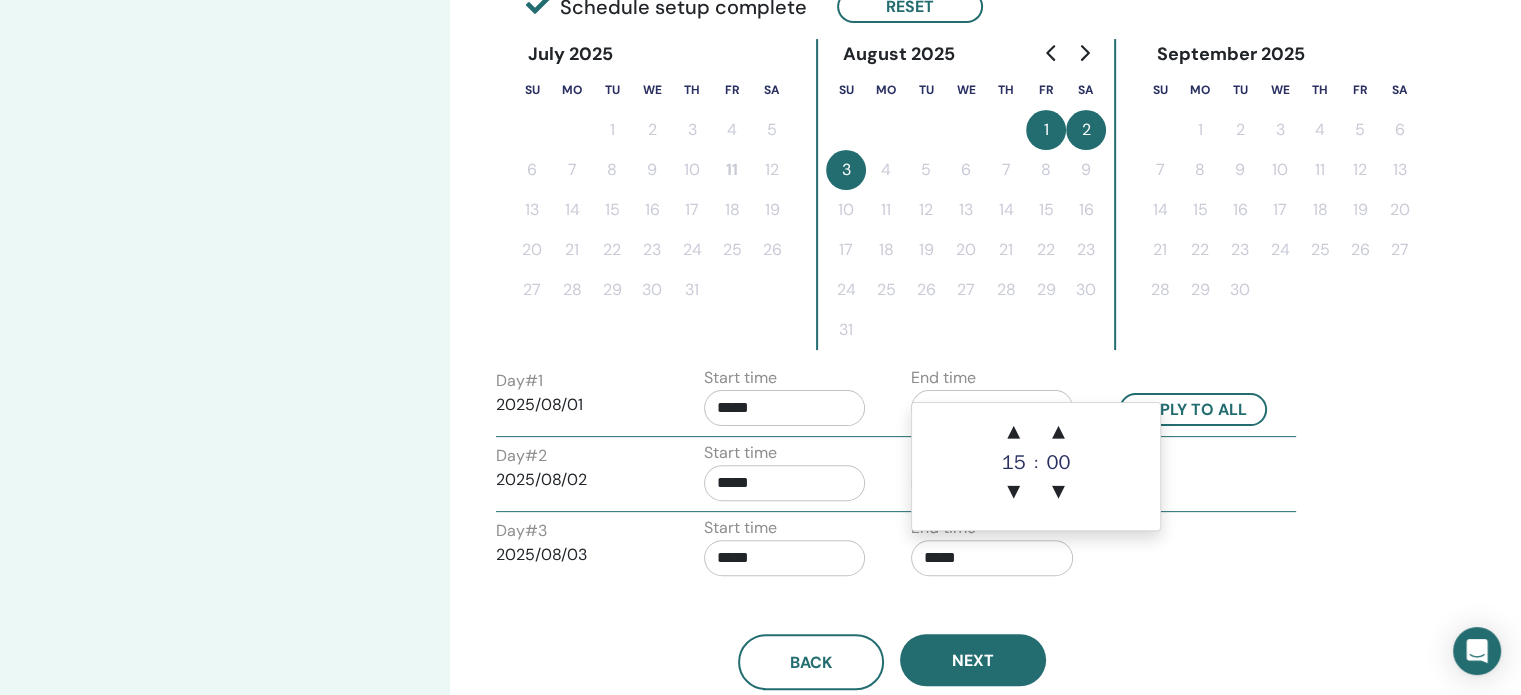 click on "*****" at bounding box center (992, 558) 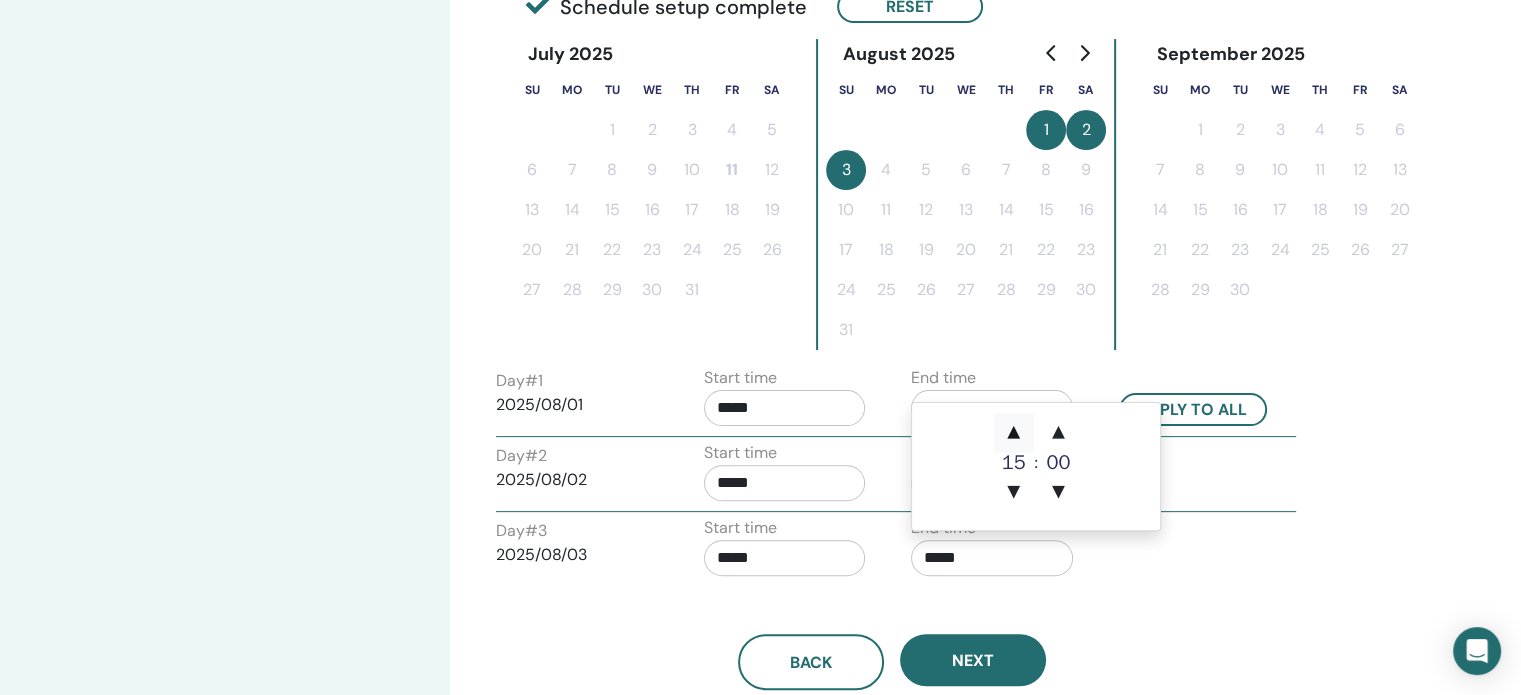 click on "▲" at bounding box center (1014, 433) 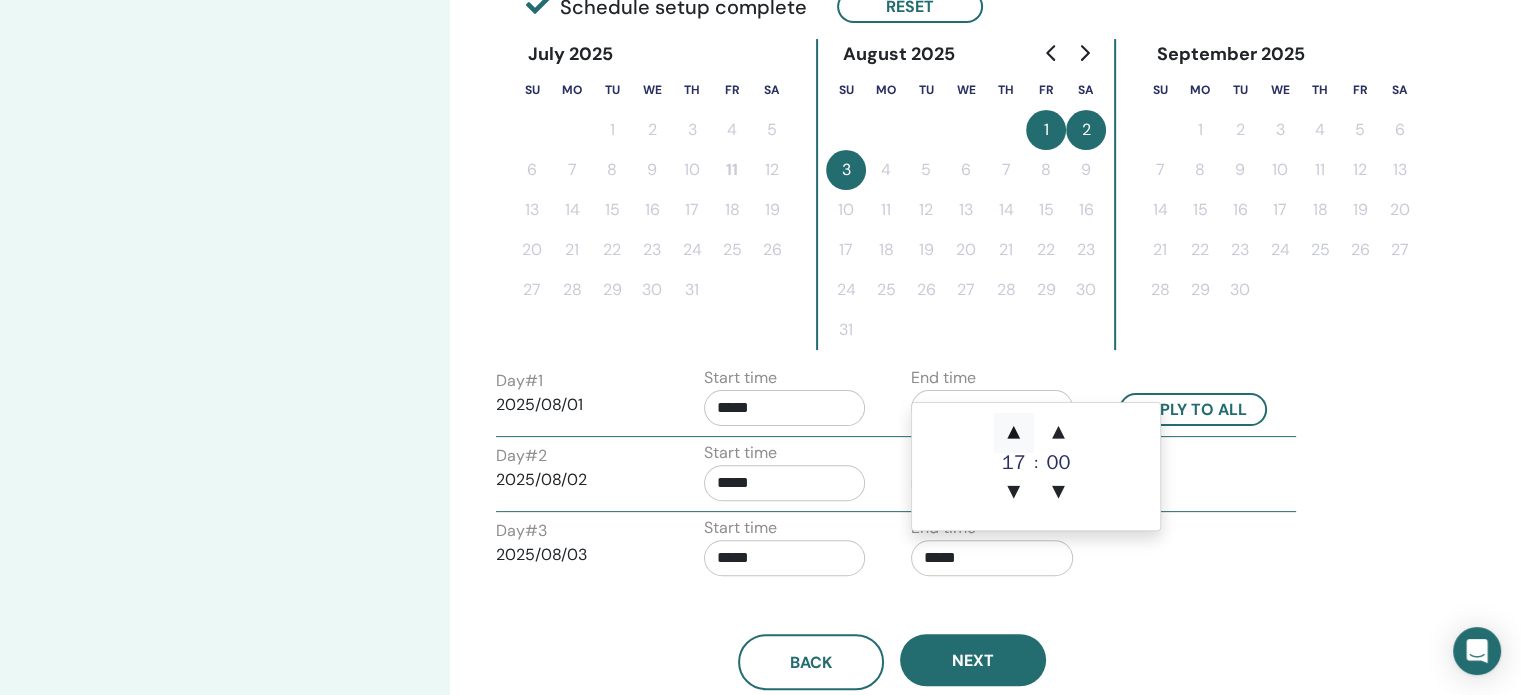 click on "▲" at bounding box center [1014, 433] 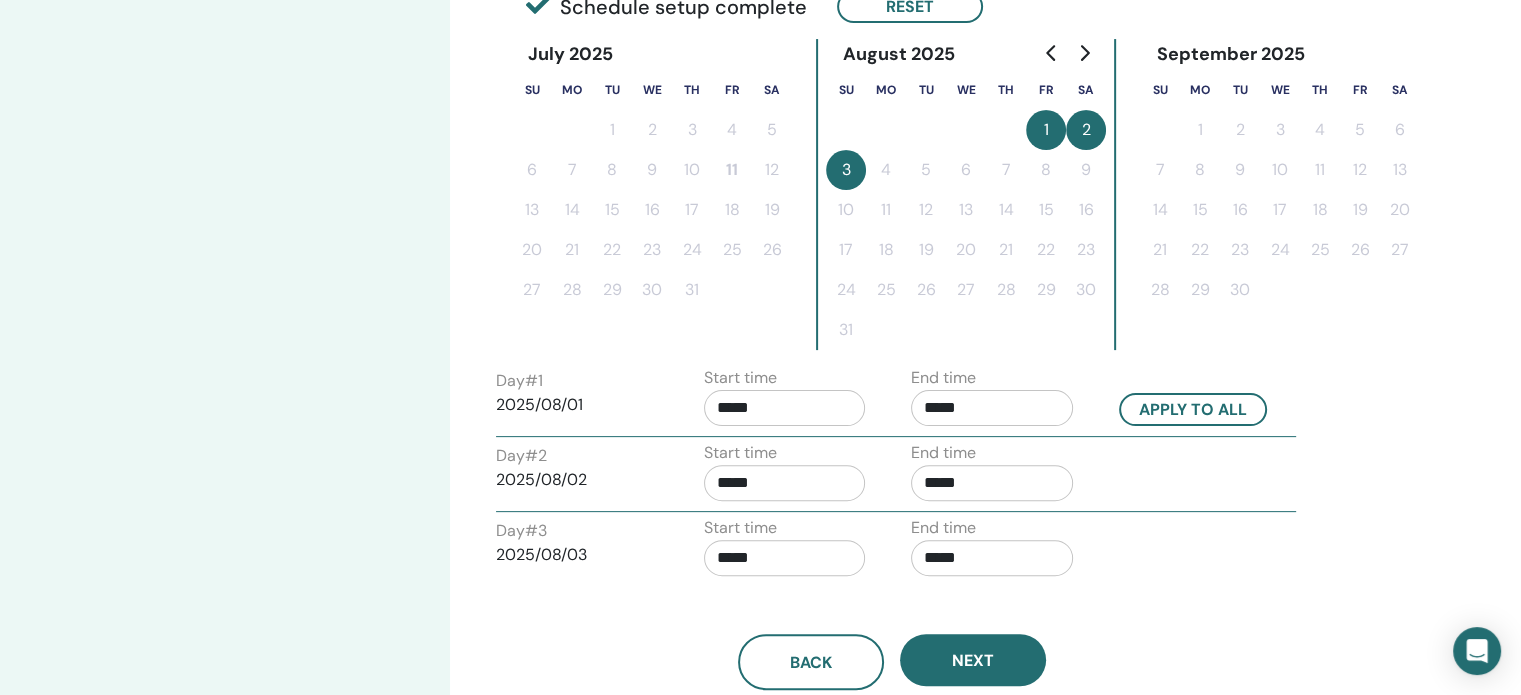 click on "Time Zone Time Zone (GMT+2) Poland Seminar Date and Time Start date End date Done Schedule setup complete Reset July [YEAR] Su Mo Tu We Th Fr Sa 1 2 3 4 5 6 7 8 9 10 11 12 13 14 15 16 17 18 19 20 21 22 23 24 25 26 27 28 29 30 31 August [YEAR] Su Mo Tu We Th Fr Sa 1 2 3 4 5 6 7 8 9 10 11 12 13 14 15 16 17 18 19 20 21 22 23 24 25 26 27 28 29 30 31 September [YEAR] Su Mo Tu We Th Fr Sa 1 2 3 4 5 6 7 8 9 10 11 12 13 14 15 16 17 18 19 20 21 22 23 24 25 26 27 28 29 30 Day  # 1 [DATE] Start time ***** End time ***** Apply to all Day  # 2 [DATE] Start time ***** End time ***** Day  # 3 [DATE] Start time ***** End time ***** Back Next" at bounding box center [957, 263] 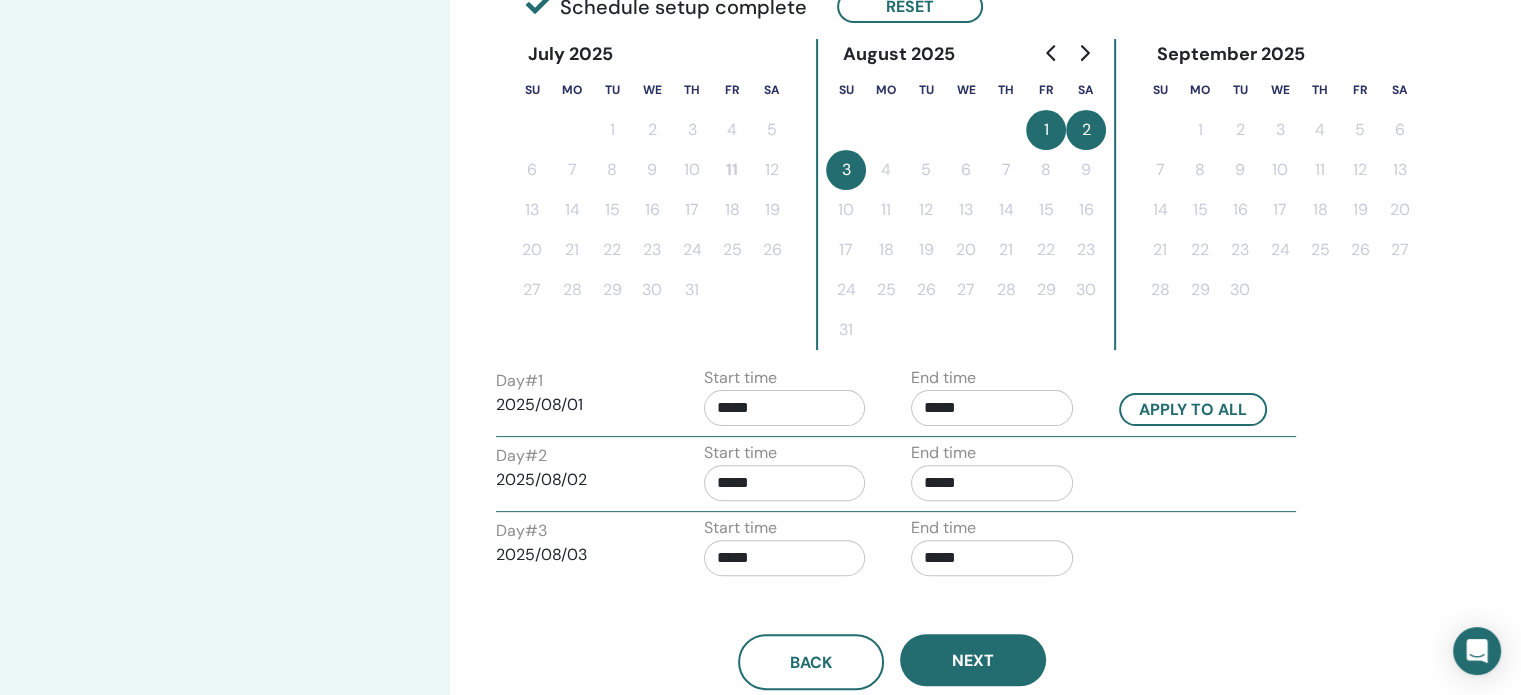 click on "*****" at bounding box center (785, 408) 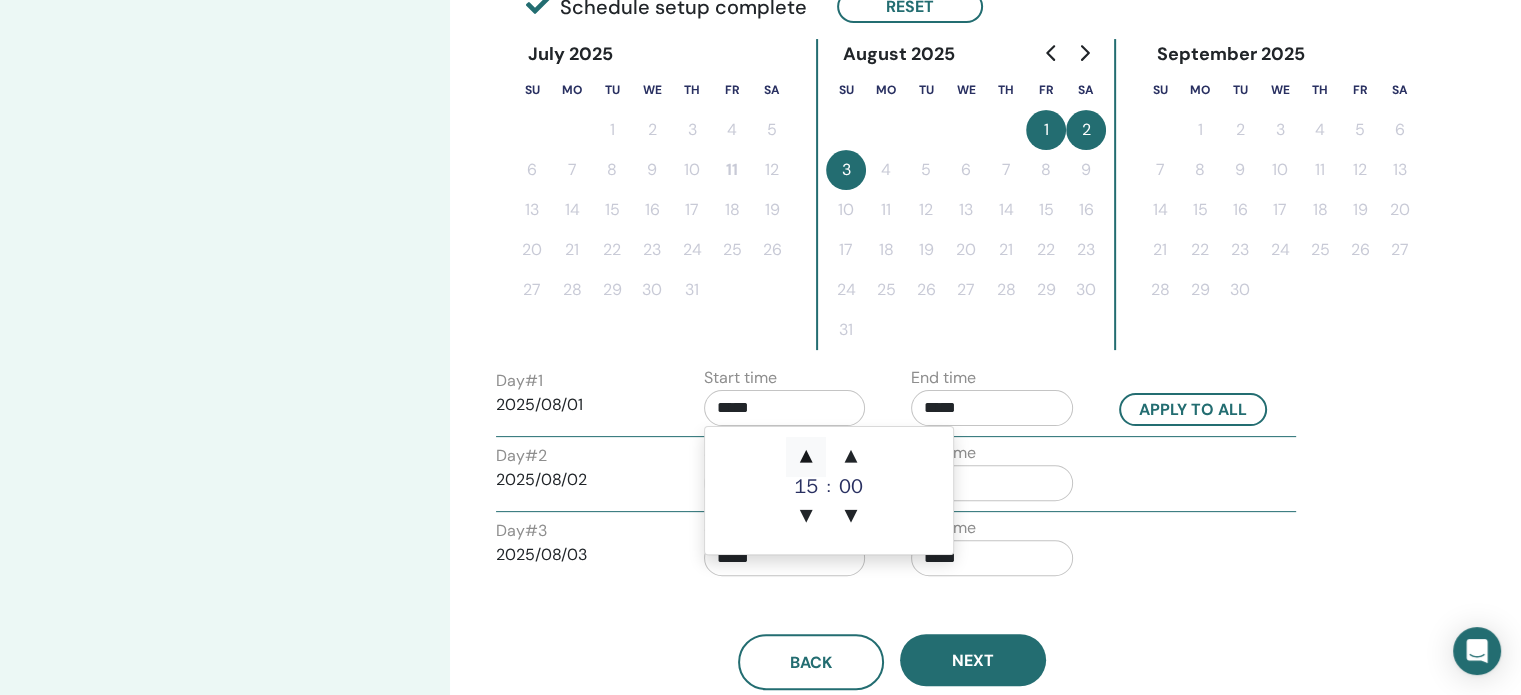 click on "▲" at bounding box center (806, 457) 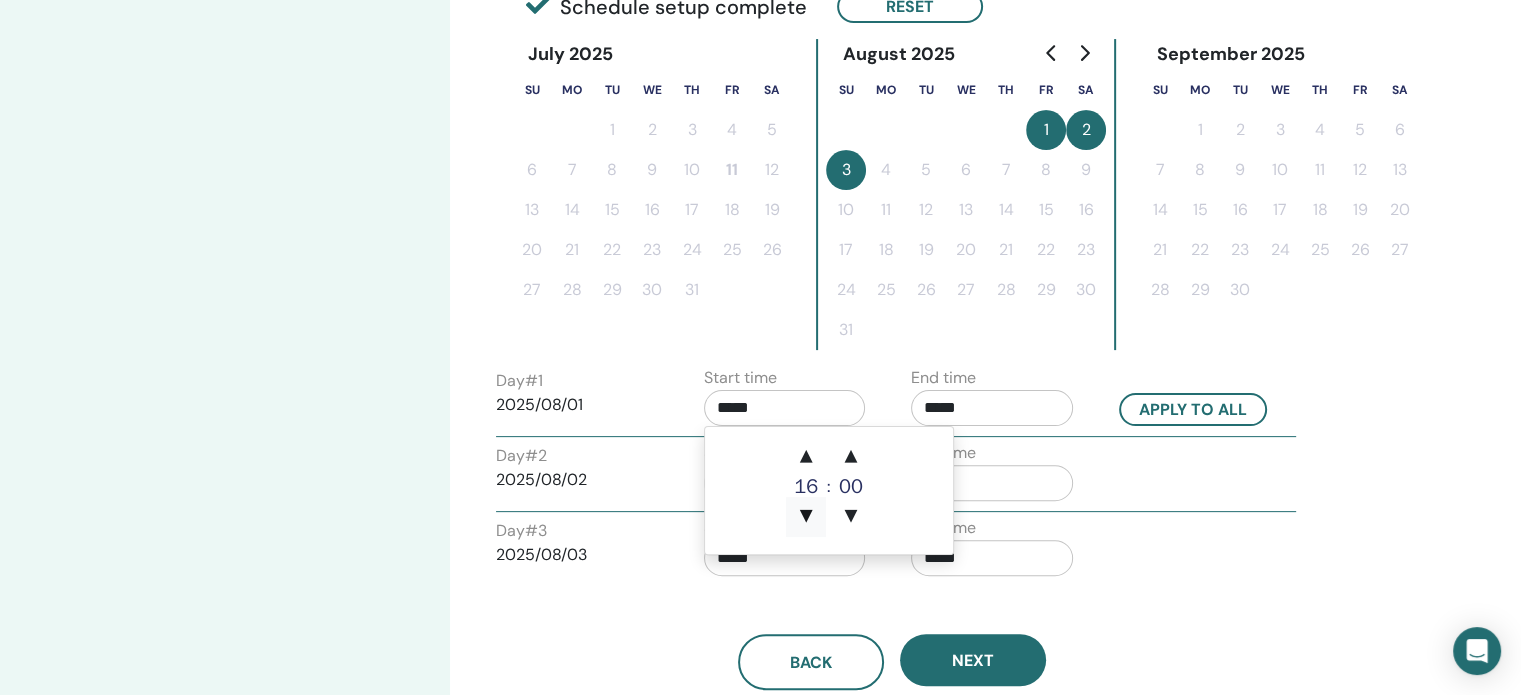 click on "▼" at bounding box center [806, 517] 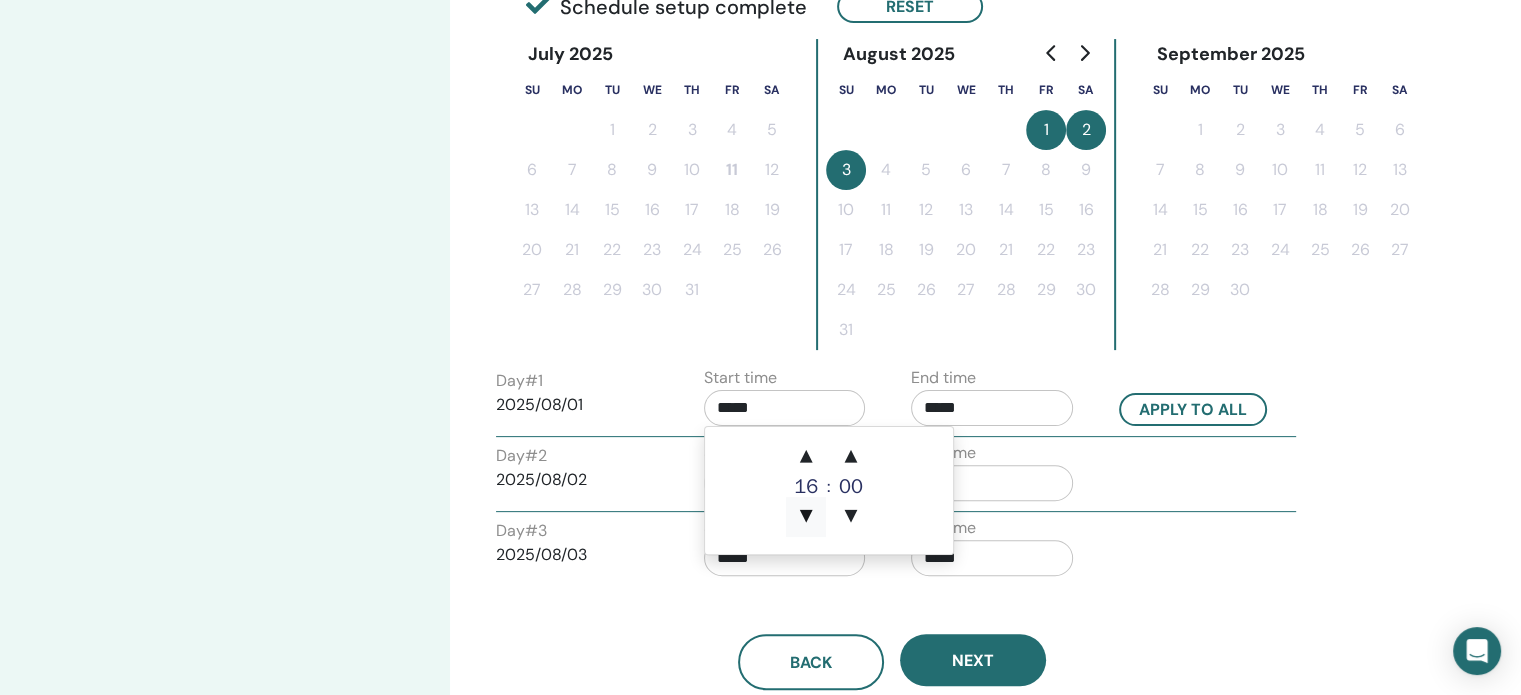 type on "*****" 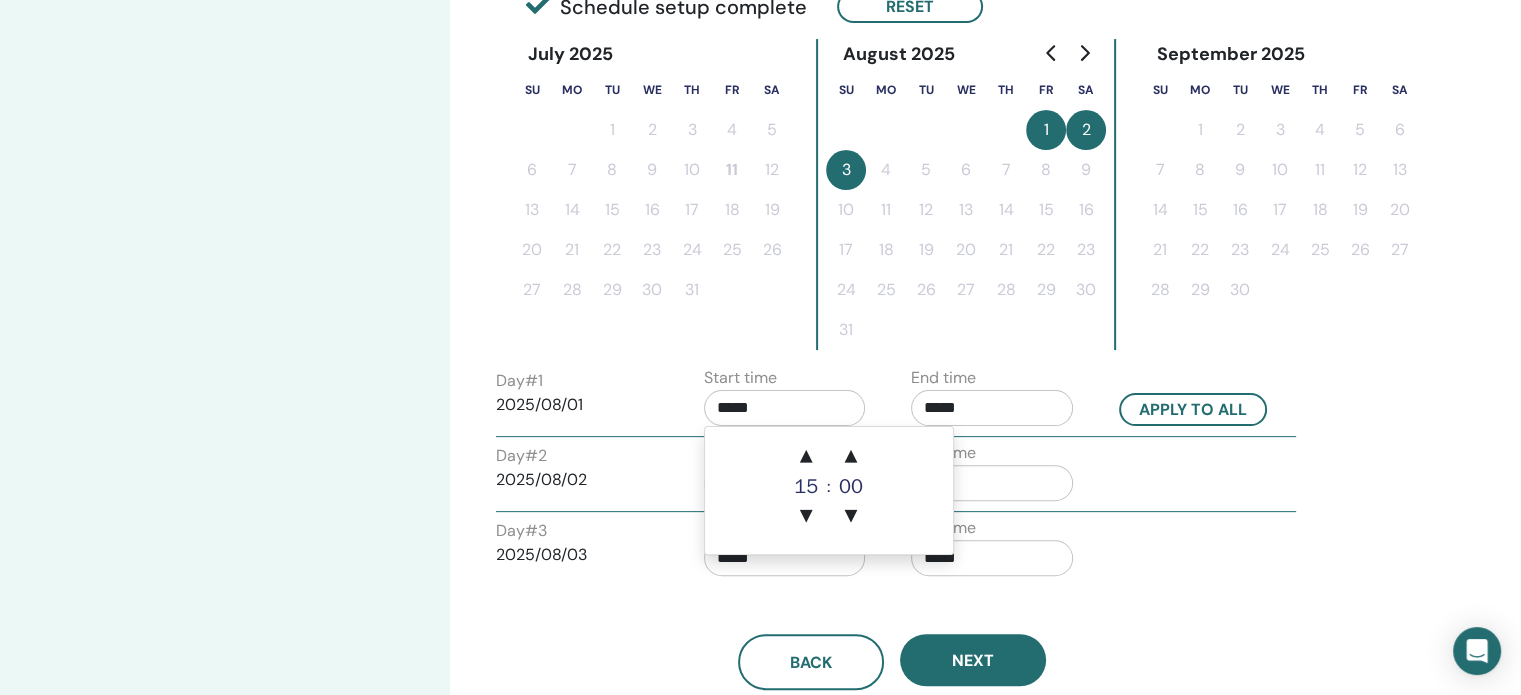 click on "September 2025 Su Mo Tu We Th Fr Sa 1 2 3 4 5 6 7 8 9 10 11 12 13 14 15 16 17 18 19 20 21 22 23 24 25 26 27 28 29 30" at bounding box center [1280, 194] 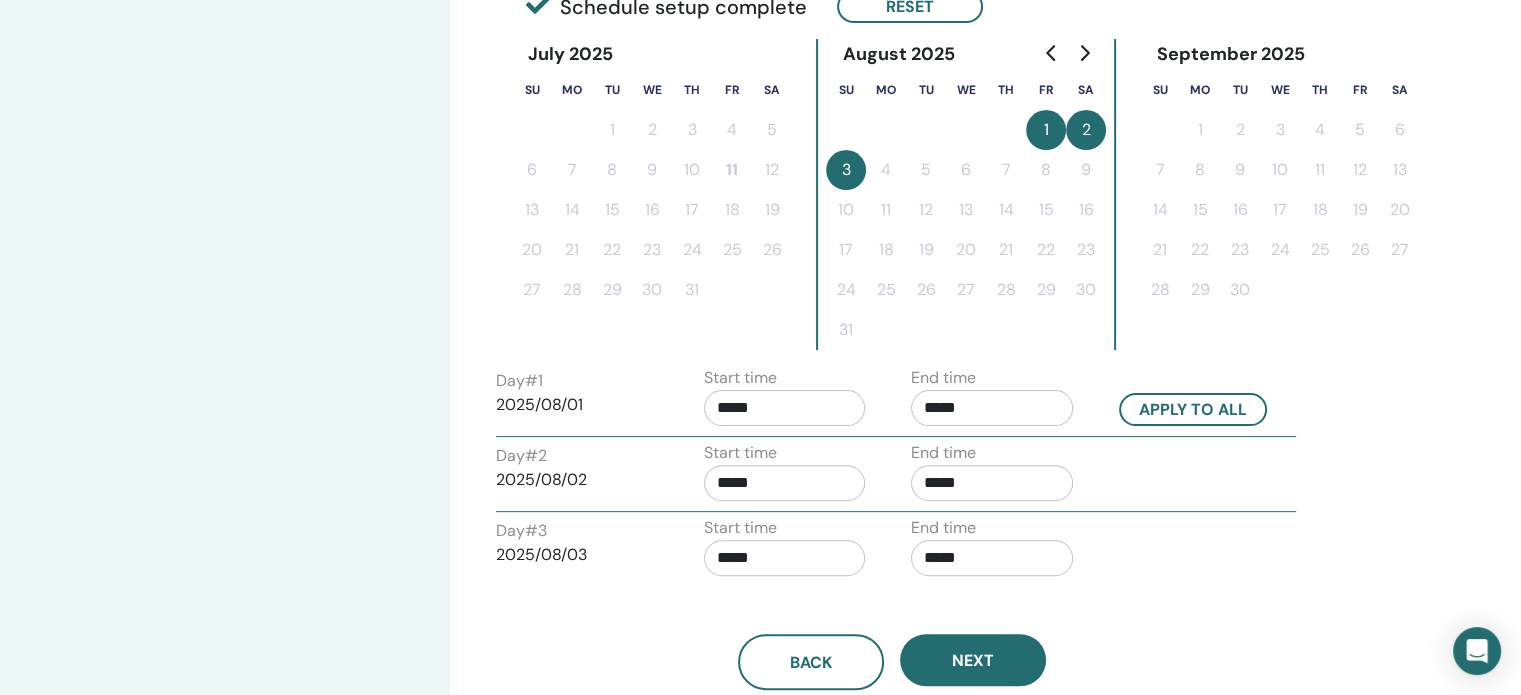 click on "Time Zone Time Zone (GMT+2) Poland Seminar Date and Time Start date End date Done Schedule setup complete Reset July [YEAR] Su Mo Tu We Th Fr Sa 1 2 3 4 5 6 7 8 9 10 11 12 13 14 15 16 17 18 19 20 21 22 23 24 25 26 27 28 29 30 31 August [YEAR] Su Mo Tu We Th Fr Sa 1 2 3 4 5 6 7 8 9 10 11 12 13 14 15 16 17 18 19 20 21 22 23 24 25 26 27 28 29 30 31 September [YEAR] Su Mo Tu We Th Fr Sa 1 2 3 4 5 6 7 8 9 10 11 12 13 14 15 16 17 18 19 20 21 22 23 24 25 26 27 28 29 30 Day  # 1 [DATE] Start time ***** End time ***** Apply to all Day  # 2 [DATE] Start time ***** End time ***** Day  # 3 [DATE] Start time ***** End time ***** Back Next" at bounding box center (957, 263) 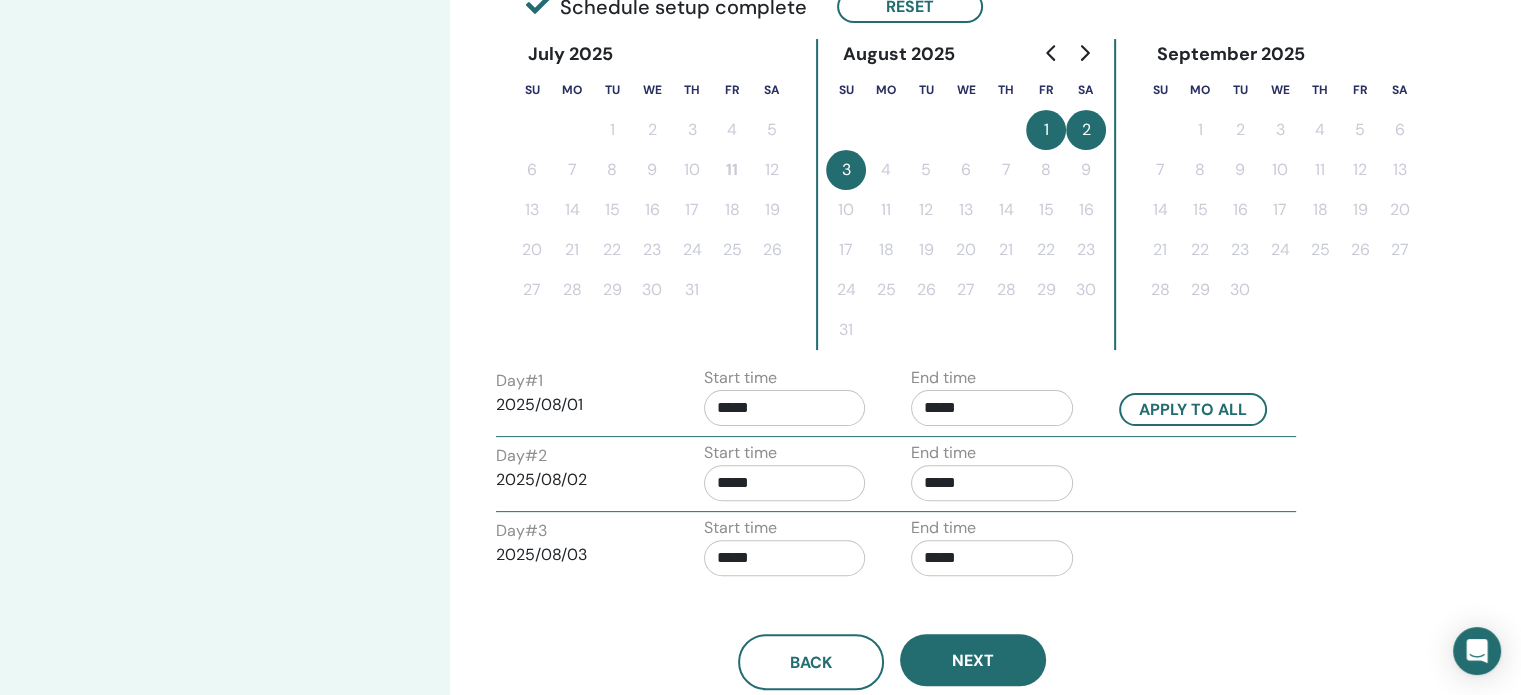 click on "*****" at bounding box center [785, 483] 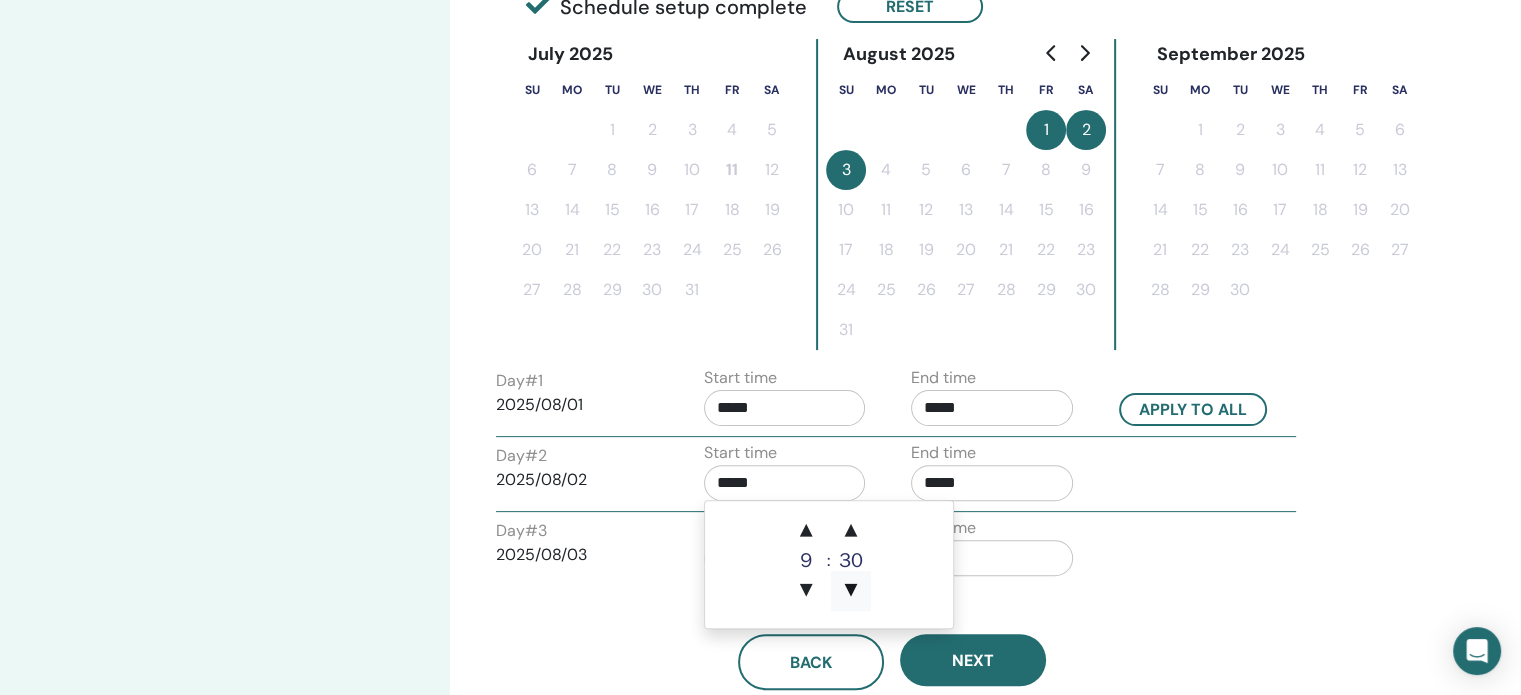 click on "▼" at bounding box center (851, 591) 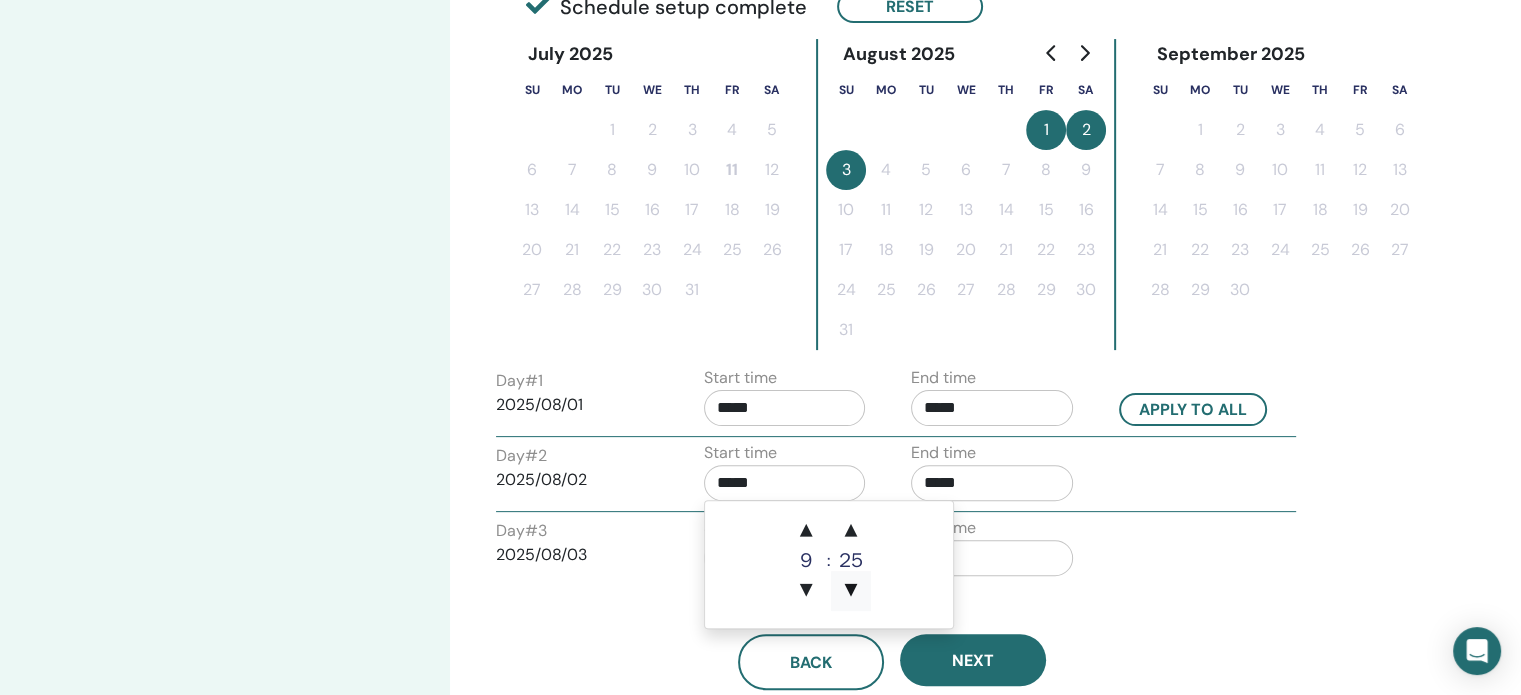 click on "▼" at bounding box center (851, 591) 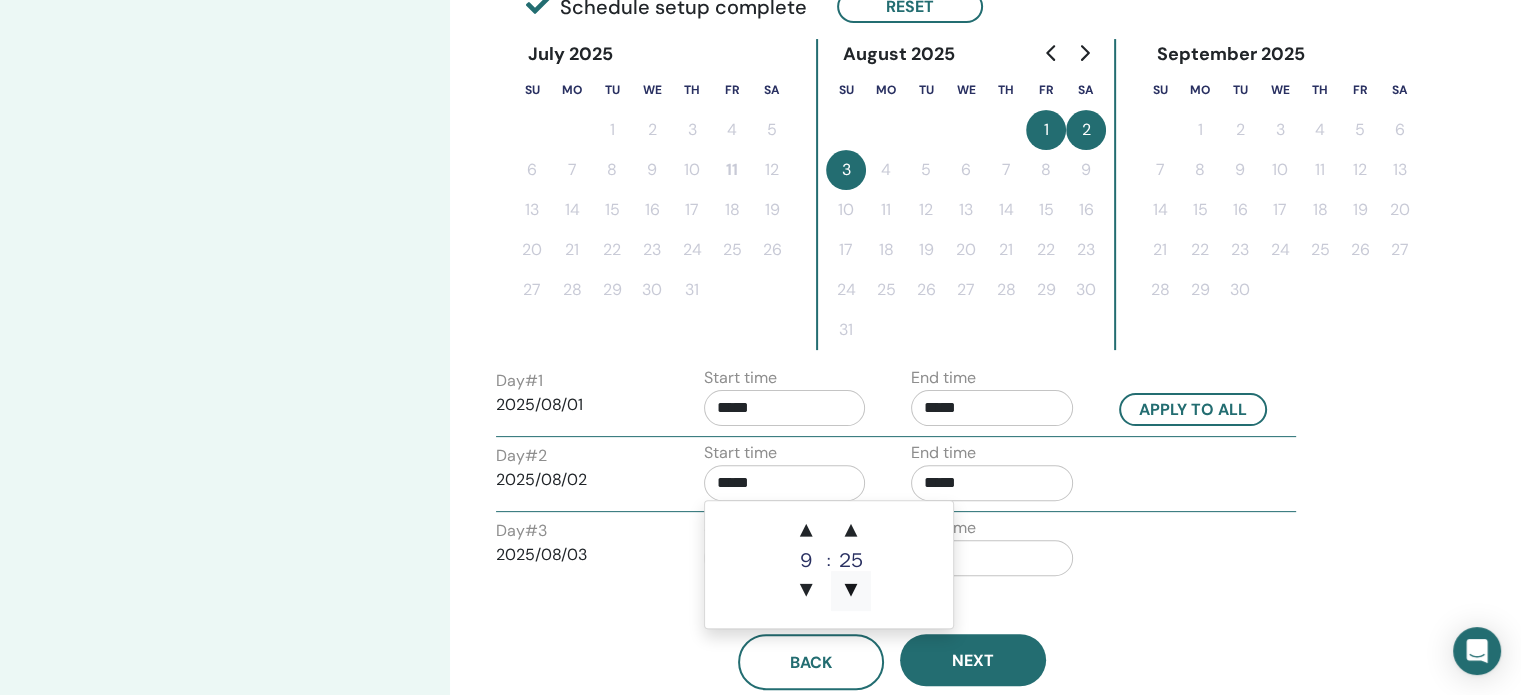 click on "▼" at bounding box center [851, 591] 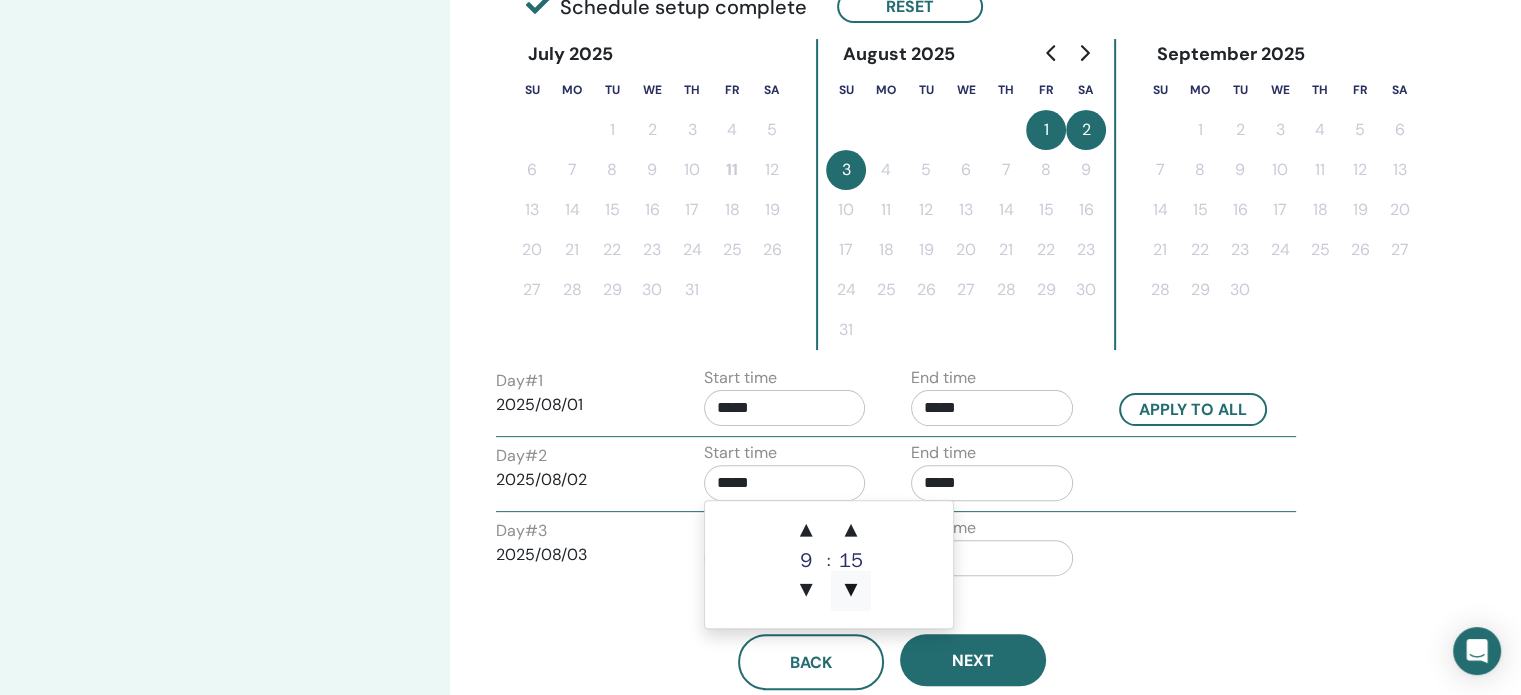 click on "▼" at bounding box center [851, 591] 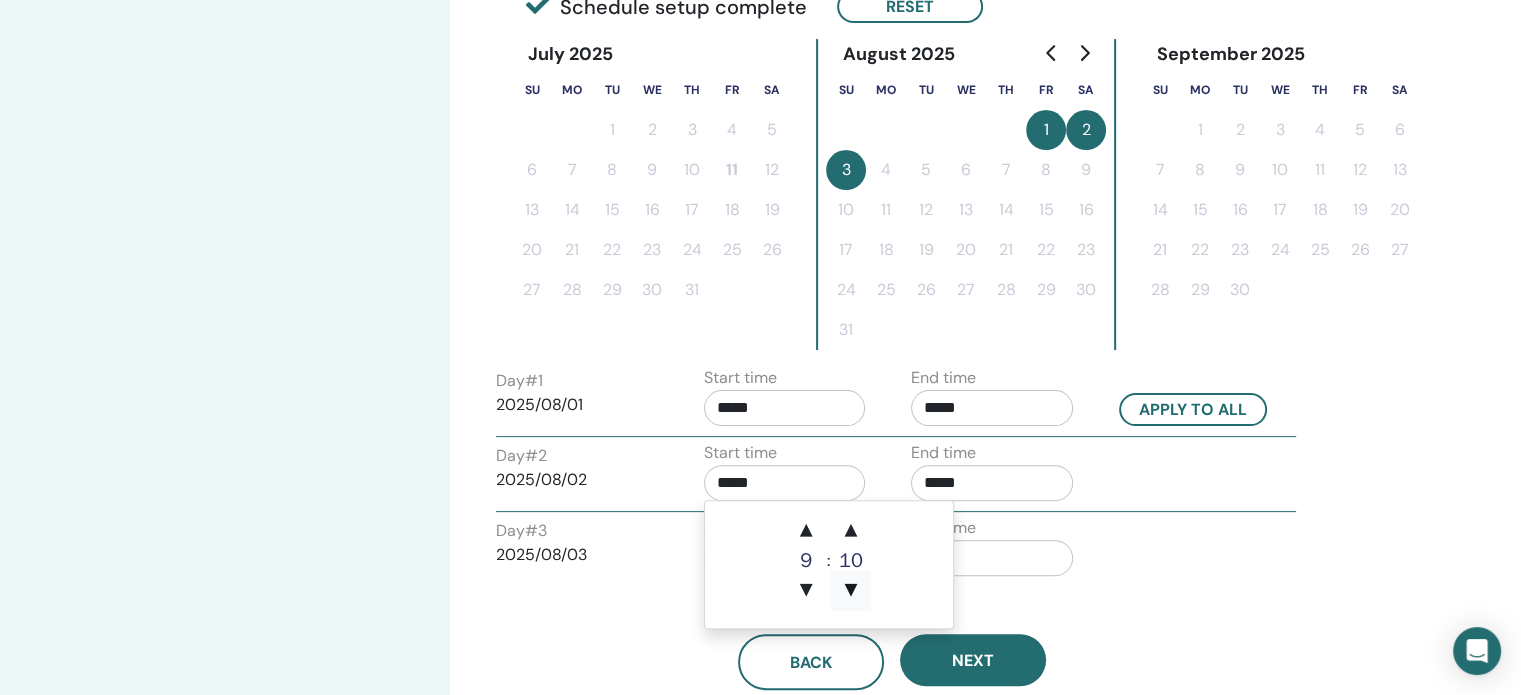 click on "▼" at bounding box center [851, 591] 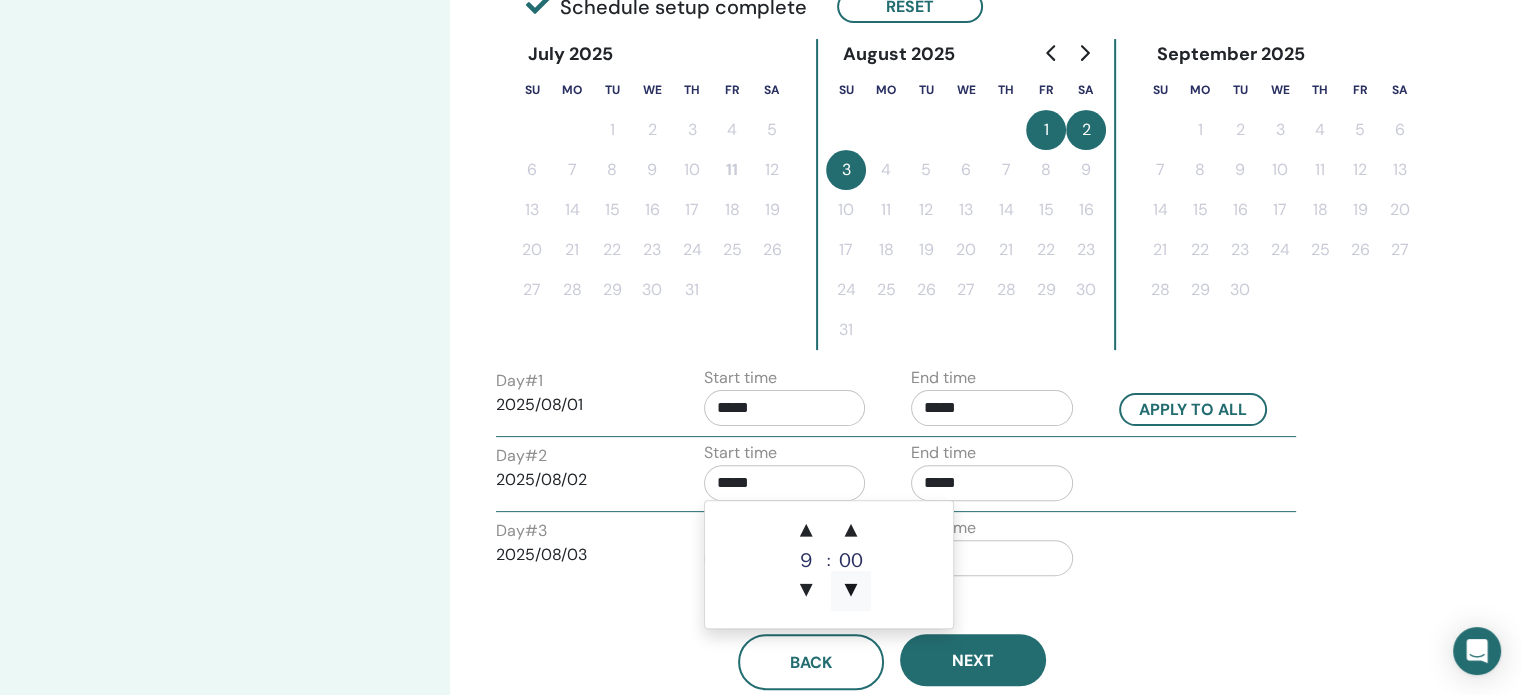 click on "▼" at bounding box center (851, 591) 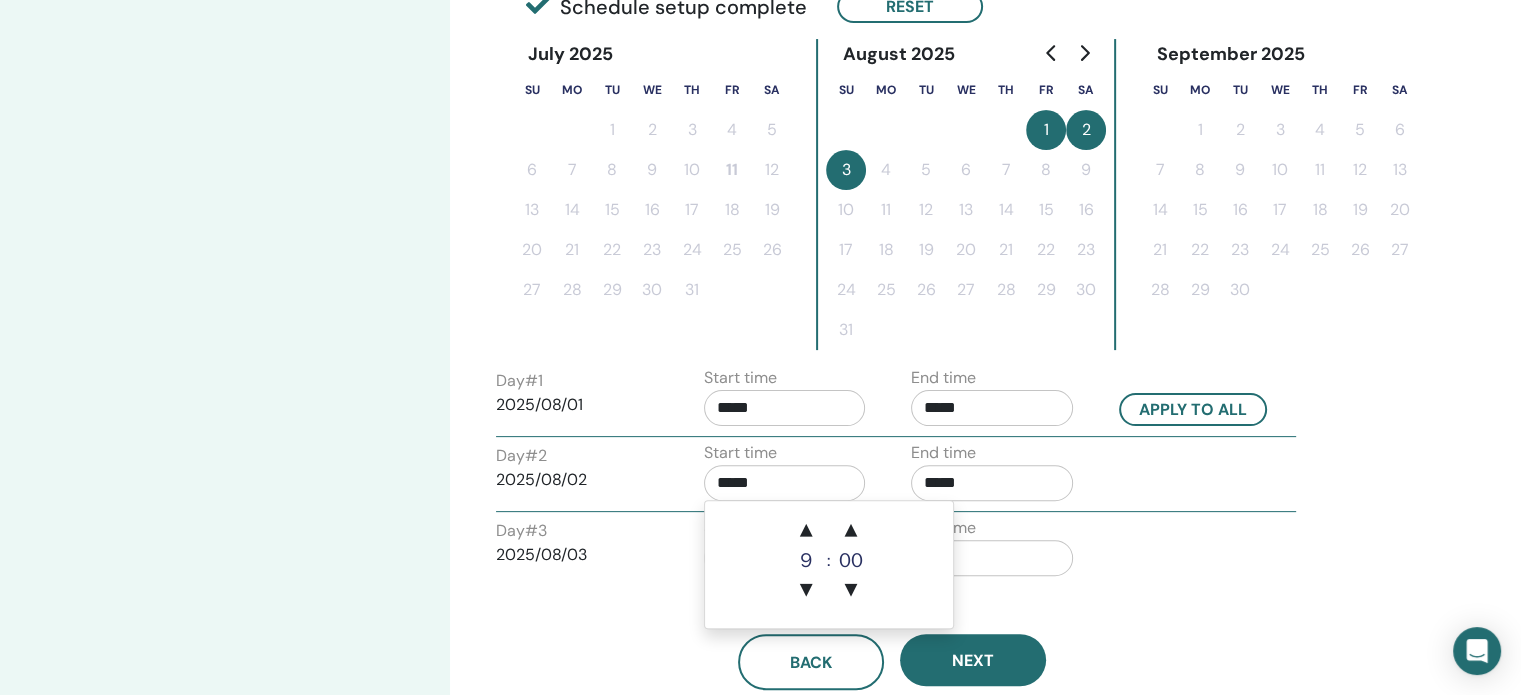 click on "Time Zone Time Zone (GMT+2) Poland Seminar Date and Time Start date End date Done Schedule setup complete Reset July [YEAR] Su Mo Tu We Th Fr Sa 1 2 3 4 5 6 7 8 9 10 11 12 13 14 15 16 17 18 19 20 21 22 23 24 25 26 27 28 29 30 31 August [YEAR] Su Mo Tu We Th Fr Sa 1 2 3 4 5 6 7 8 9 10 11 12 13 14 15 16 17 18 19 20 21 22 23 24 25 26 27 28 29 30 31 September [YEAR] Su Mo Tu We Th Fr Sa 1 2 3 4 5 6 7 8 9 10 11 12 13 14 15 16 17 18 19 20 21 22 23 24 25 26 27 28 29 30 Day  # 1 [DATE] Start time ***** End time ***** Apply to all Day  # 2 [DATE] Start time ***** End time ***** Day  # 3 [DATE] Start time ***** End time ***** Back Next" at bounding box center (957, 263) 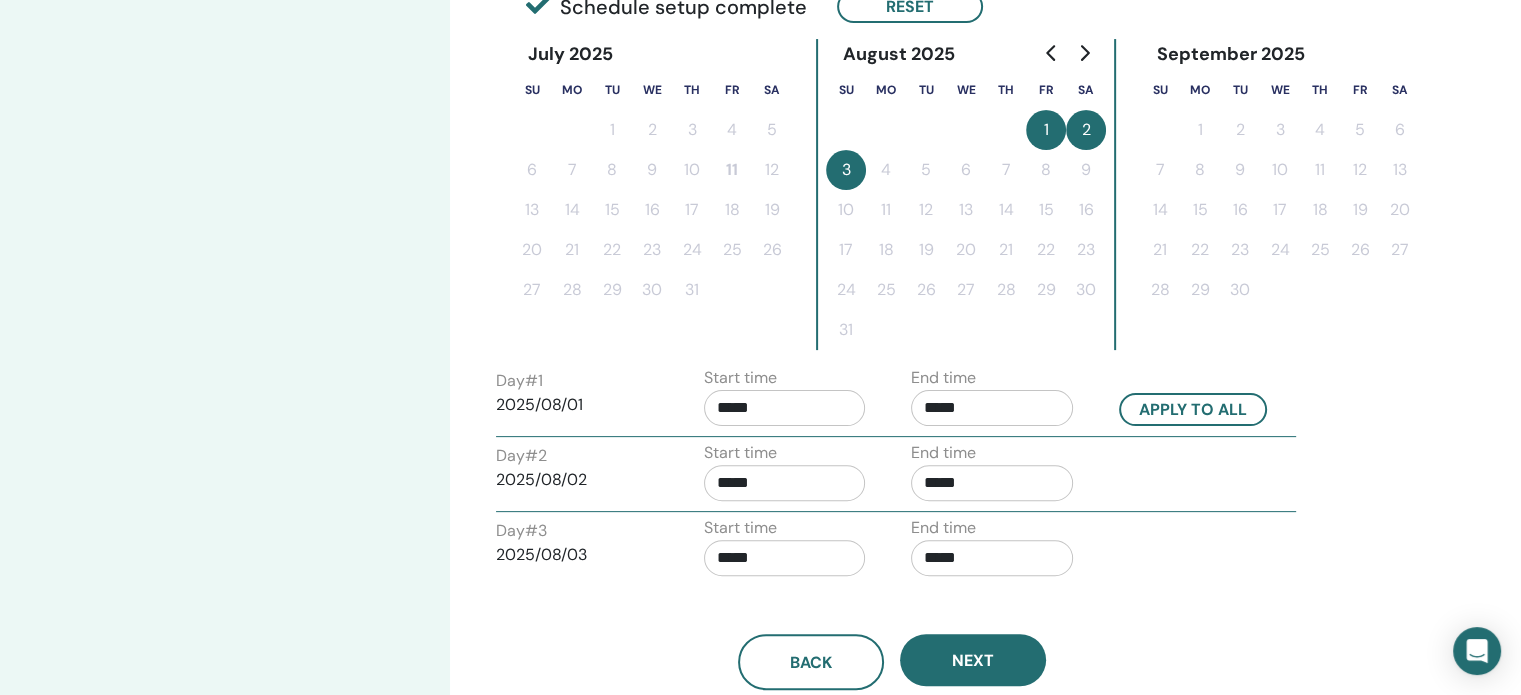 click on "*****" at bounding box center (992, 483) 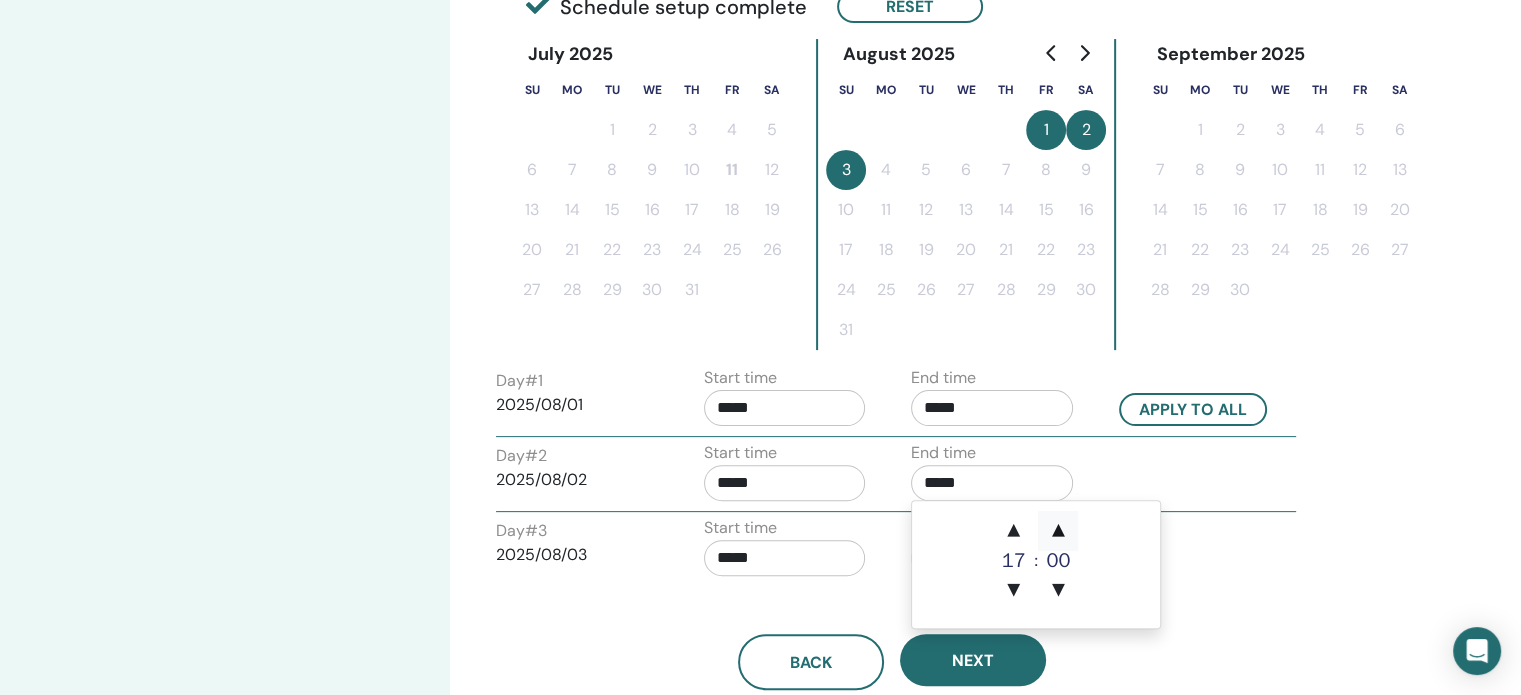 click on "▲" at bounding box center [1058, 531] 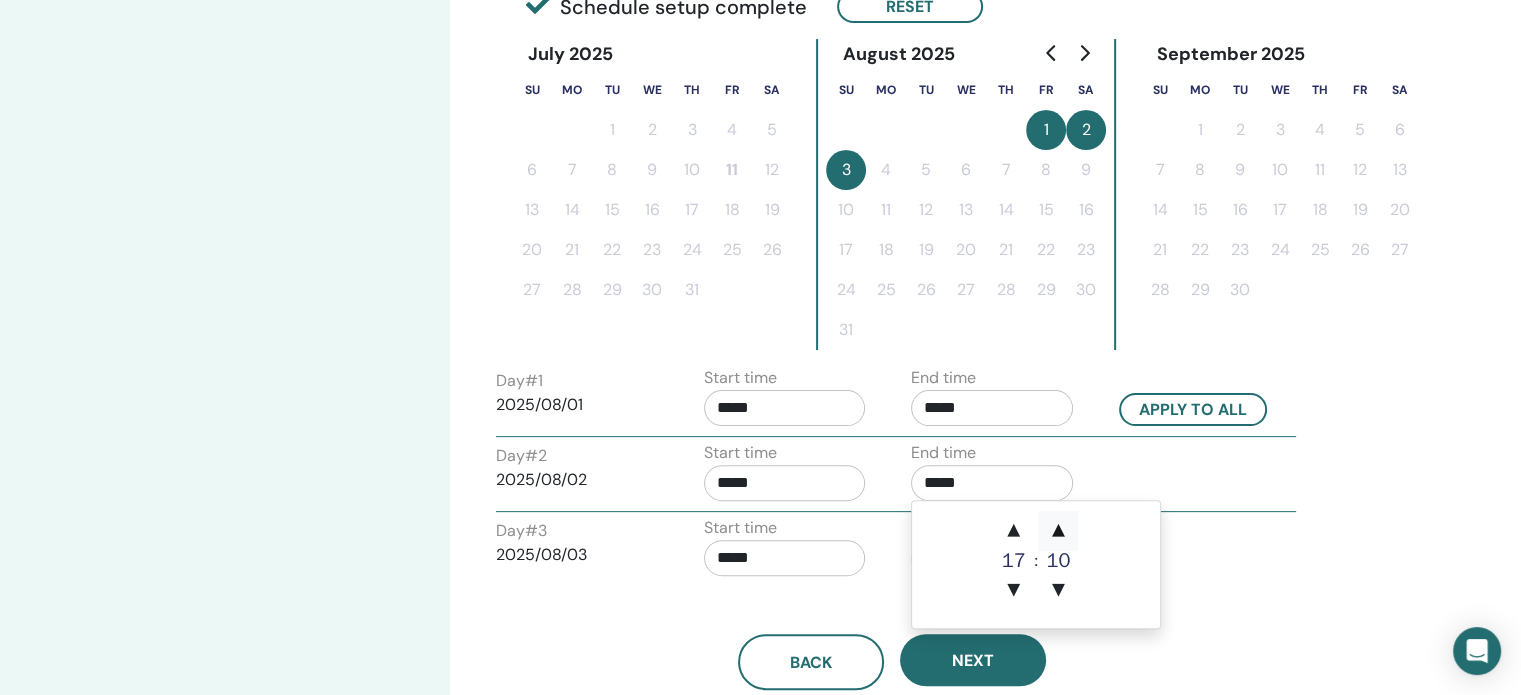 click on "▲" at bounding box center (1058, 531) 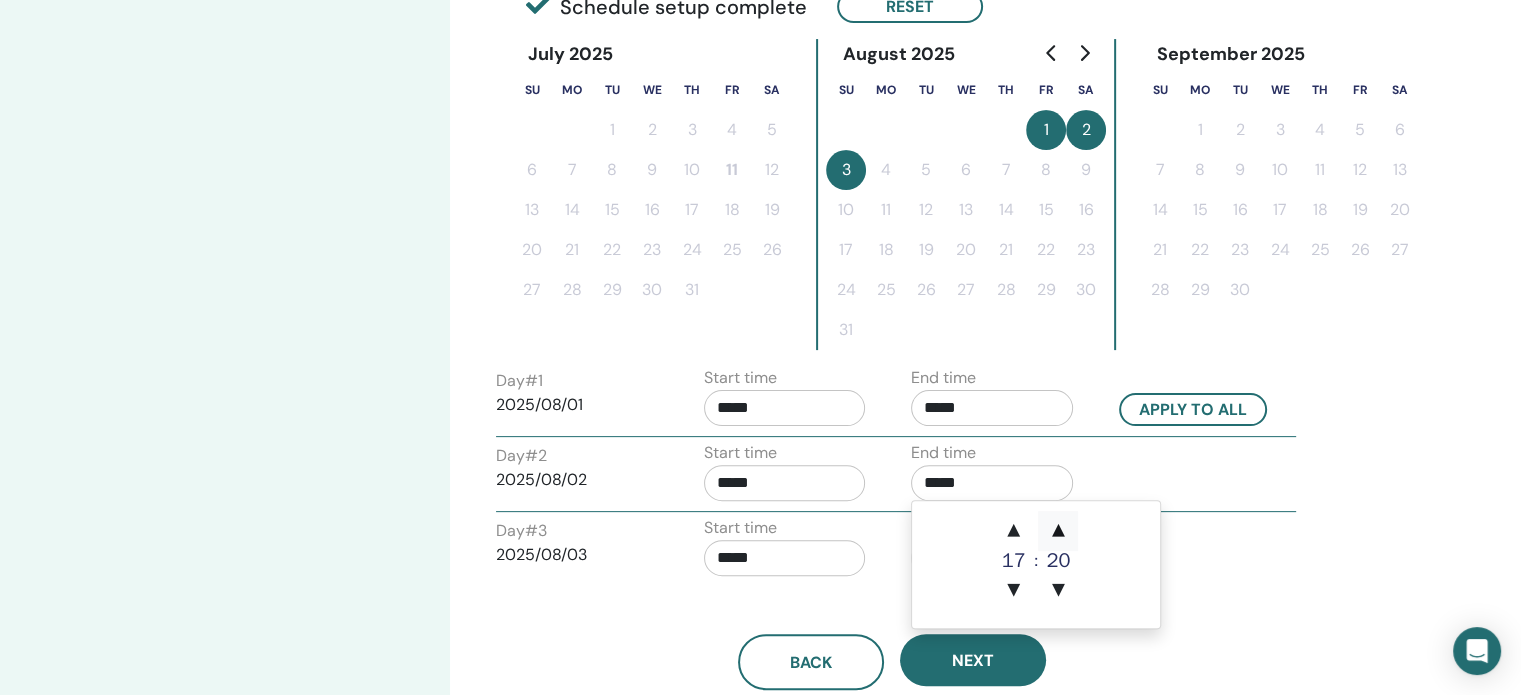 click on "▲" at bounding box center (1058, 531) 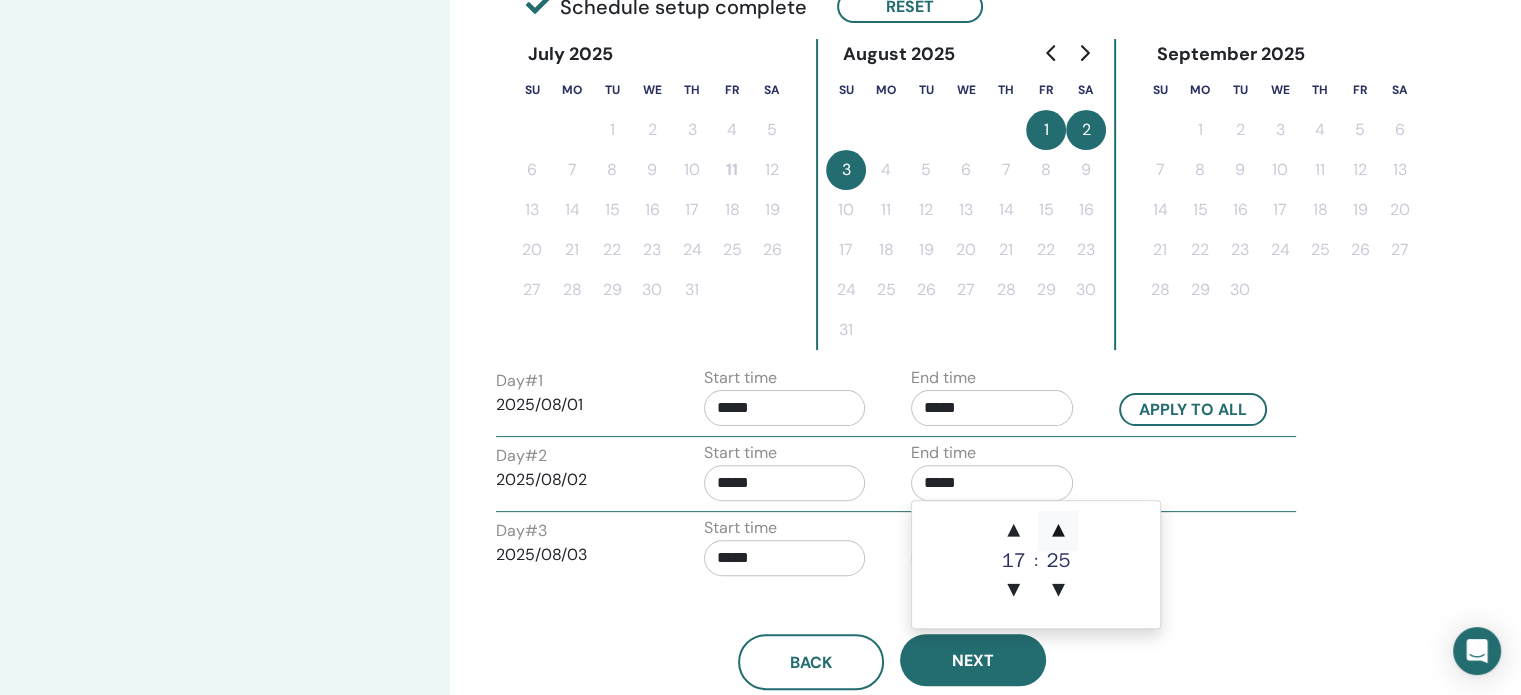 click on "▲" at bounding box center (1058, 531) 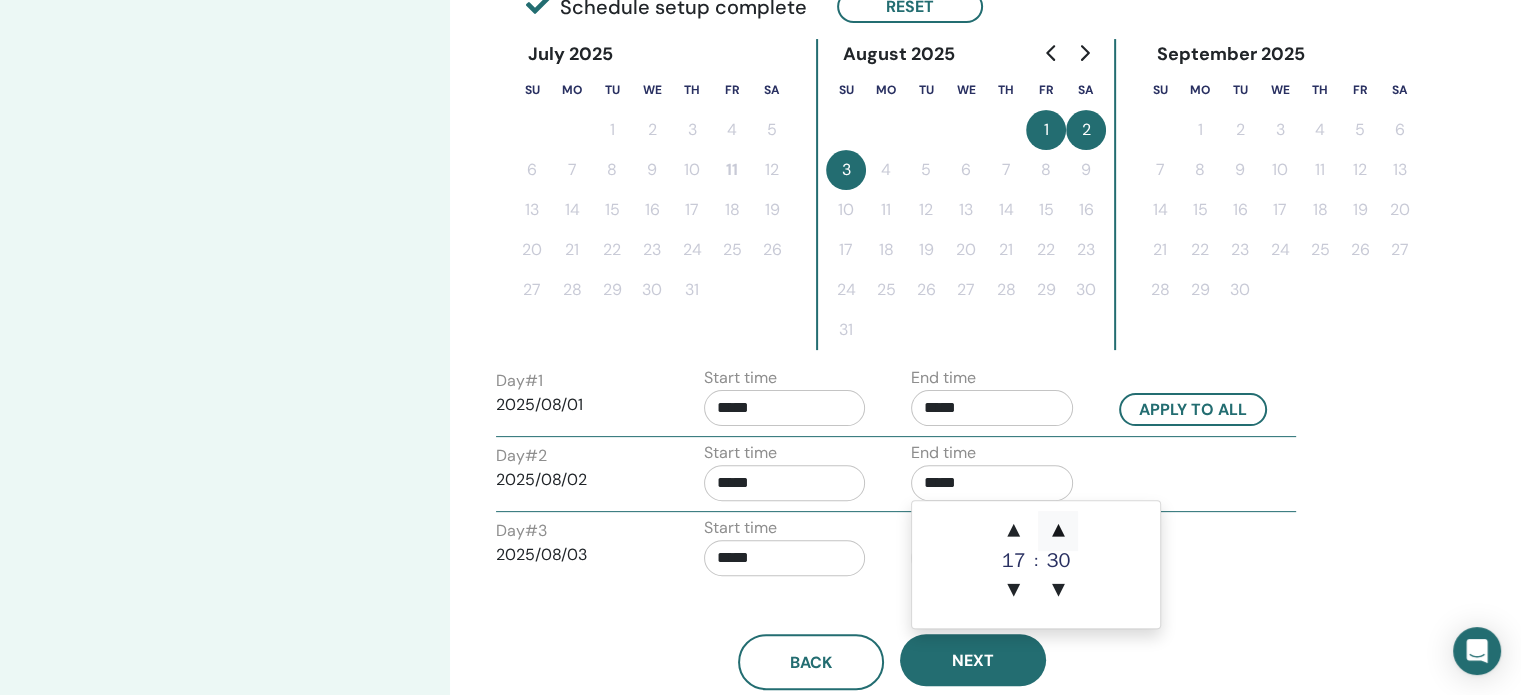 click on "▲" at bounding box center [1058, 531] 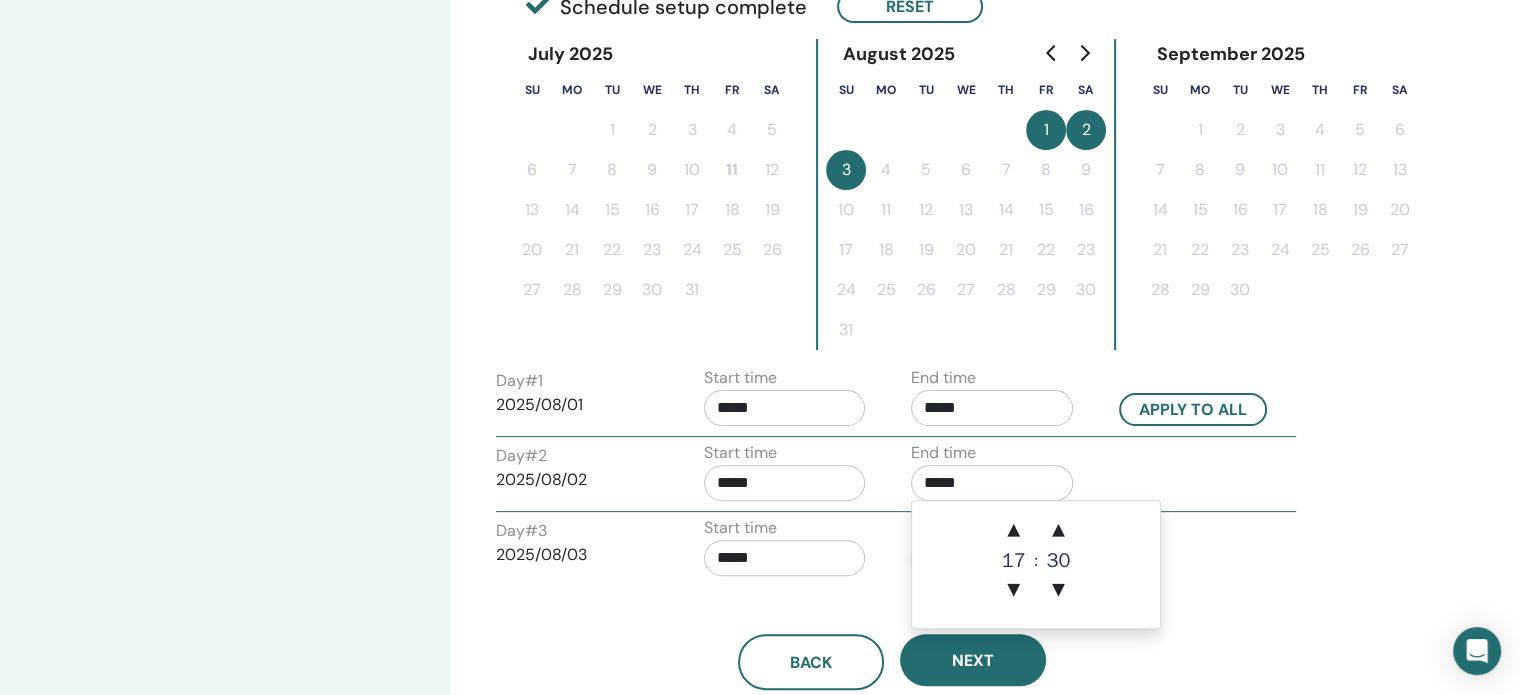 click on "Time Zone Time Zone (GMT+2) Poland Seminar Date and Time Start date End date Done Schedule setup complete Reset July [YEAR] Su Mo Tu We Th Fr Sa 1 2 3 4 5 6 7 8 9 10 11 12 13 14 15 16 17 18 19 20 21 22 23 24 25 26 27 28 29 30 31 August [YEAR] Su Mo Tu We Th Fr Sa 1 2 3 4 5 6 7 8 9 10 11 12 13 14 15 16 17 18 19 20 21 22 23 24 25 26 27 28 29 30 31 September [YEAR] Su Mo Tu We Th Fr Sa 1 2 3 4 5 6 7 8 9 10 11 12 13 14 15 16 17 18 19 20 21 22 23 24 25 26 27 28 29 30 Day  # 1 [DATE] Start time ***** End time ***** Apply to all Day  # 2 [DATE] Start time ***** End time ***** Day  # 3 [DATE] Start time ***** End time ***** Back Next" at bounding box center (957, 263) 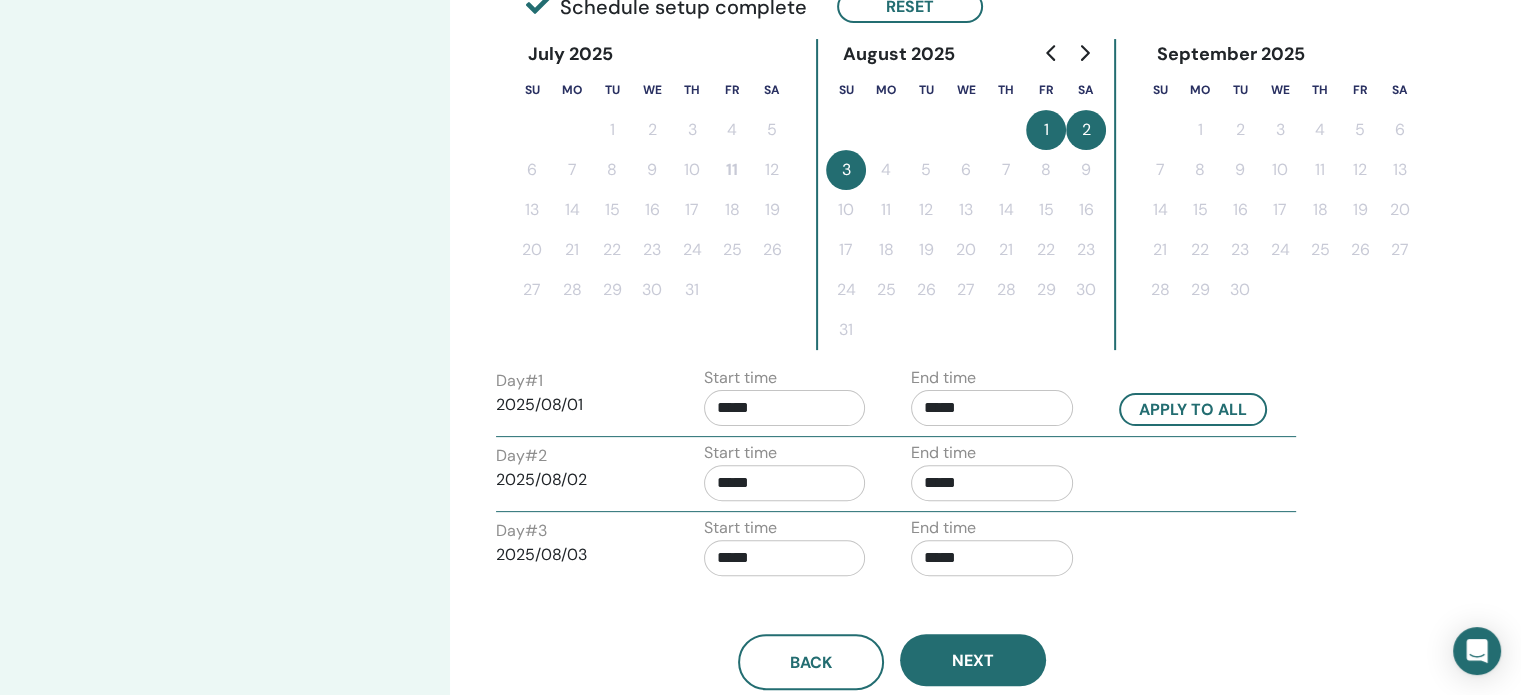 click on "*****" at bounding box center [785, 558] 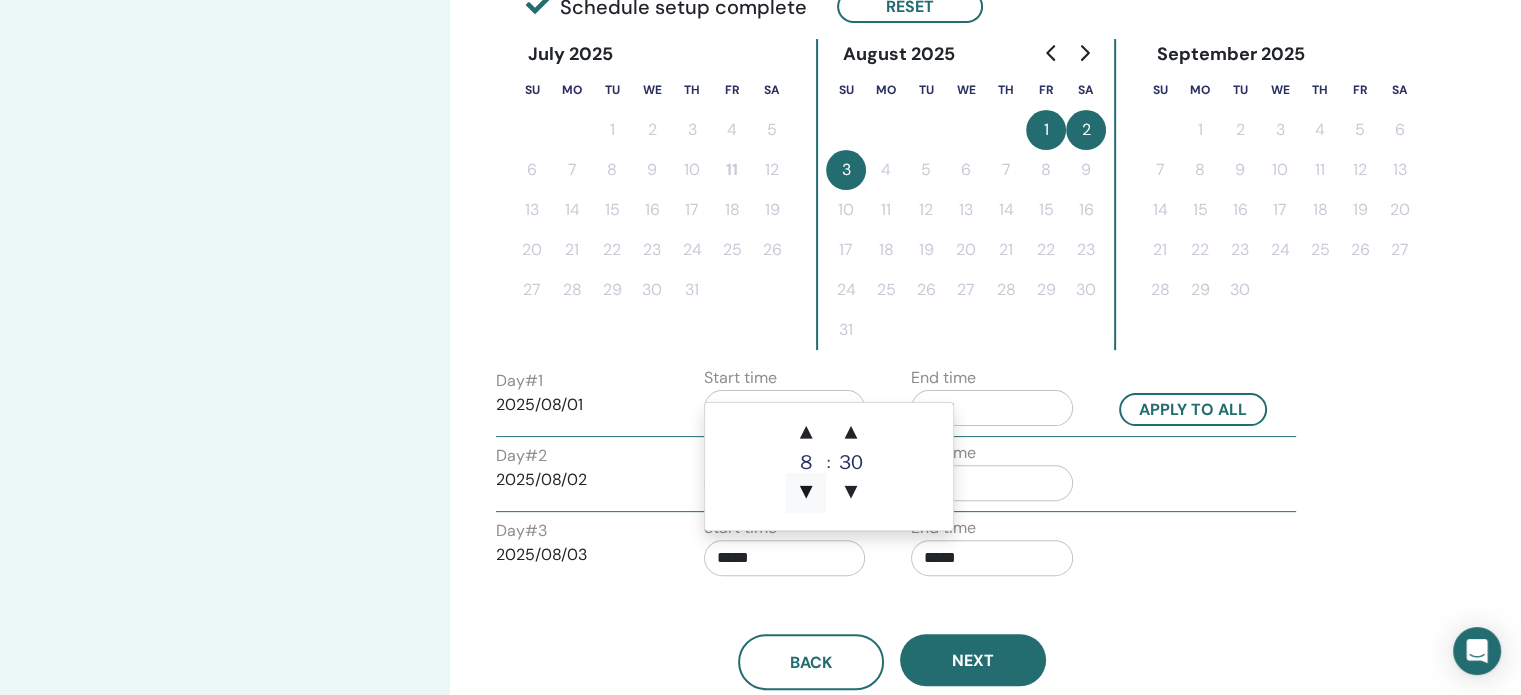 click on "▼" at bounding box center (806, 493) 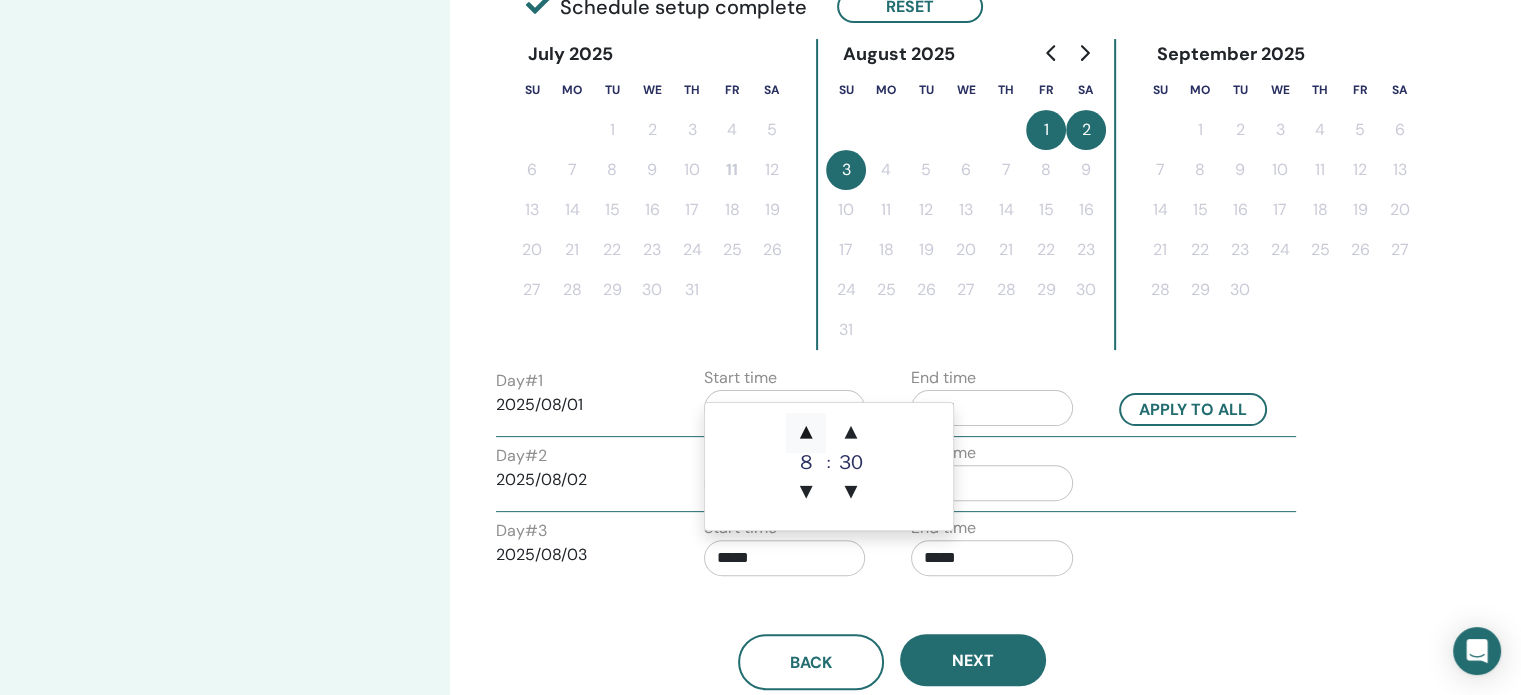 click on "▲" at bounding box center (806, 433) 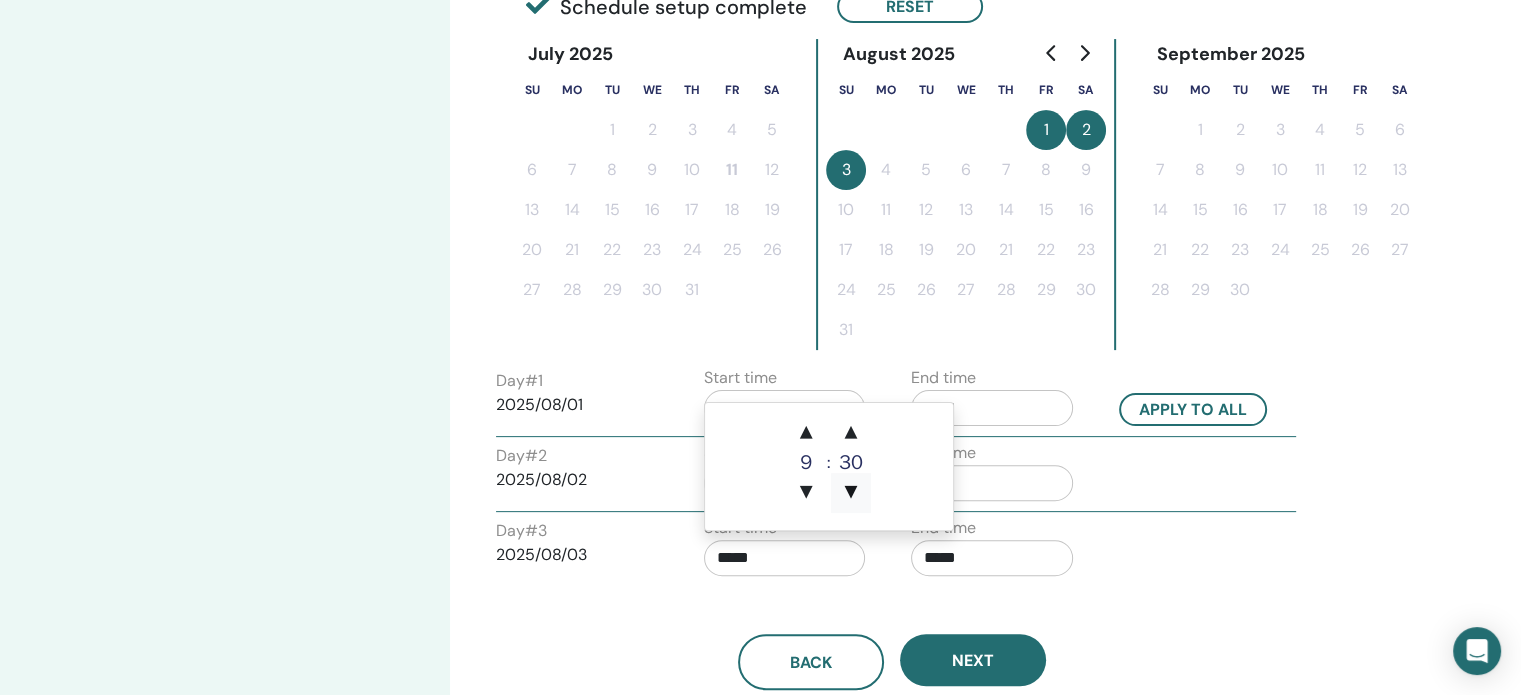 click on "▼" at bounding box center [851, 493] 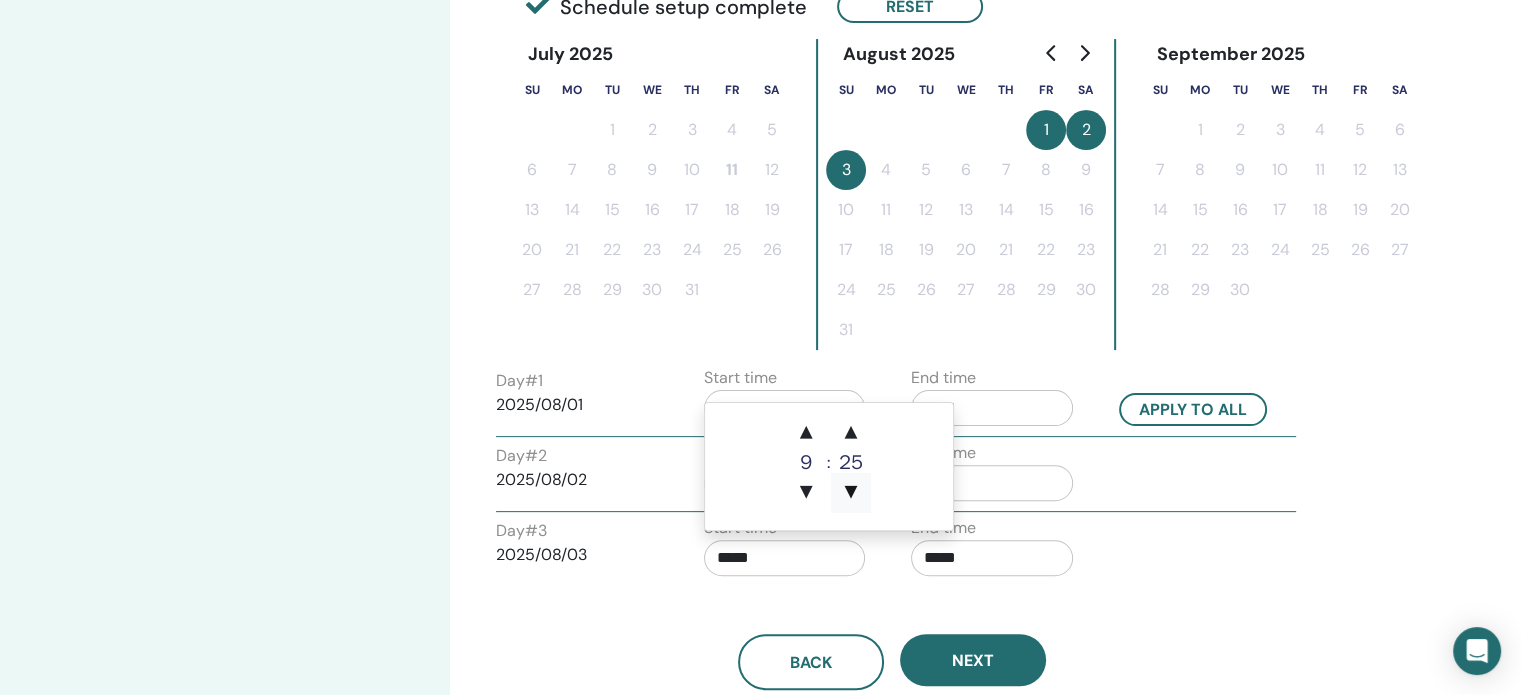 click on "▼" at bounding box center (851, 493) 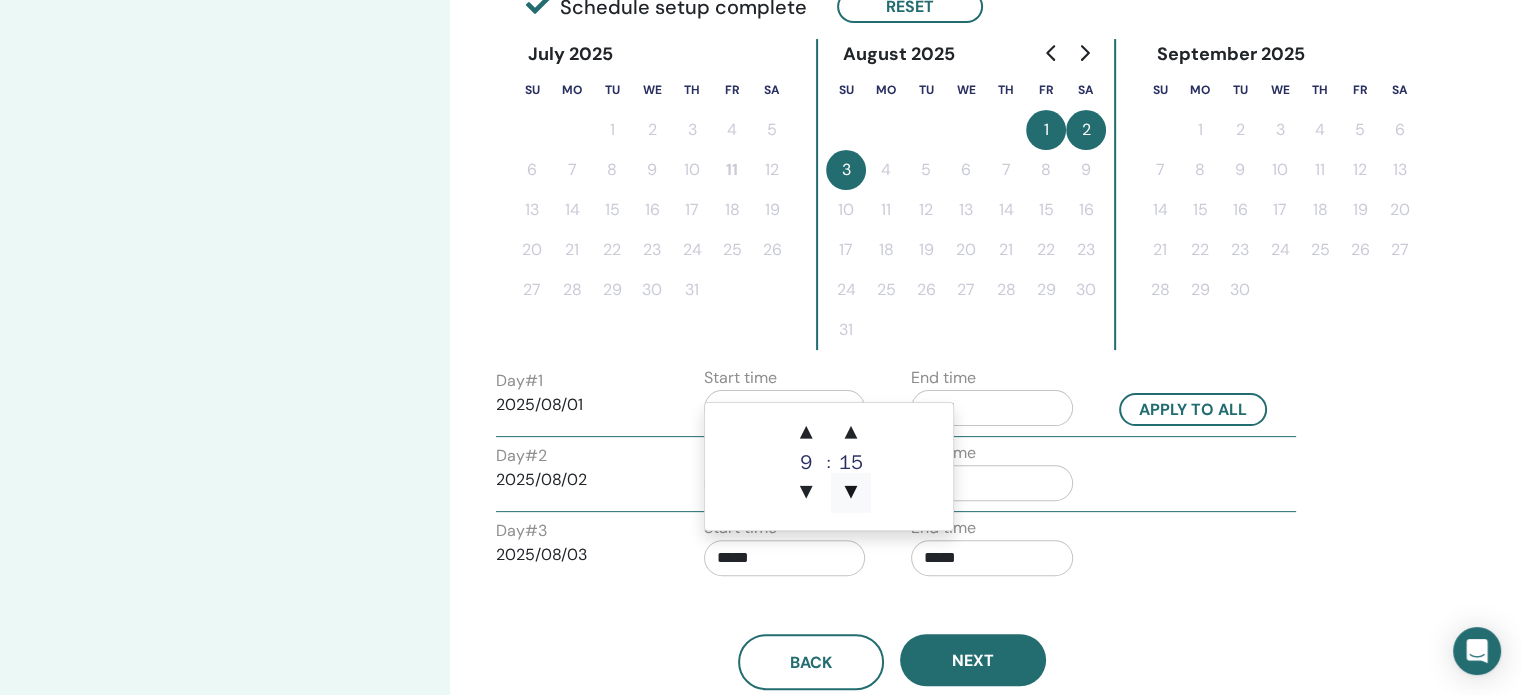 click on "▼" at bounding box center (851, 493) 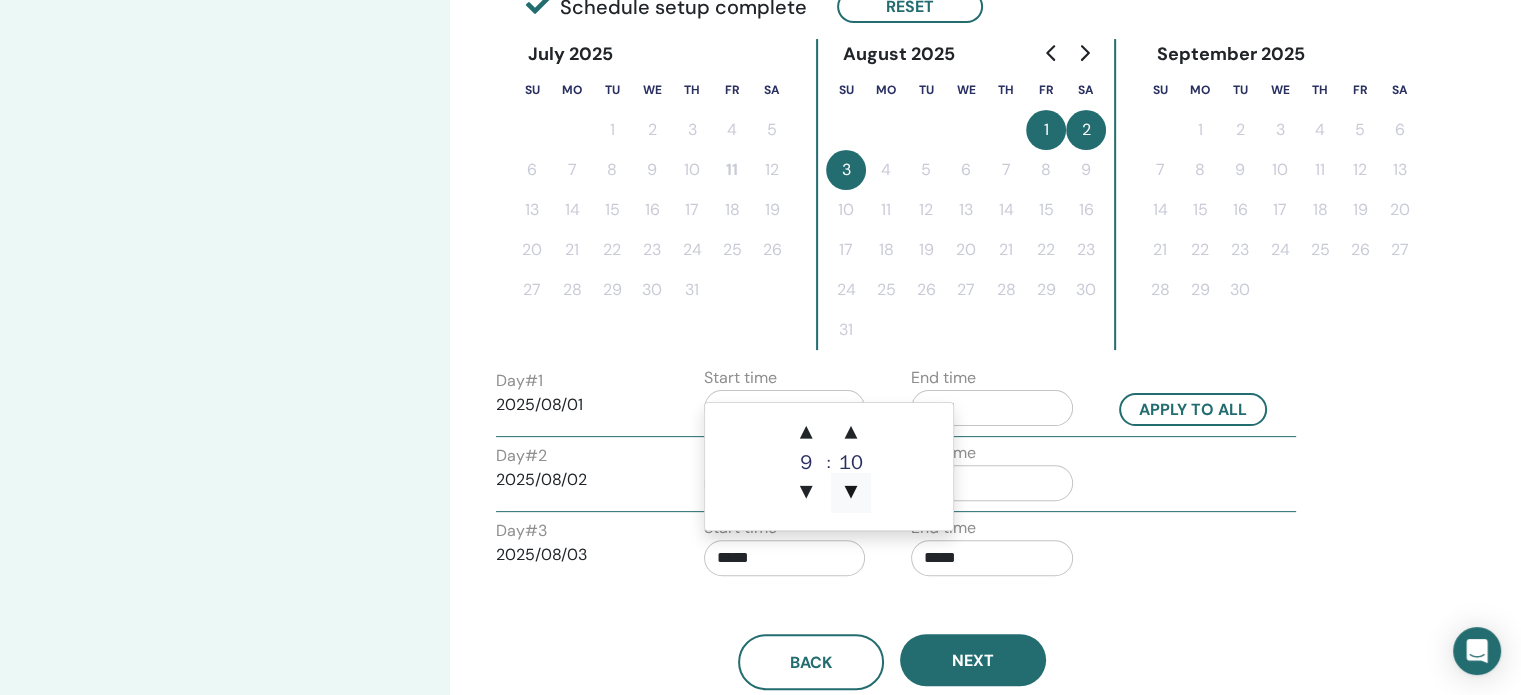 click on "▼" at bounding box center [851, 493] 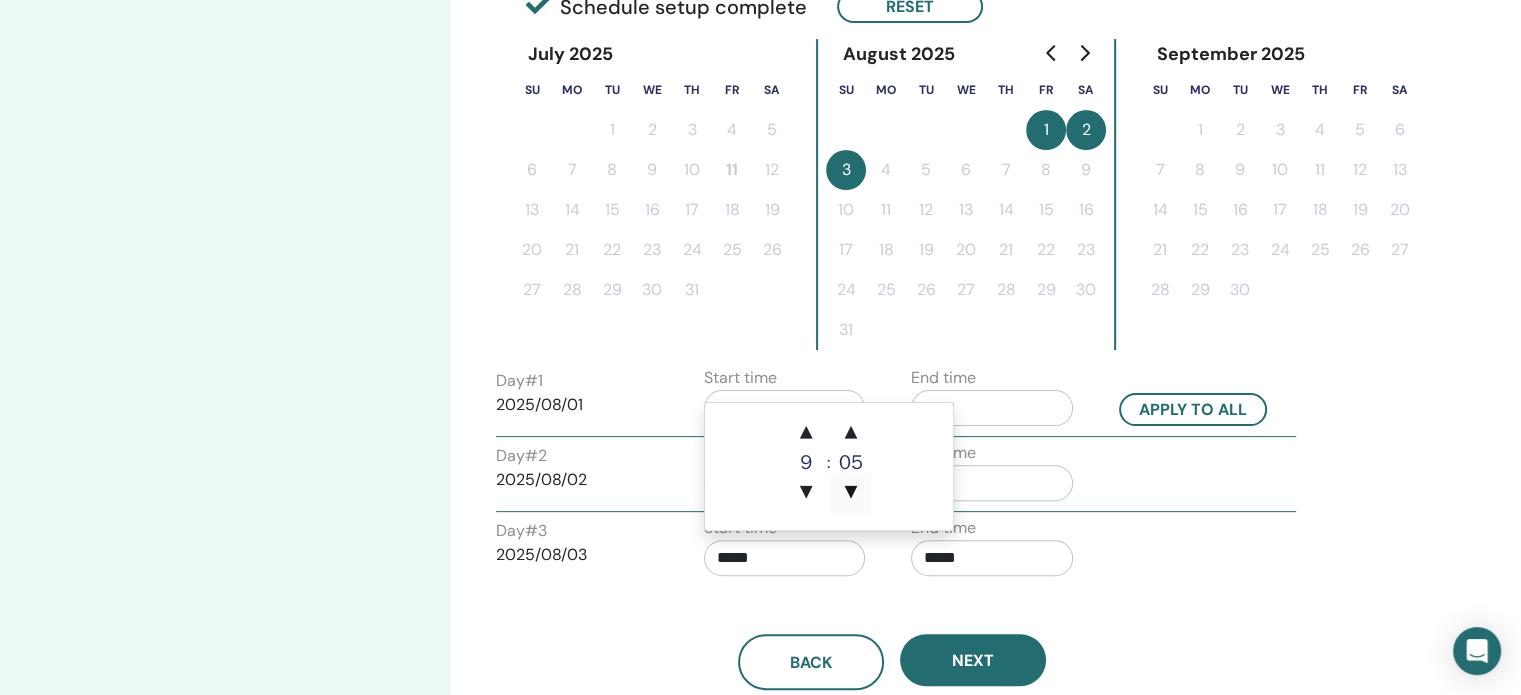 click on "▼" at bounding box center (851, 493) 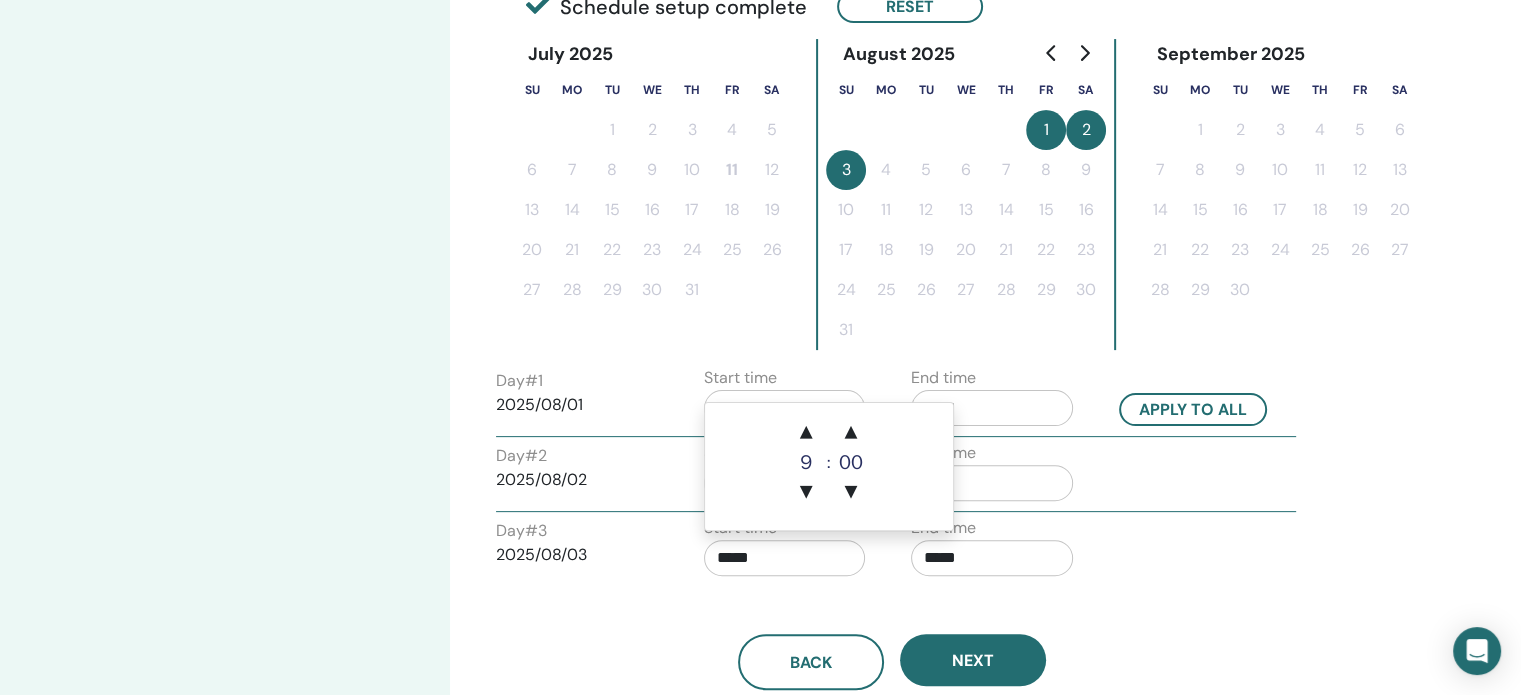 click on "Set up you seminar Step 3 of 4 : Date and Time Time Zone Time Zone (GMT+2) Poland Seminar Date and Time Start date End date Done Schedule setup complete Reset July [YEAR] Su Mo Tu We Th Fr Sa 1 2 3 4 5 6 7 8 9 10 11 12 13 14 15 16 17 18 19 20 21 22 23 24 25 26 27 28 29 30 31 August [YEAR] Su Mo Tu We Th Fr Sa 1 2 3 4 5 6 7 8 9 10 11 12 13 14 15 16 17 18 19 20 21 22 23 24 25 26 27 28 29 30 31 September [YEAR] Su Mo Tu We Th Fr Sa 1 2 3 4 5 6 7 8 9 10 11 12 13 14 15 16 17 18 19 20 21 22 23 24 25 26 27 28 29 30 Day  # 1 [DATE] Start time ***** End time ***** Apply to all Day  # 2 [DATE] Start time ***** End time ***** Day  # 3 [DATE] Start time ***** End time ***** Back Next" at bounding box center [760, 263] 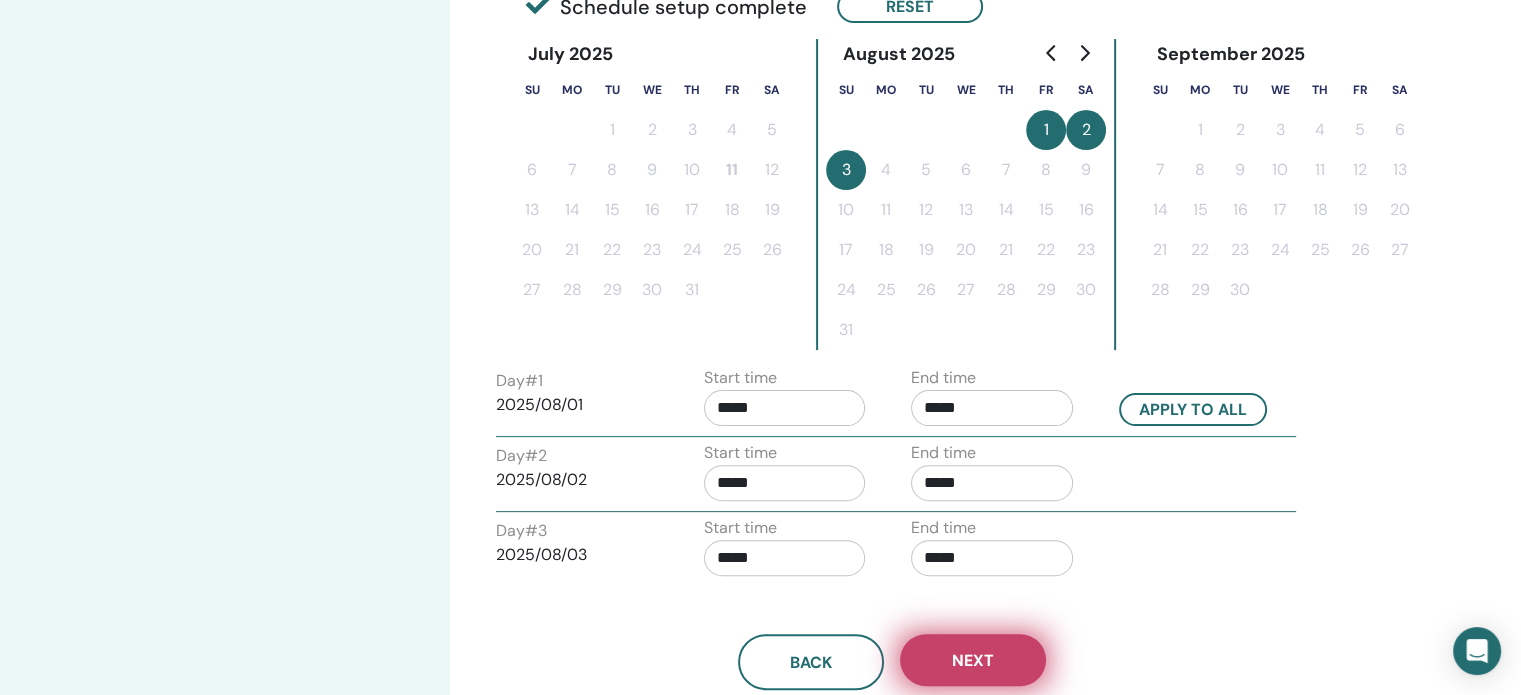 click on "Next" at bounding box center (973, 660) 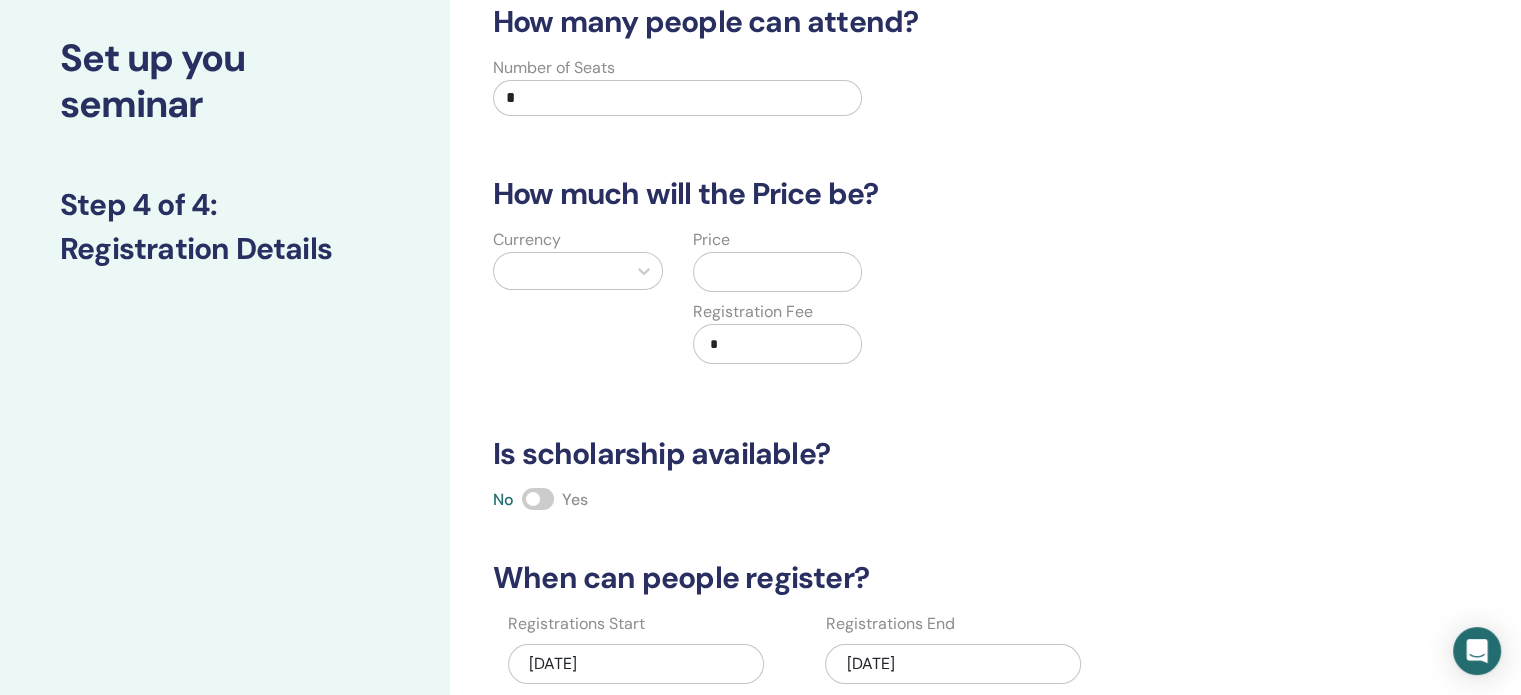 scroll, scrollTop: 0, scrollLeft: 0, axis: both 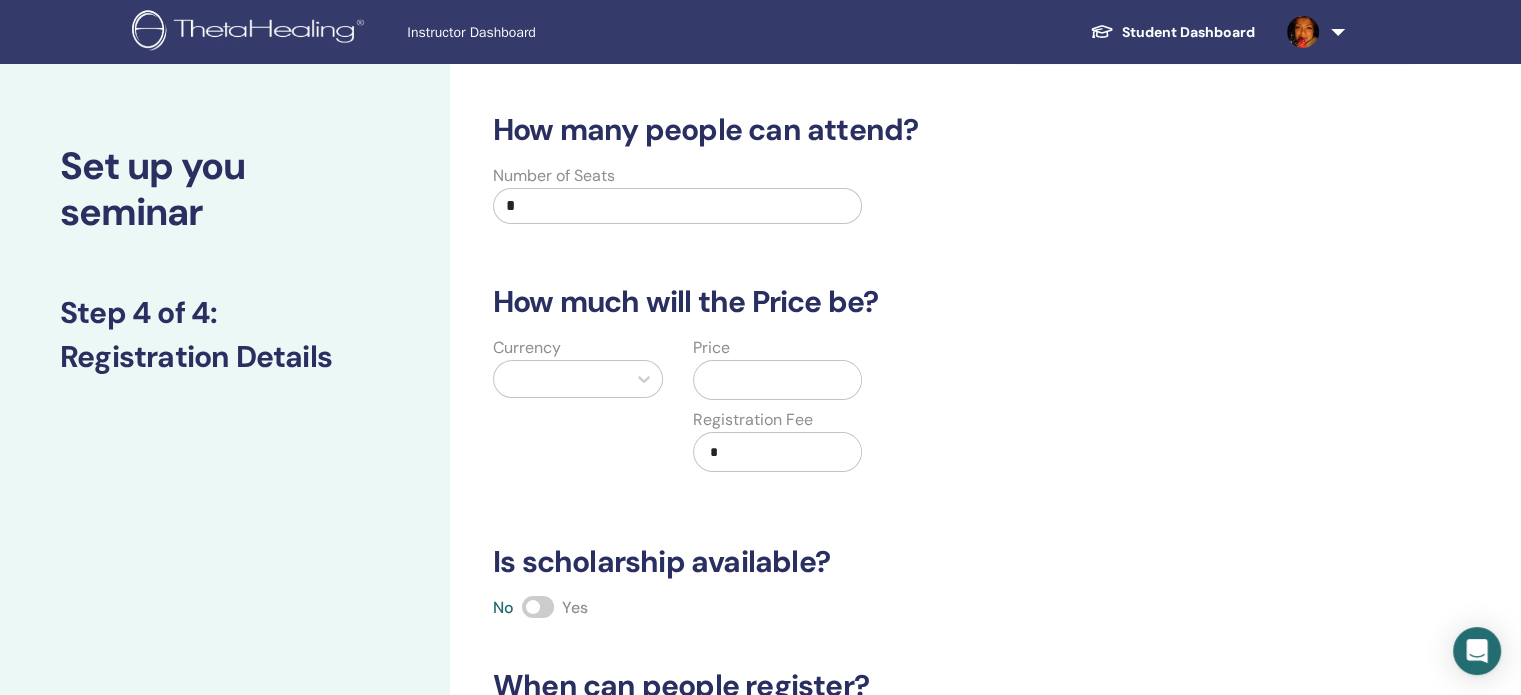 click on "*" at bounding box center [677, 206] 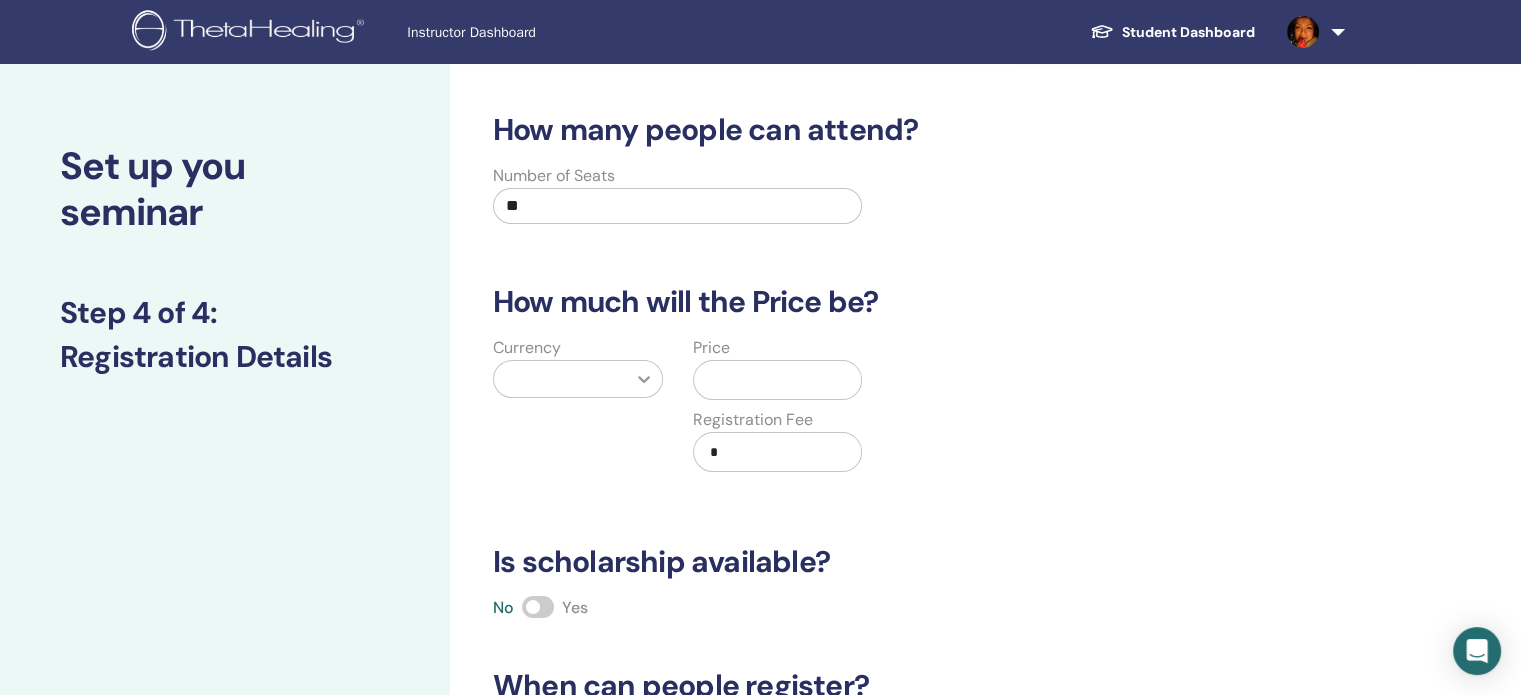 type on "**" 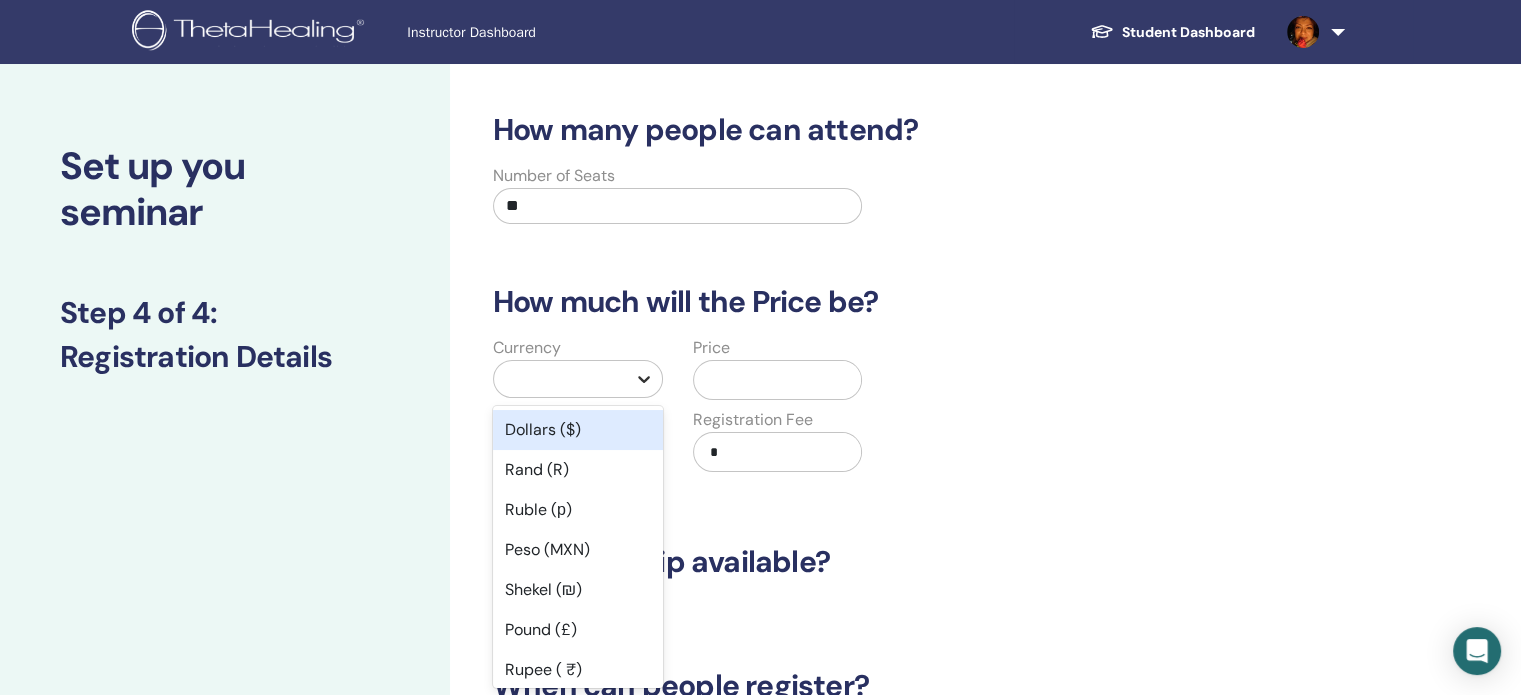 scroll, scrollTop: 18, scrollLeft: 0, axis: vertical 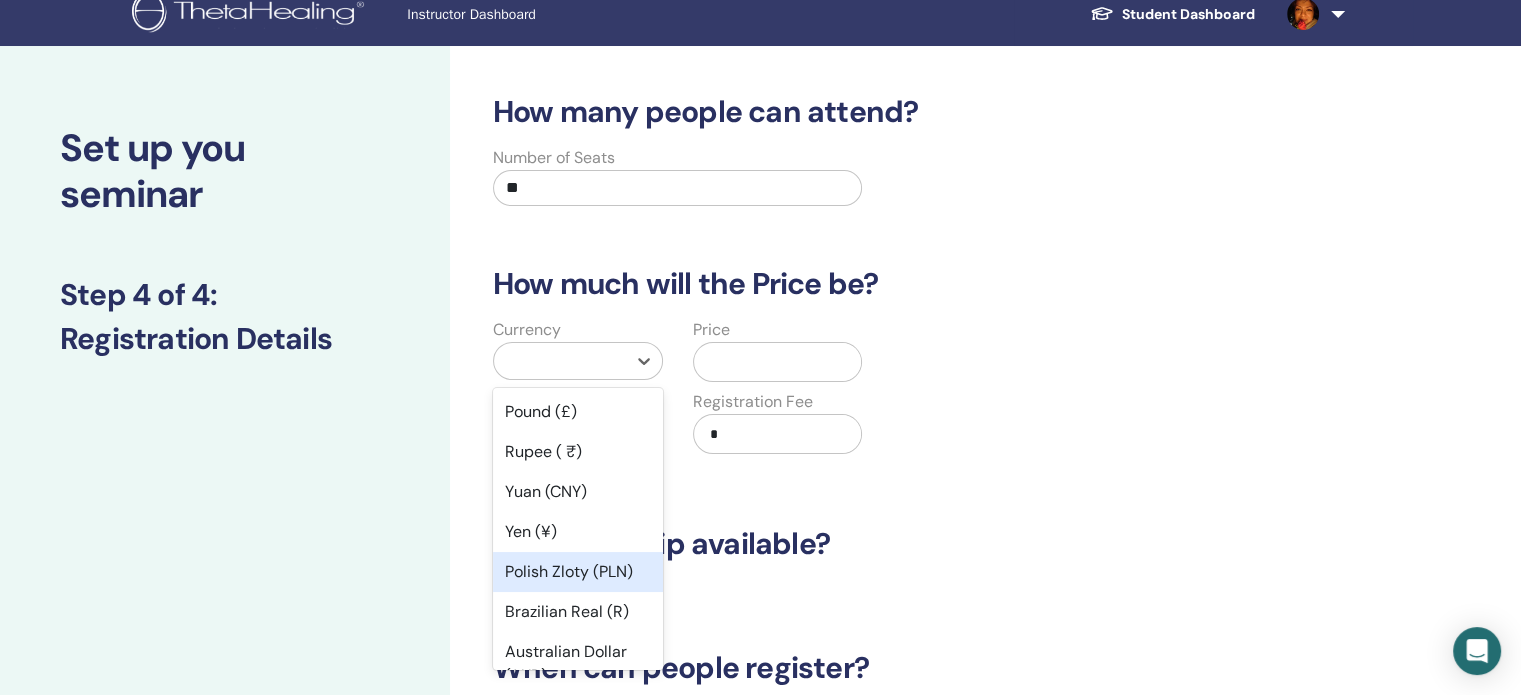 click on "Polish Zloty (PLN)" at bounding box center [578, 572] 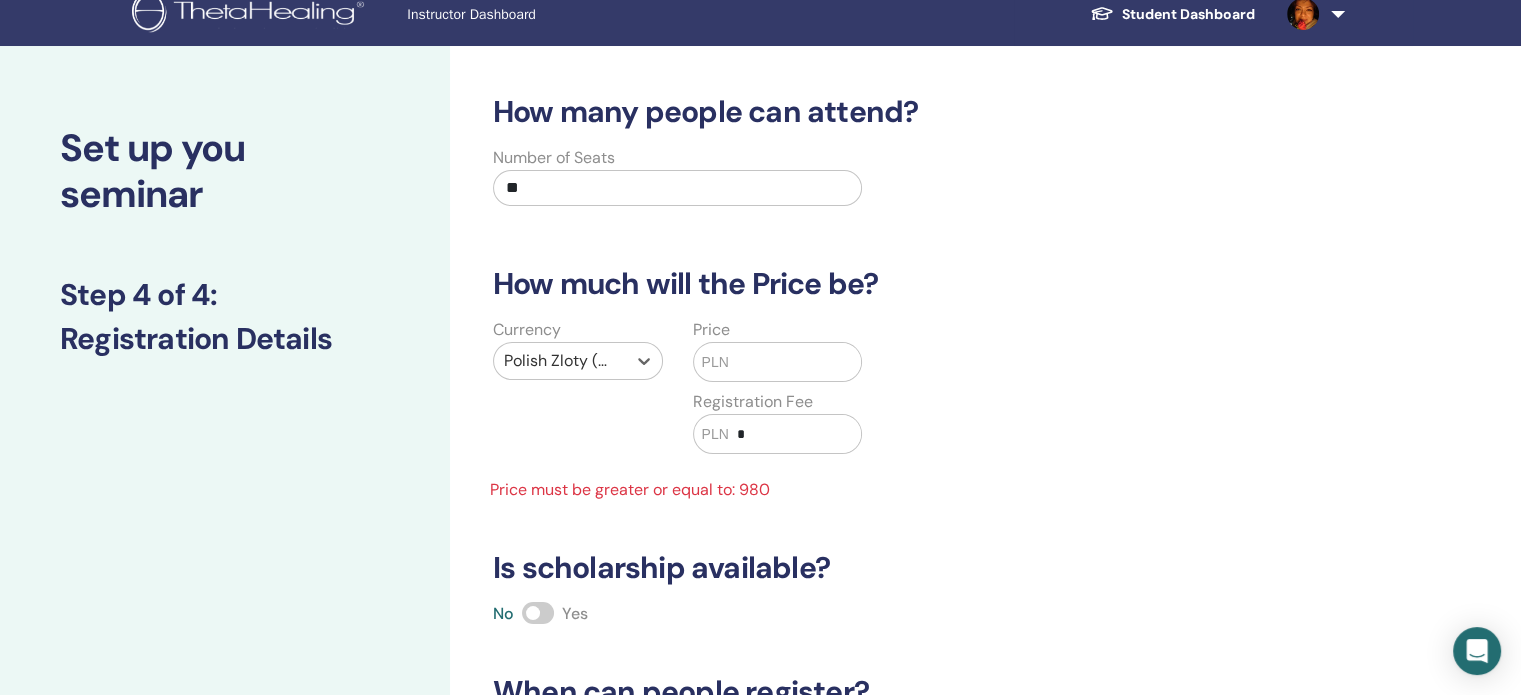 click on "*" at bounding box center (795, 434) 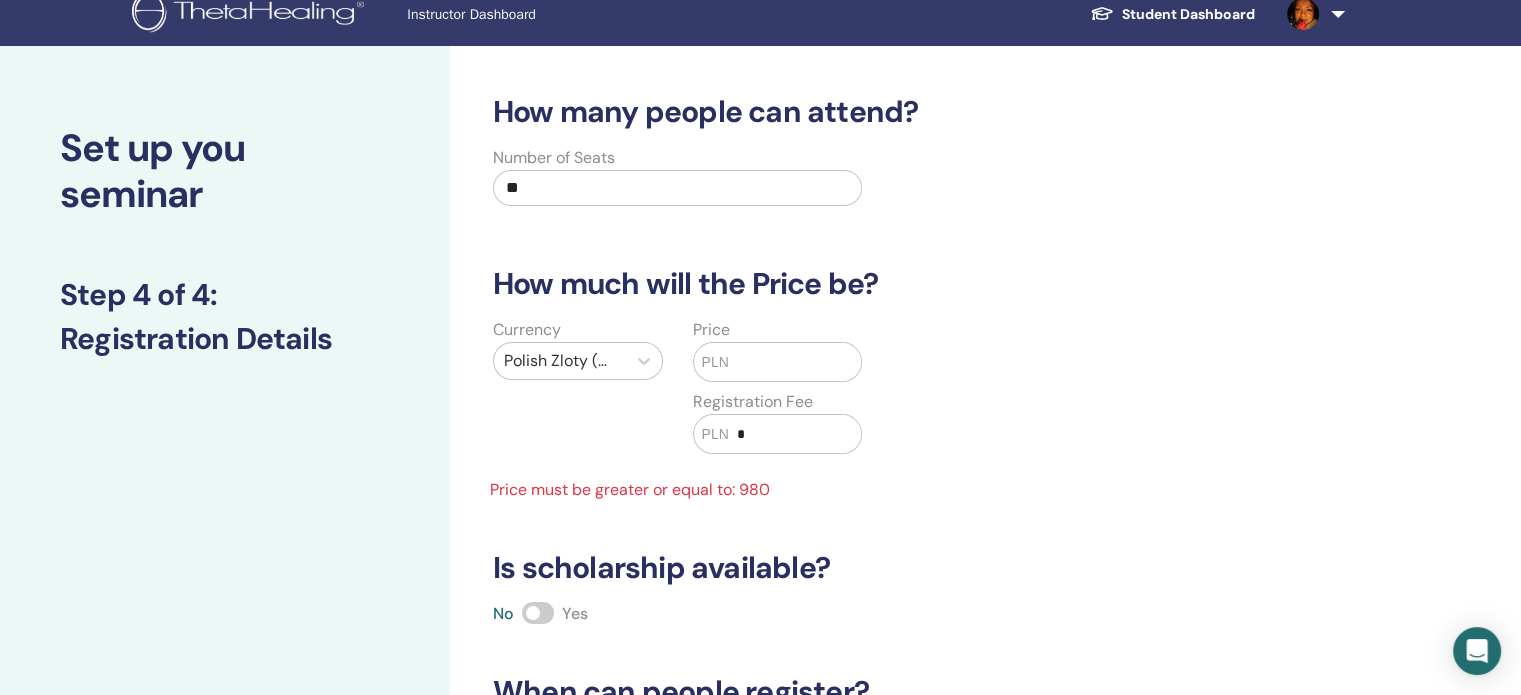 click at bounding box center (795, 362) 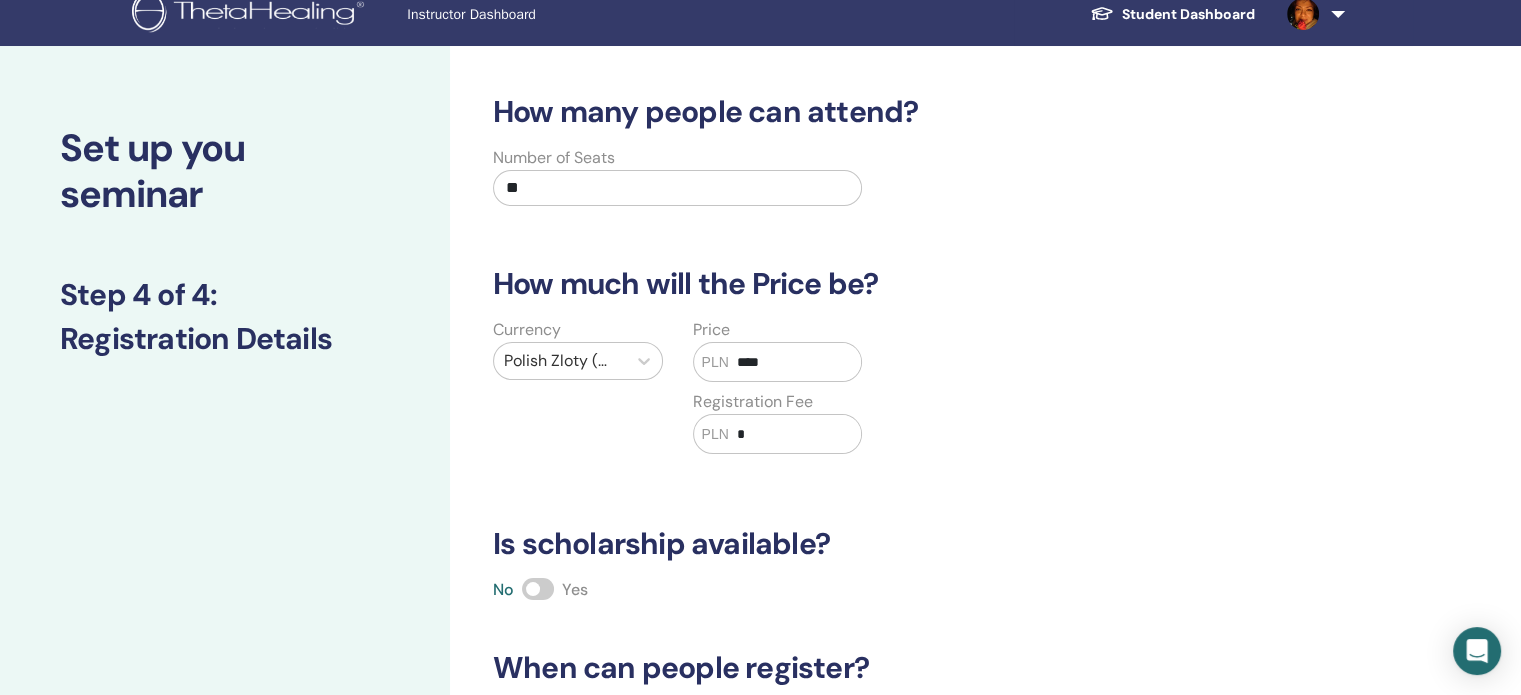 click on "*" at bounding box center [795, 434] 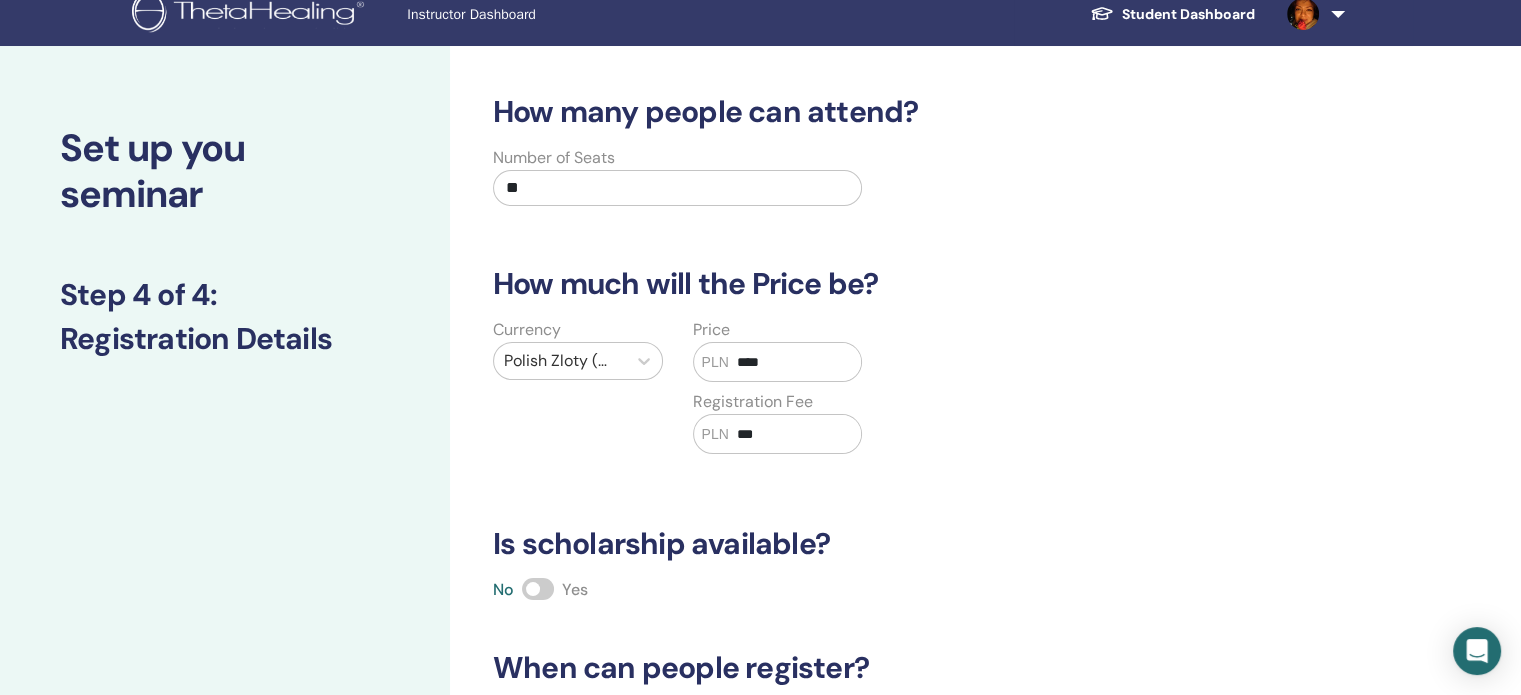 type on "***" 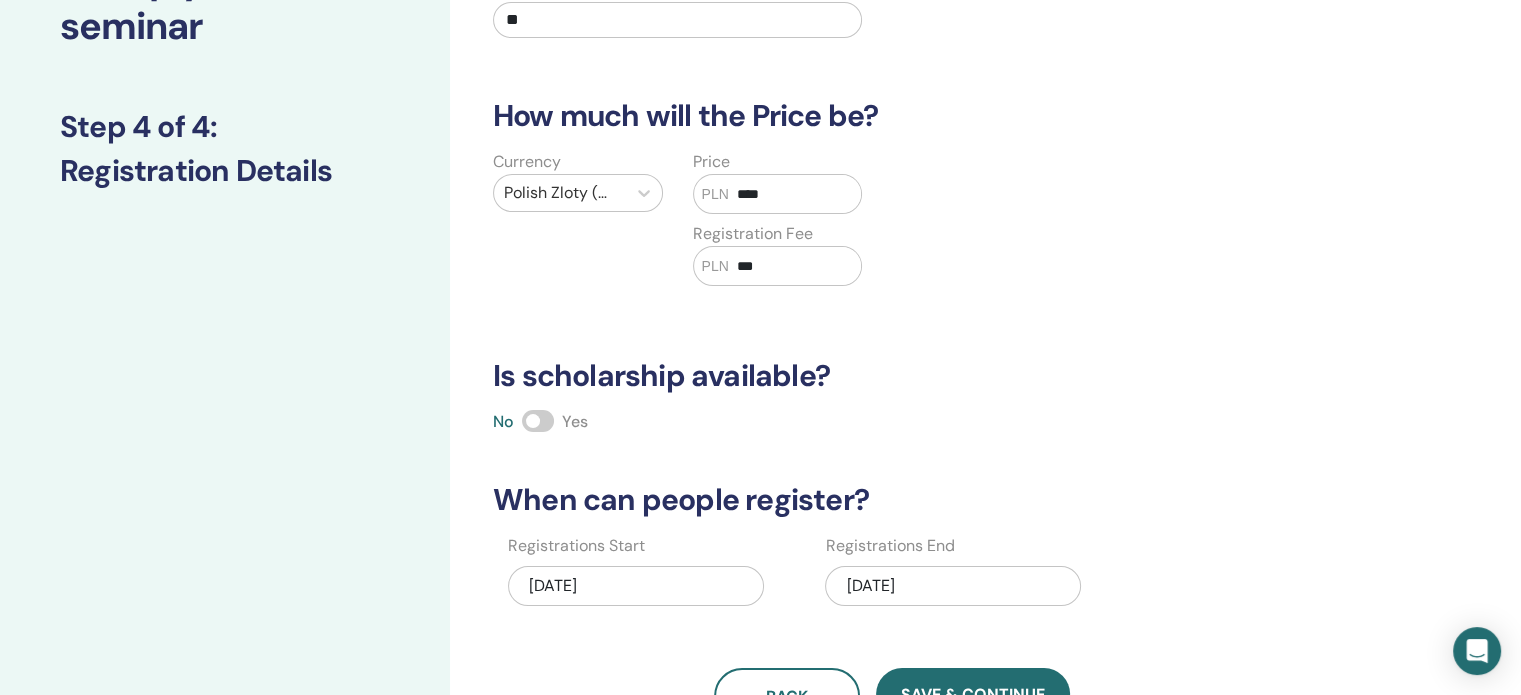 scroll, scrollTop: 218, scrollLeft: 0, axis: vertical 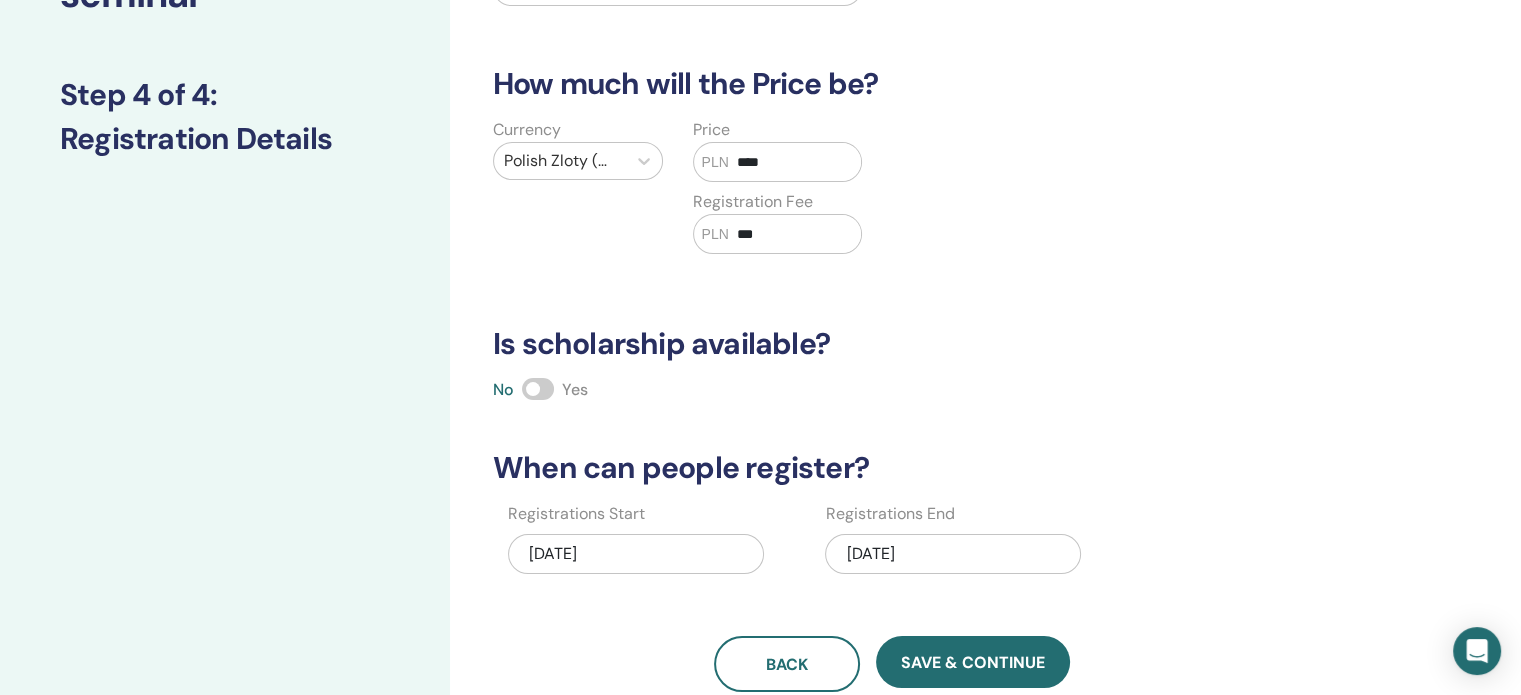 type on "***" 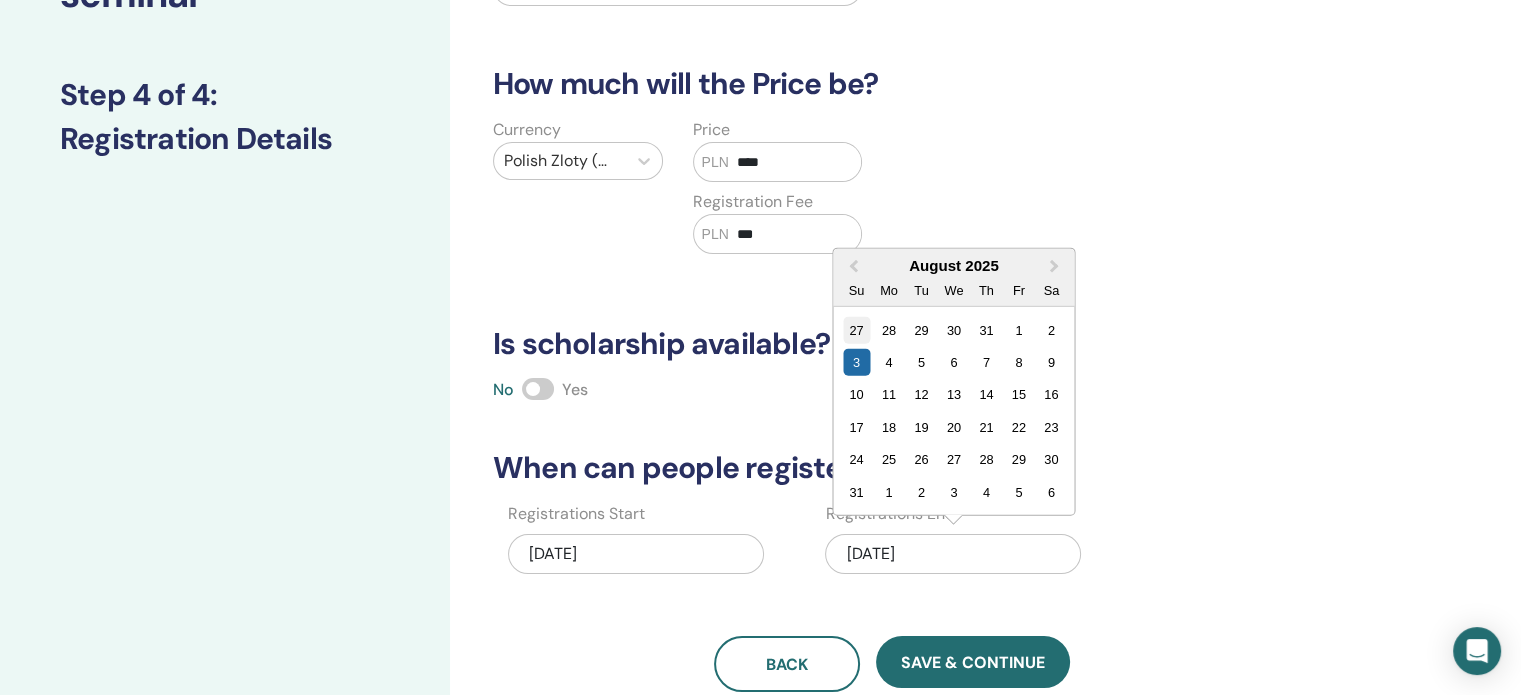 click on "27" at bounding box center (856, 329) 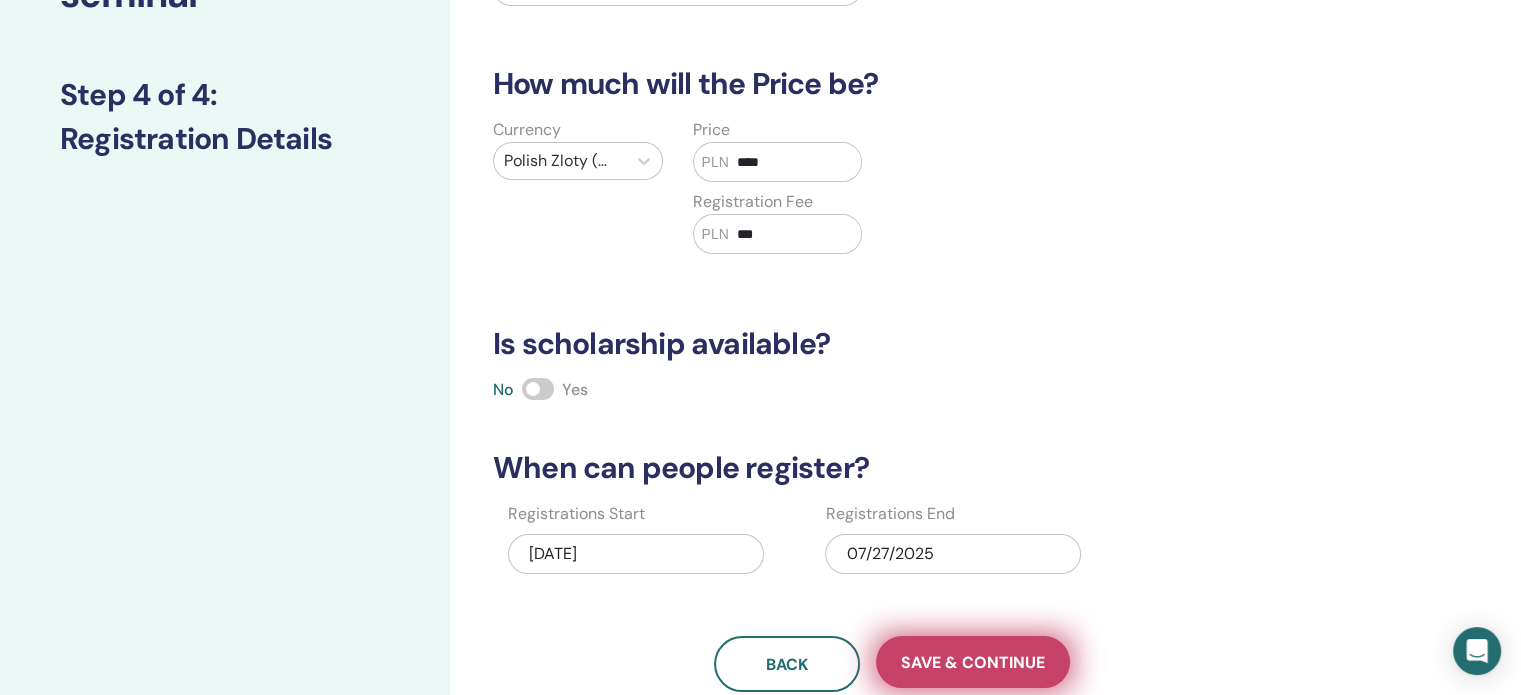 click on "Save & Continue" at bounding box center (973, 662) 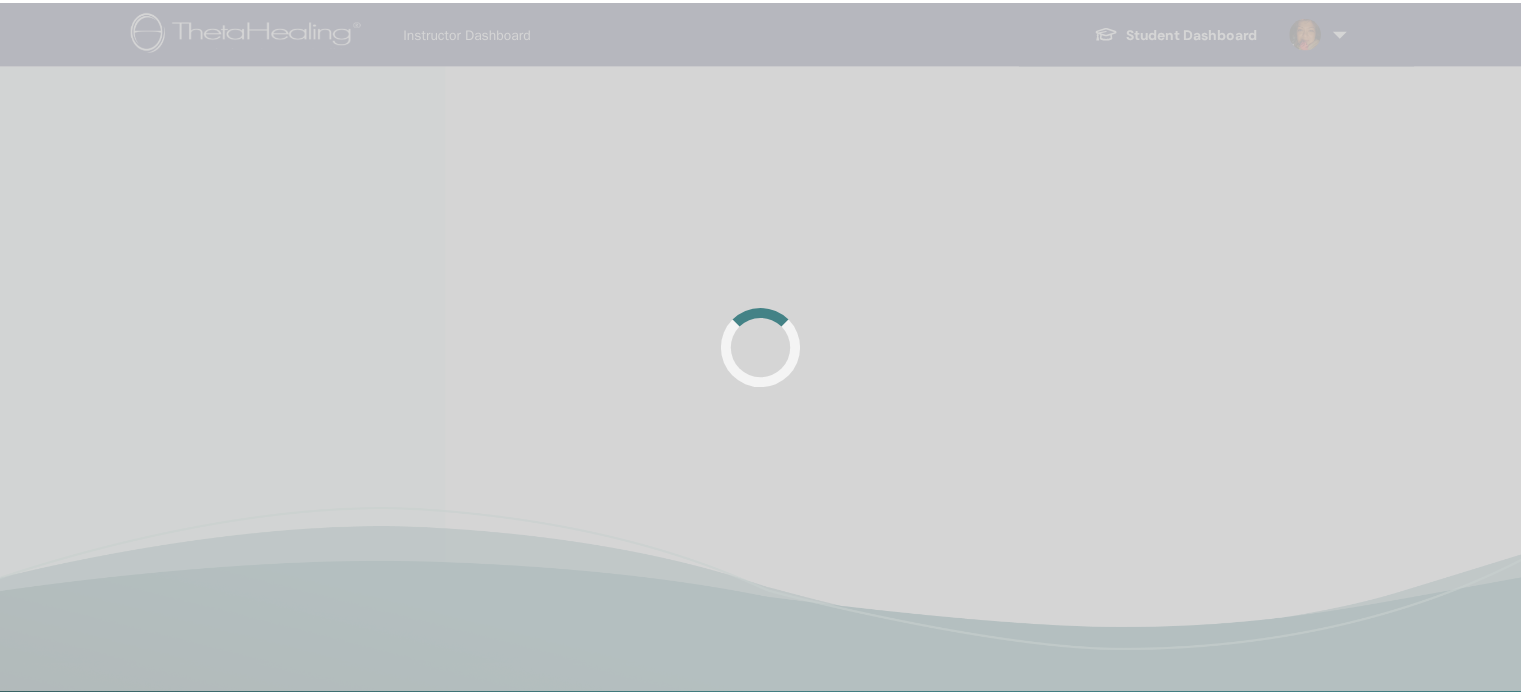 scroll, scrollTop: 0, scrollLeft: 0, axis: both 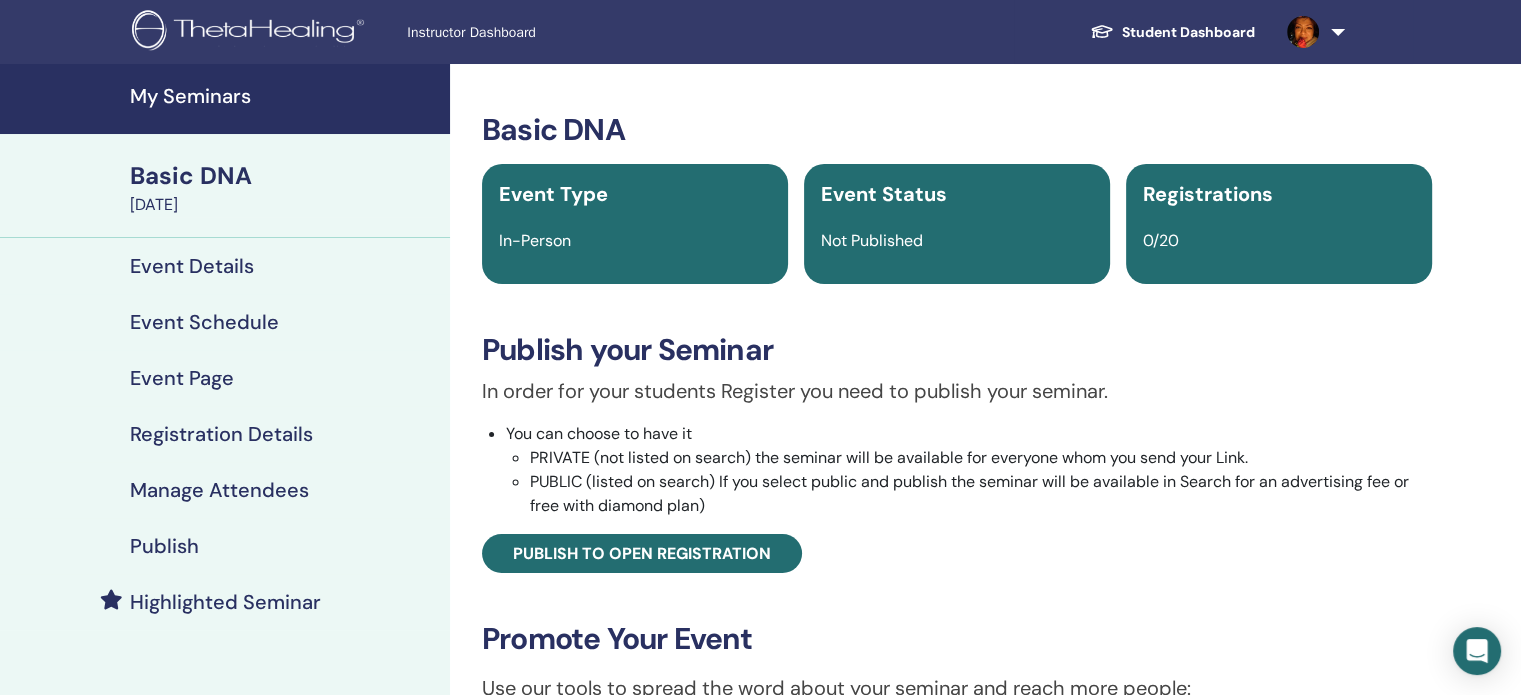 click on "Publish" at bounding box center [164, 546] 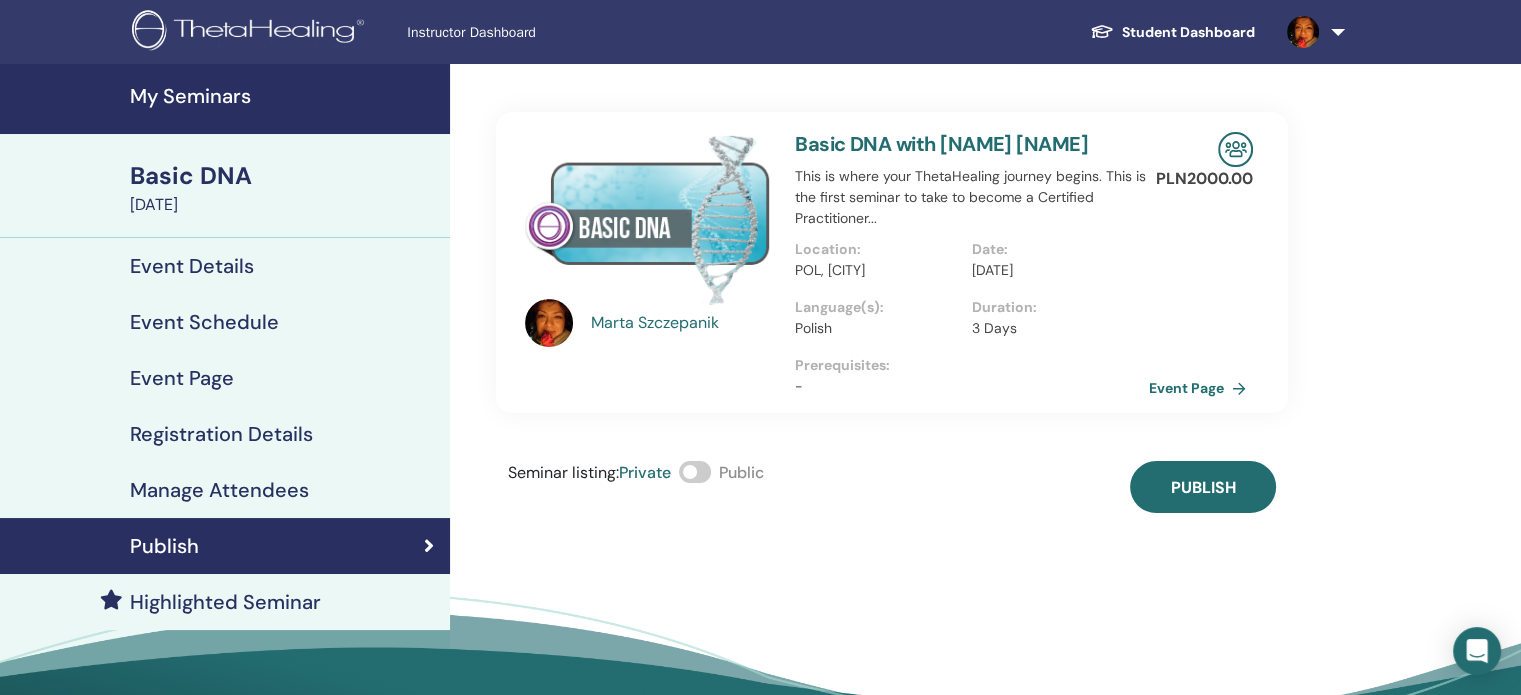 click at bounding box center (695, 472) 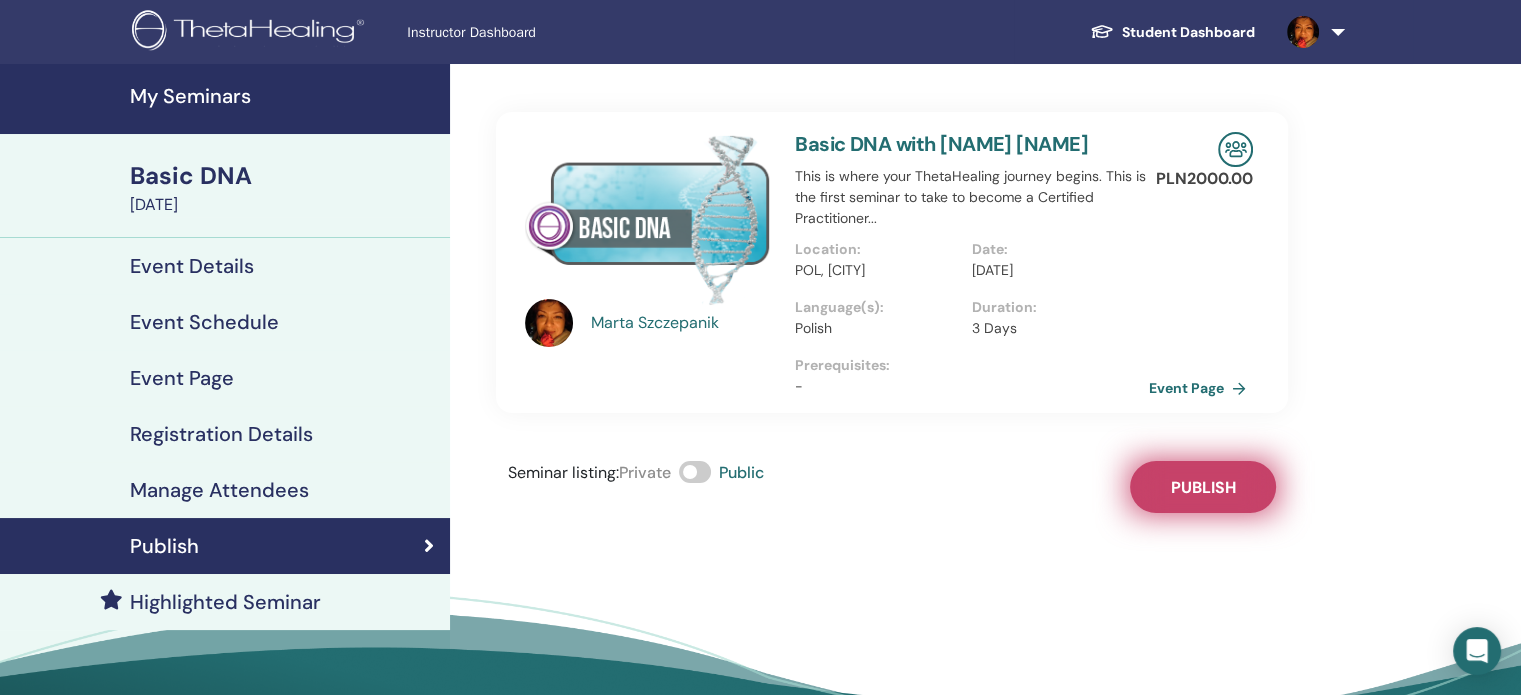 click on "Publish" at bounding box center (1203, 487) 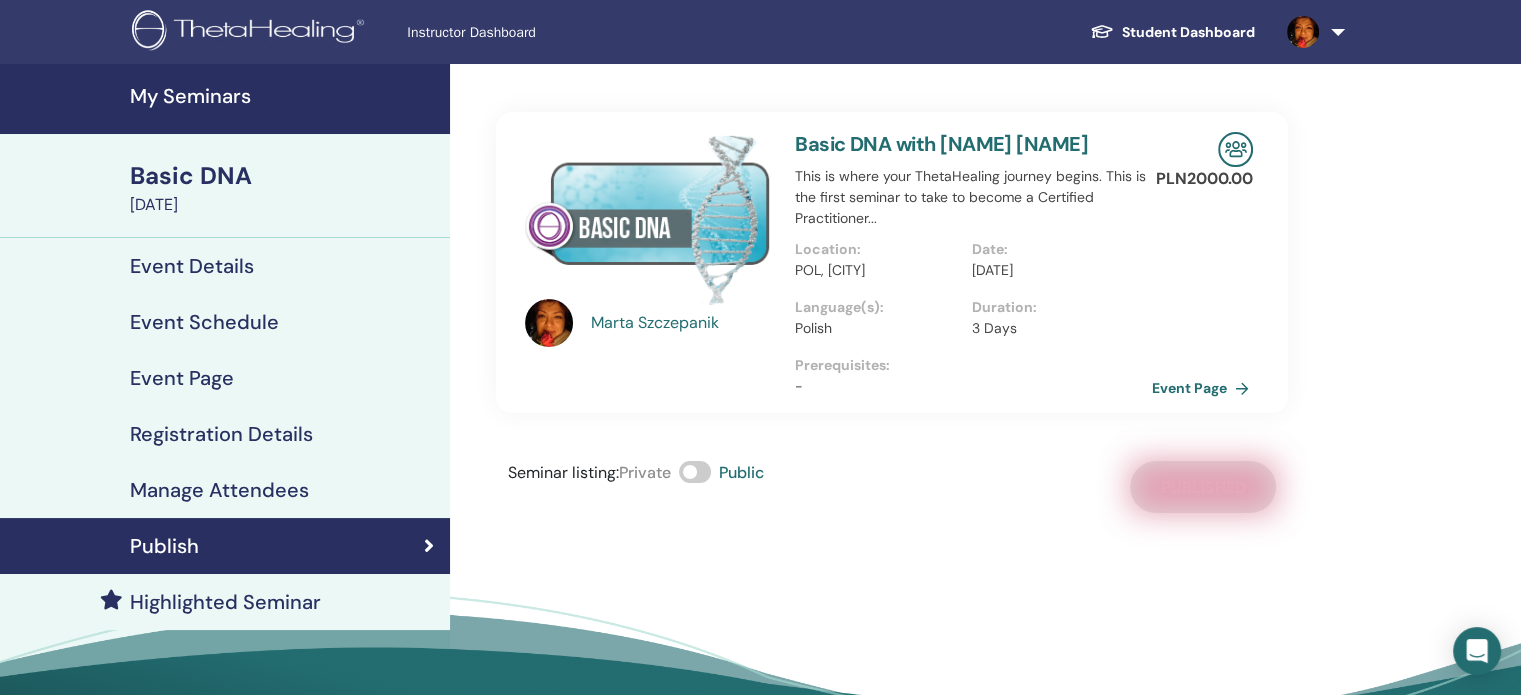 click on "Event Page" at bounding box center [1204, 388] 